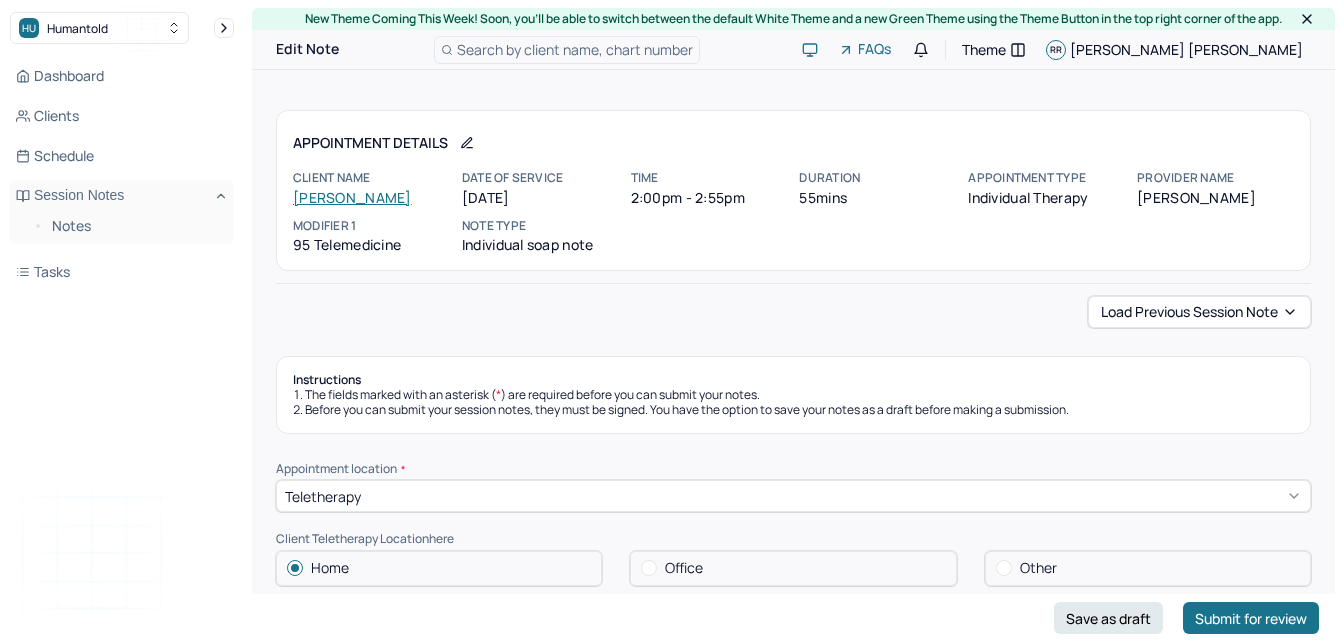 scroll, scrollTop: 0, scrollLeft: 0, axis: both 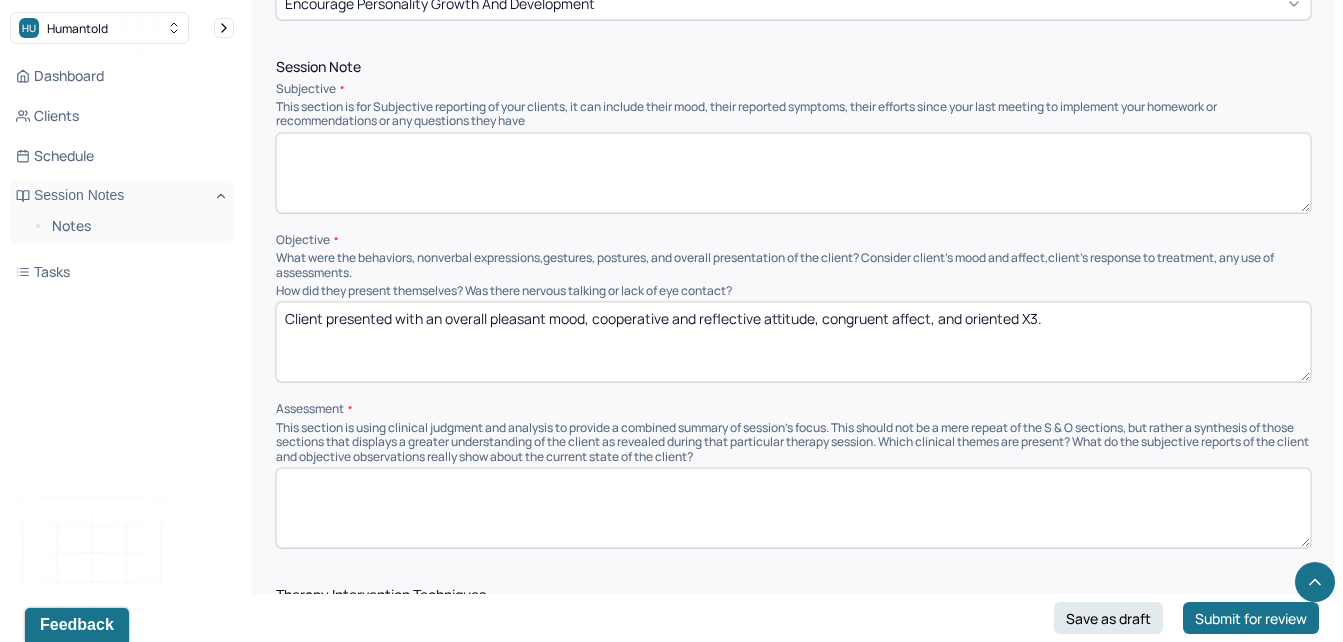 click at bounding box center [793, 173] 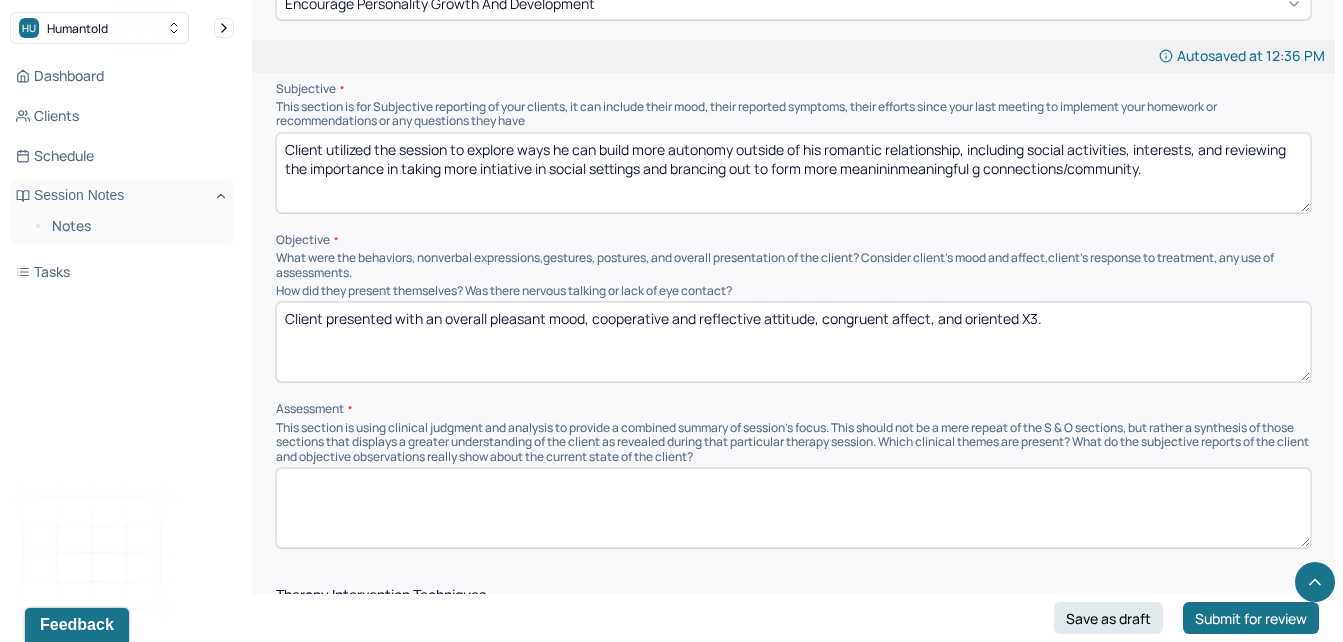 click on "Client utilized the session to explore ways he can build more autonomy outside of his romantic relationship, including social activities, interests, and reviewing the importance in taking more intiative in social settings and brancing out to form more meanininmeaningfulg connections/community." at bounding box center (793, 173) 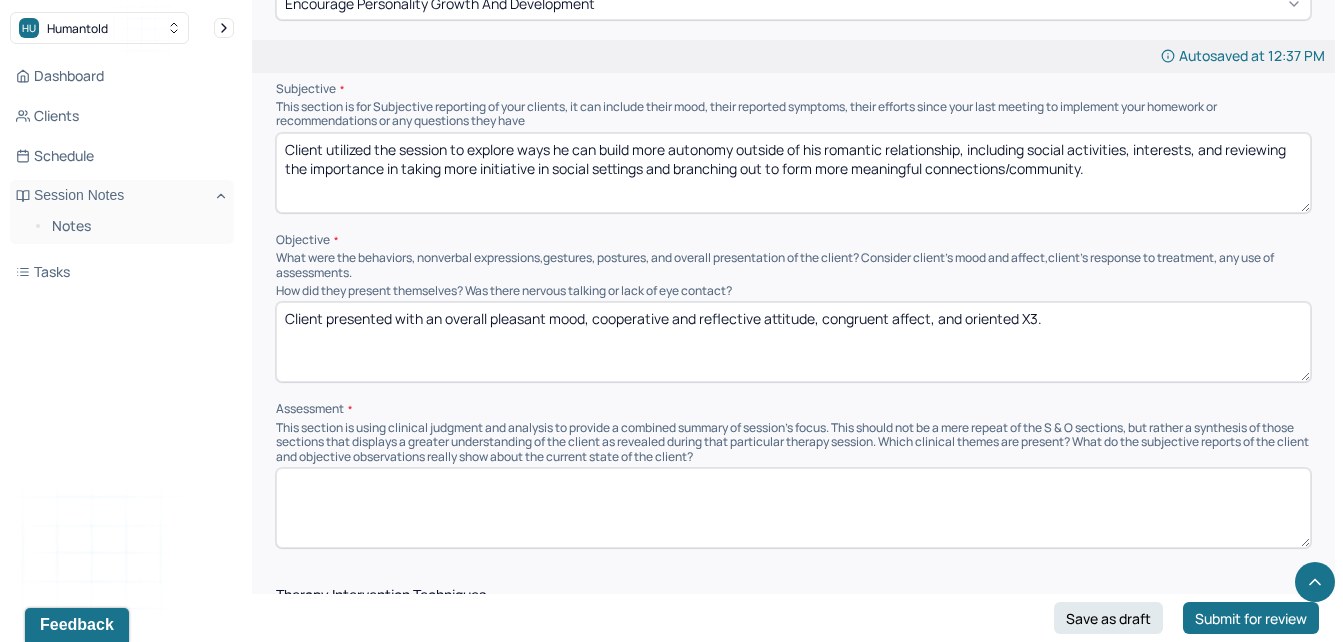 type on "Client utilized the session to explore ways he can build more autonomy outside of his romantic relationship, including social activities, interests, and reviewing the importance in taking more initiative in social settings and branching out to form more meaningful connections/community." 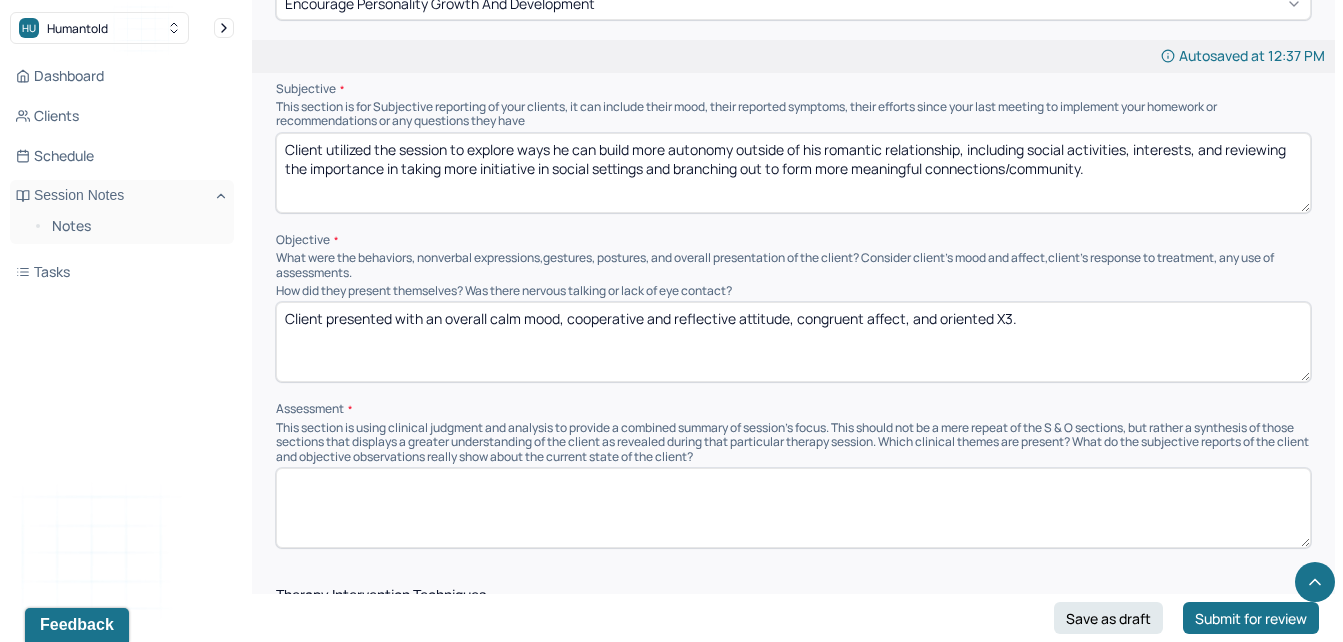 click on "Client presented with an overall calm mood, cooperative and reflective attitude, congruent affect, and oriented X3." at bounding box center (793, 342) 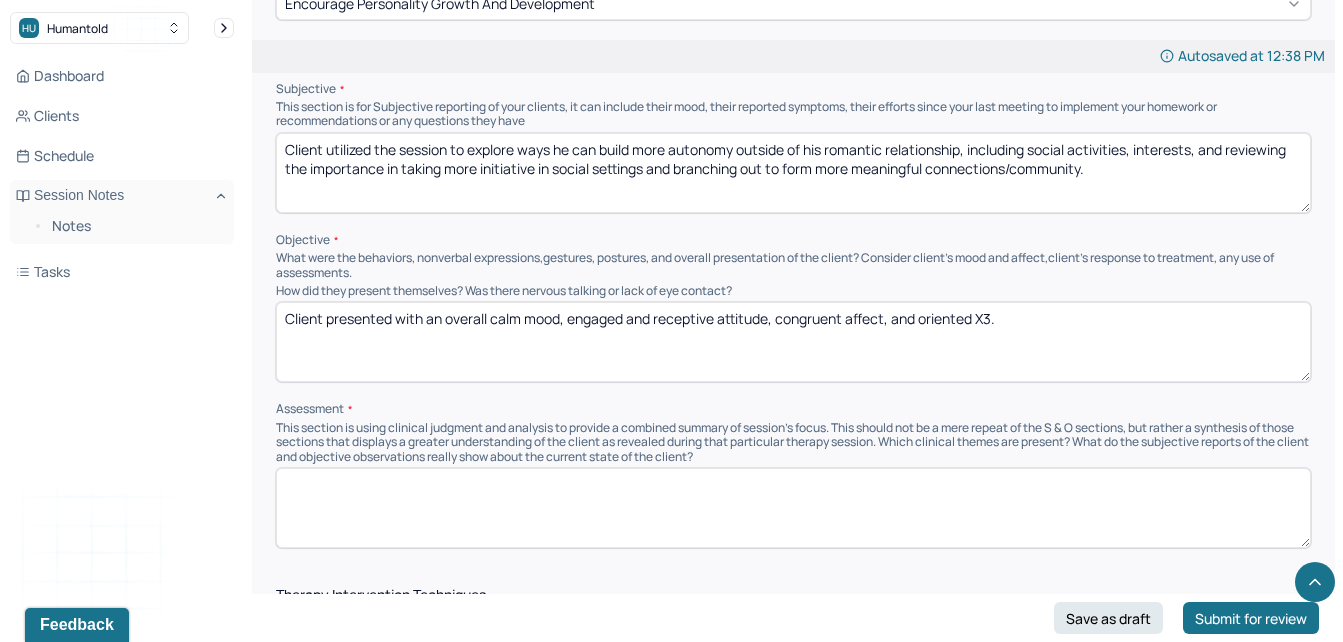 click on "Client presented with an overall calm mood, engaged and receptive attitude, congruent affect, and oriented X3." at bounding box center (793, 342) 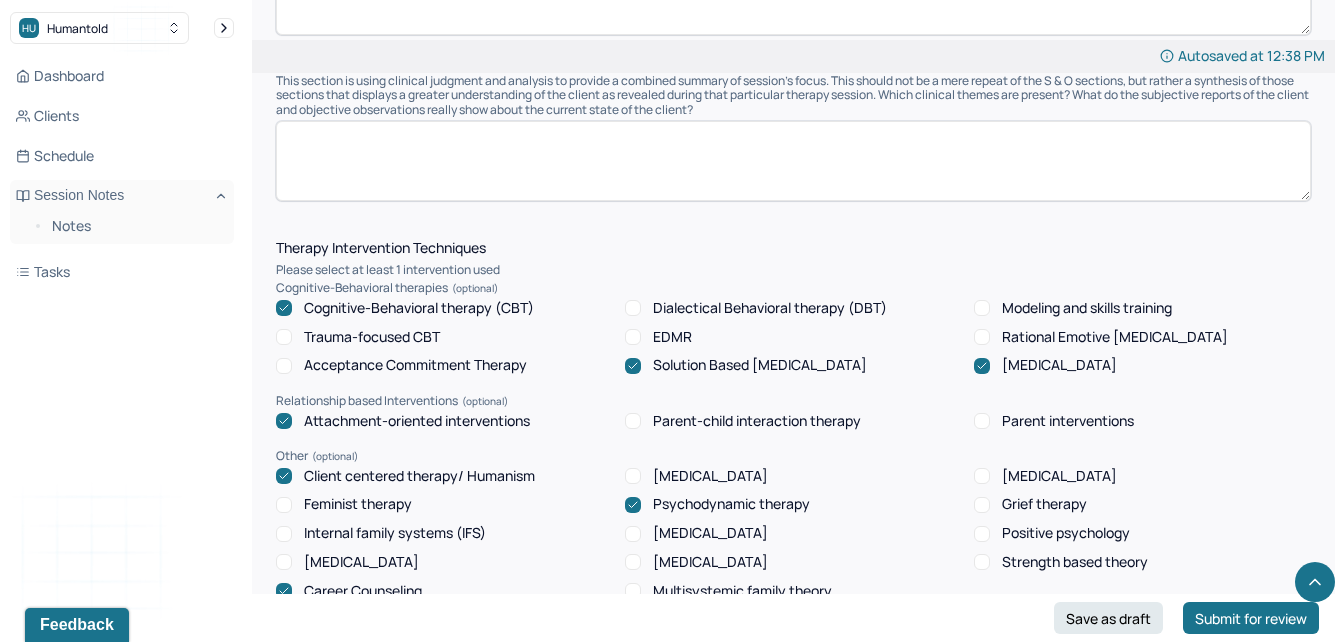 scroll, scrollTop: 1549, scrollLeft: 0, axis: vertical 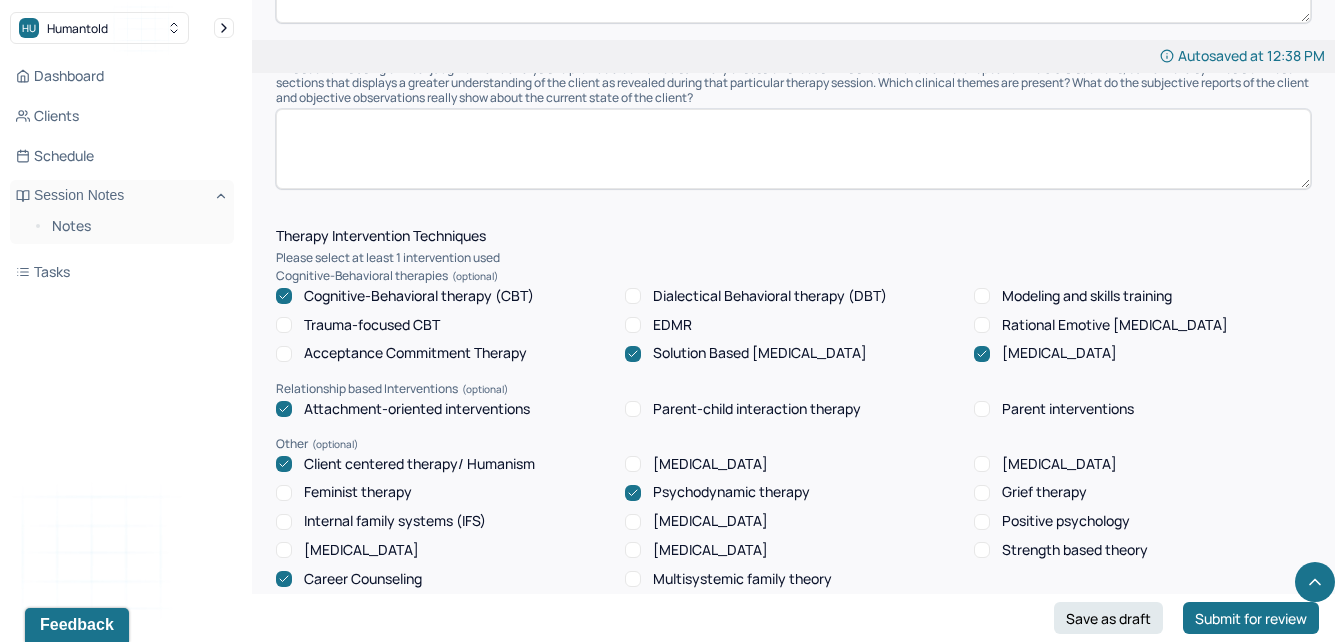 type on "Client presented with an overall calm mood, engaged and receptive attitude, full affect, and oriented X3." 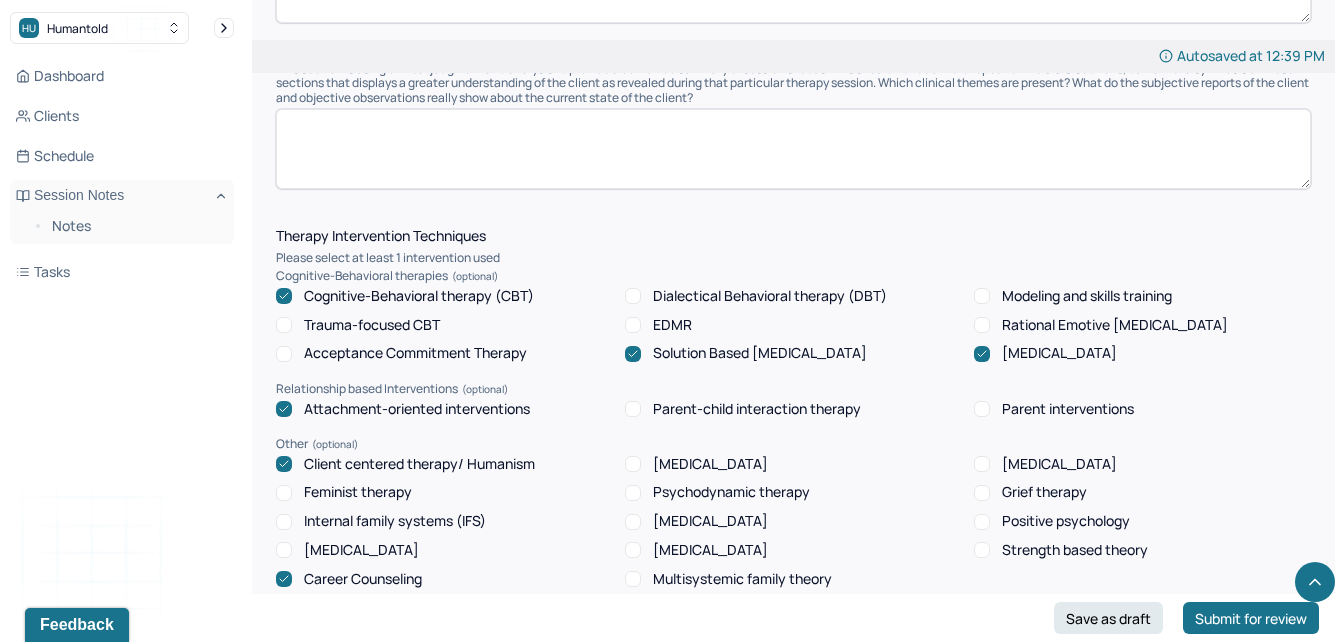 click 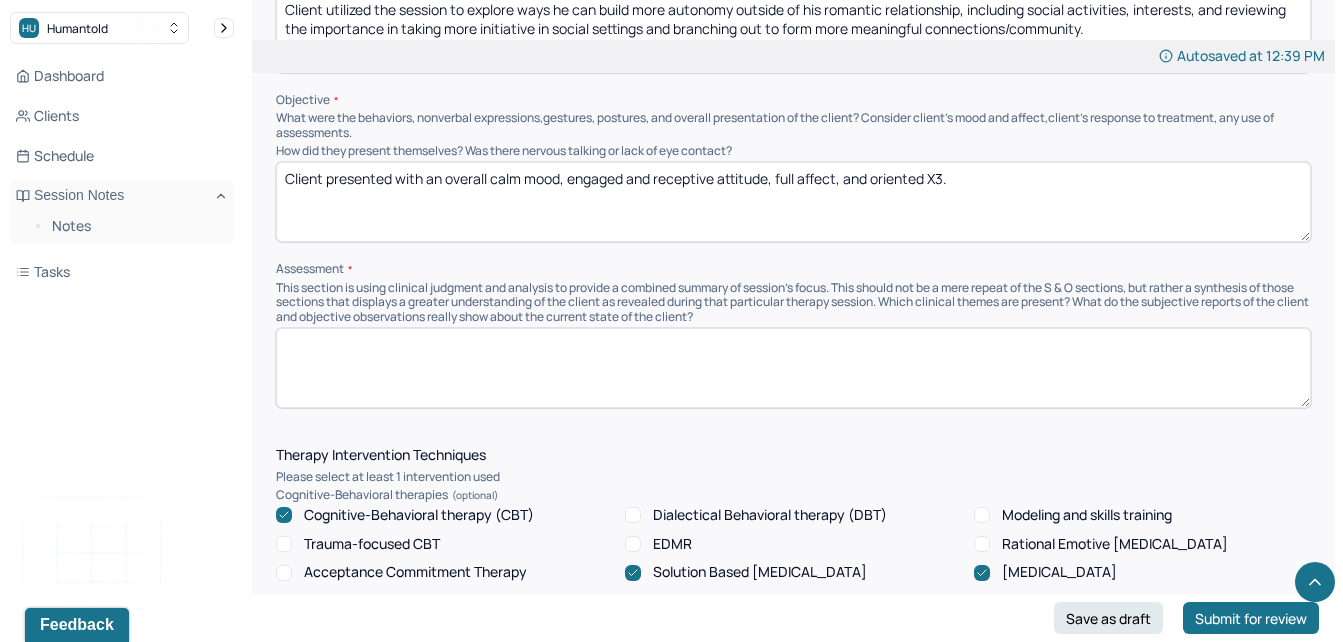 scroll, scrollTop: 1324, scrollLeft: 0, axis: vertical 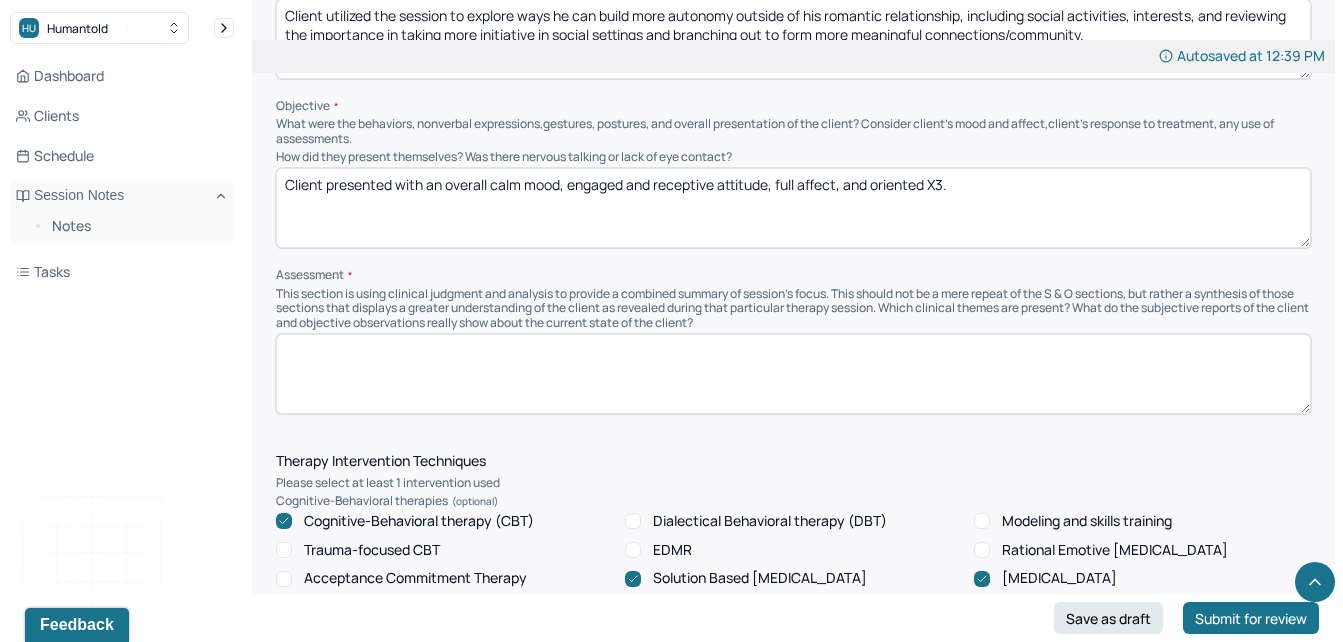 click at bounding box center [793, 374] 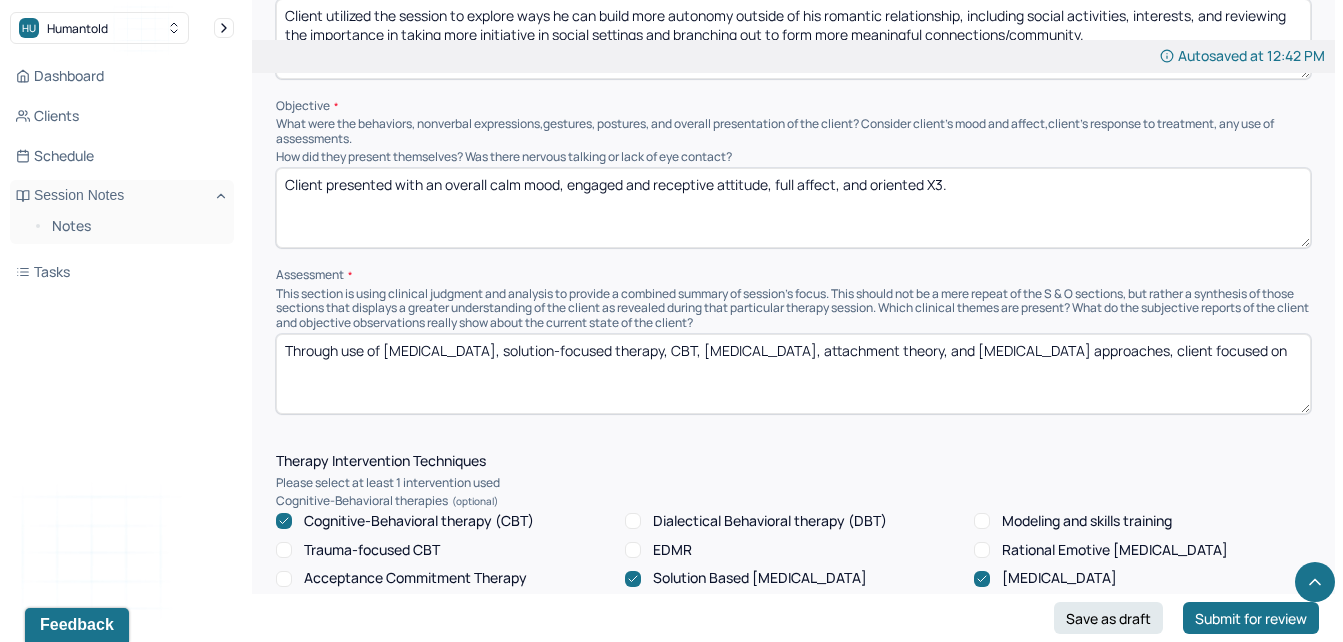 click on "Through use of [MEDICAL_DATA], solution-focused therapy, CBT, [MEDICAL_DATA], attachment theory, and [MEDICAL_DATA] approaches, cleint focused on" at bounding box center (793, 374) 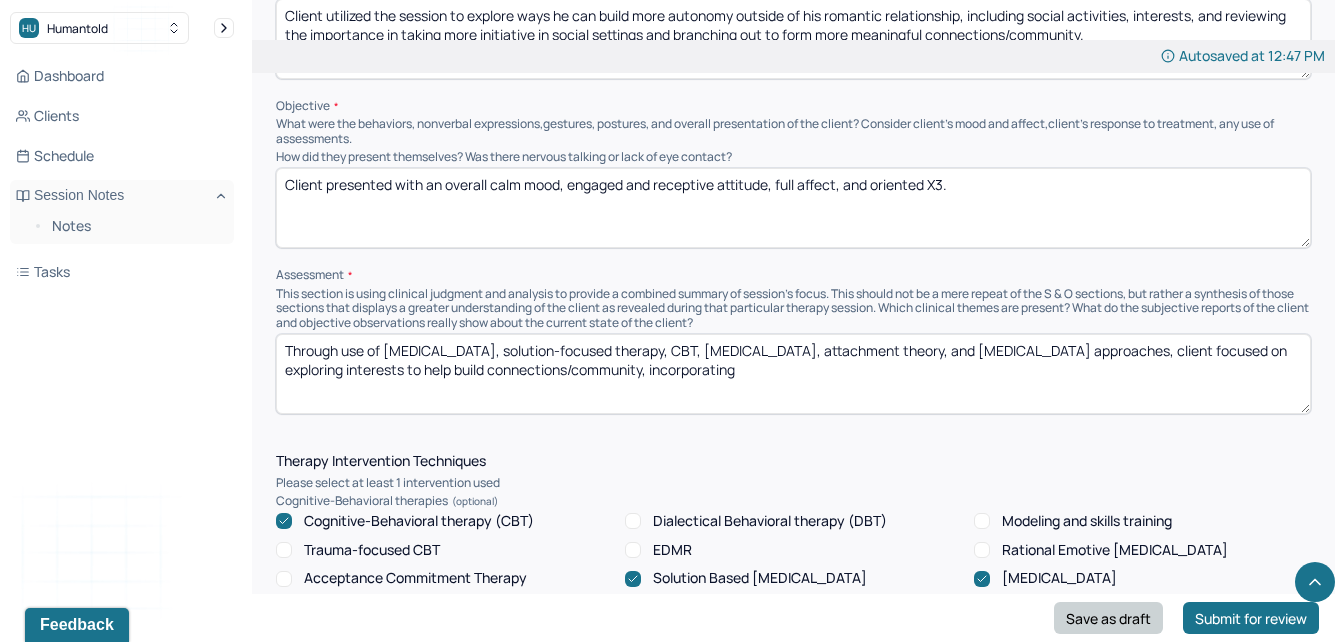type on "Through use of [MEDICAL_DATA], solution-focused therapy, CBT, [MEDICAL_DATA], attachment theory, and [MEDICAL_DATA] approaches, client focused on exploring interests to help build connections/community, incorporating" 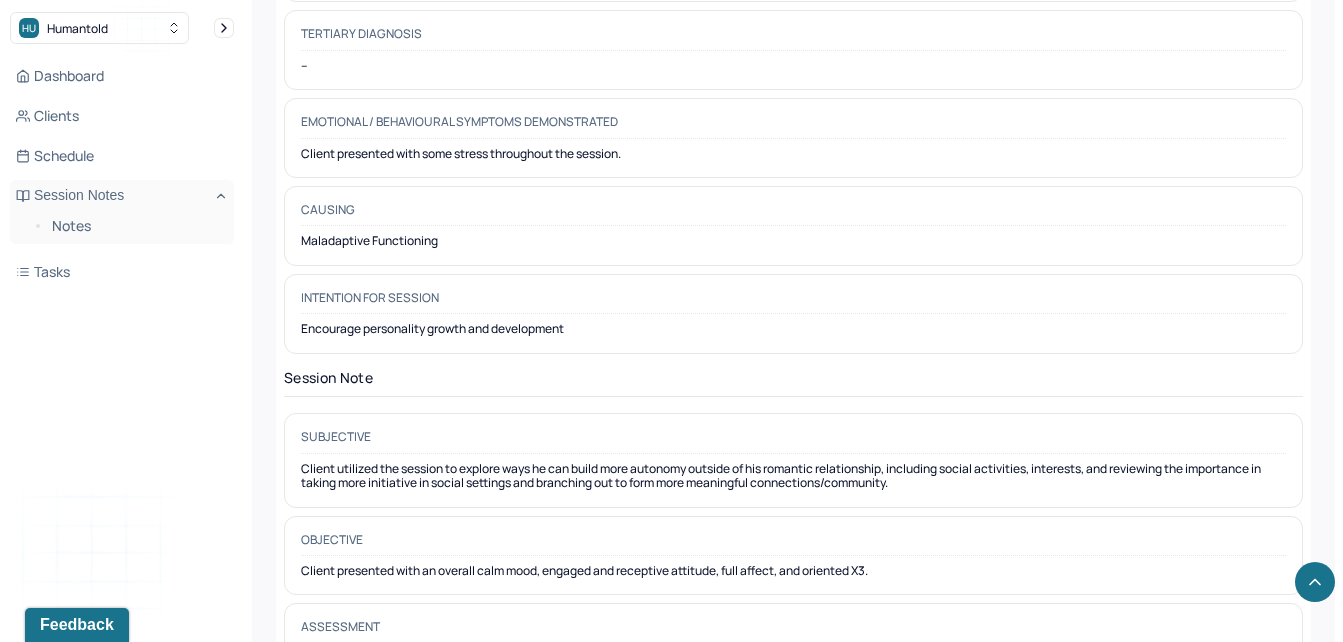 scroll, scrollTop: 1885, scrollLeft: 0, axis: vertical 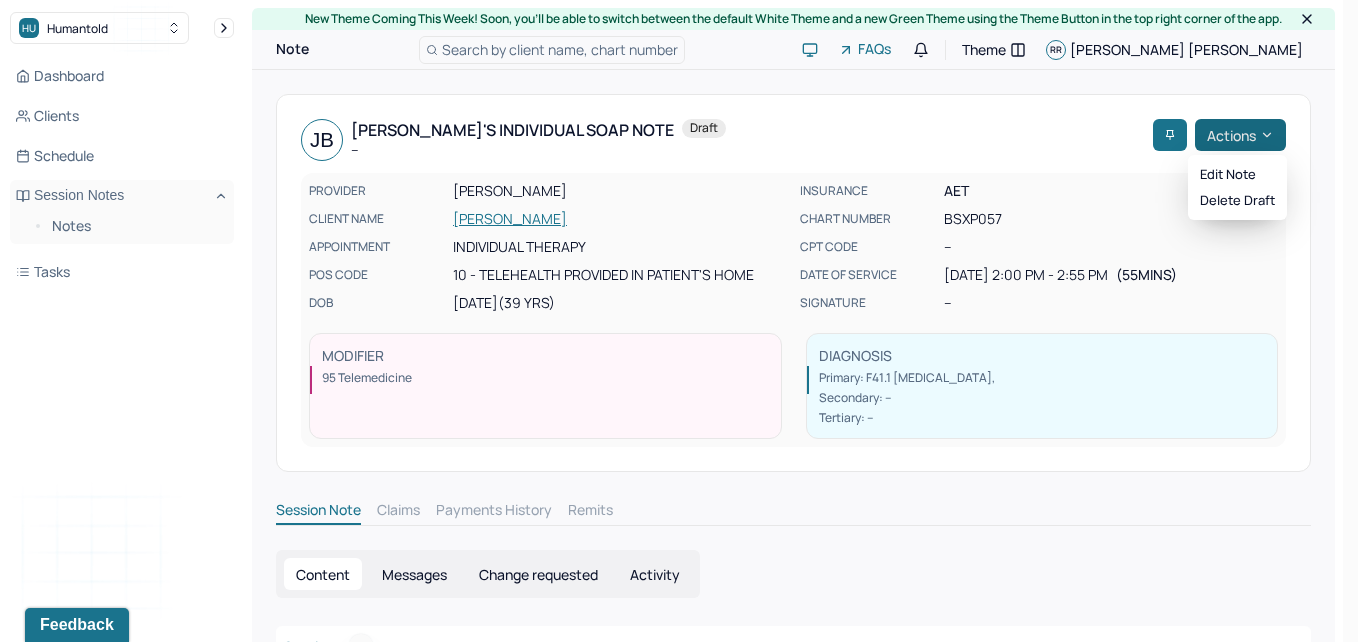 click on "Actions" at bounding box center [1240, 135] 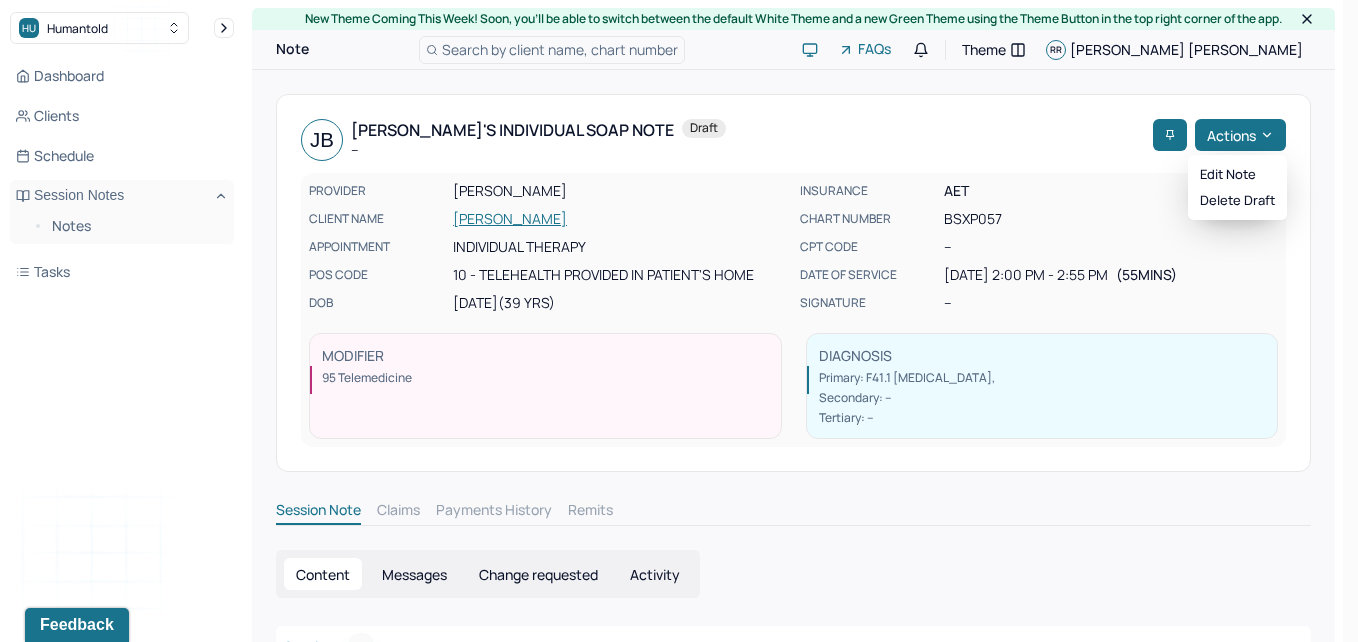 click on "Edit note Delete draft" at bounding box center (1237, 187) 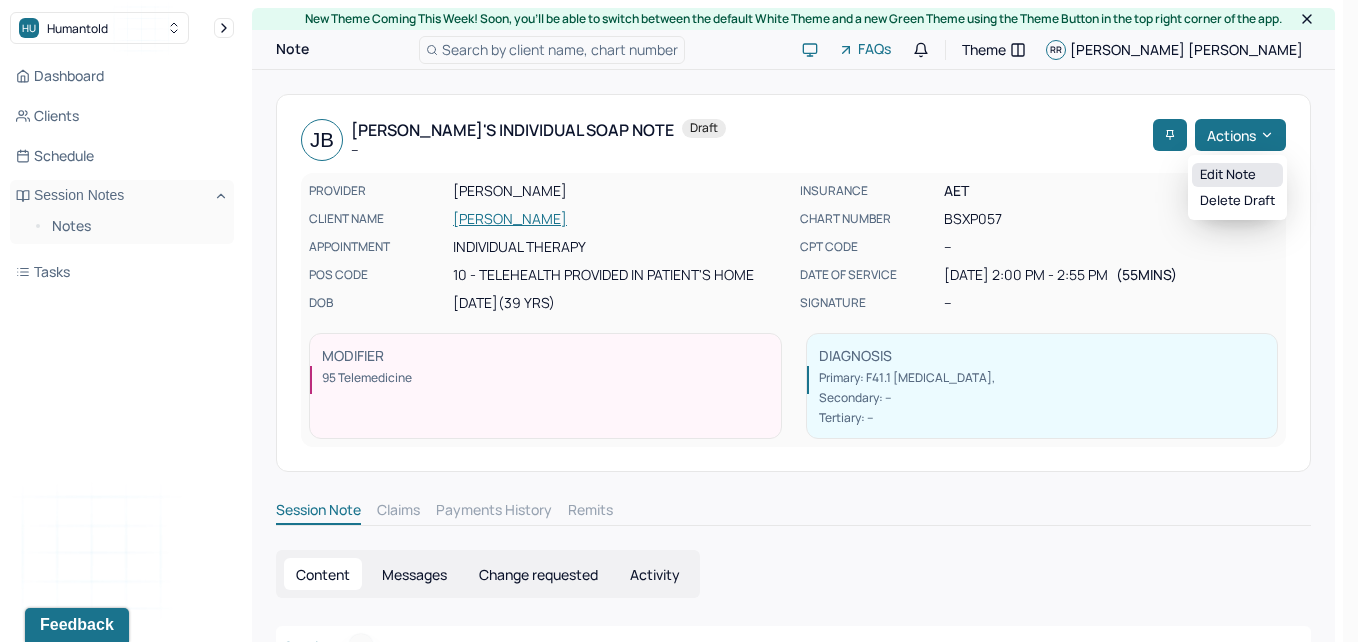 click on "Edit note" at bounding box center [1237, 175] 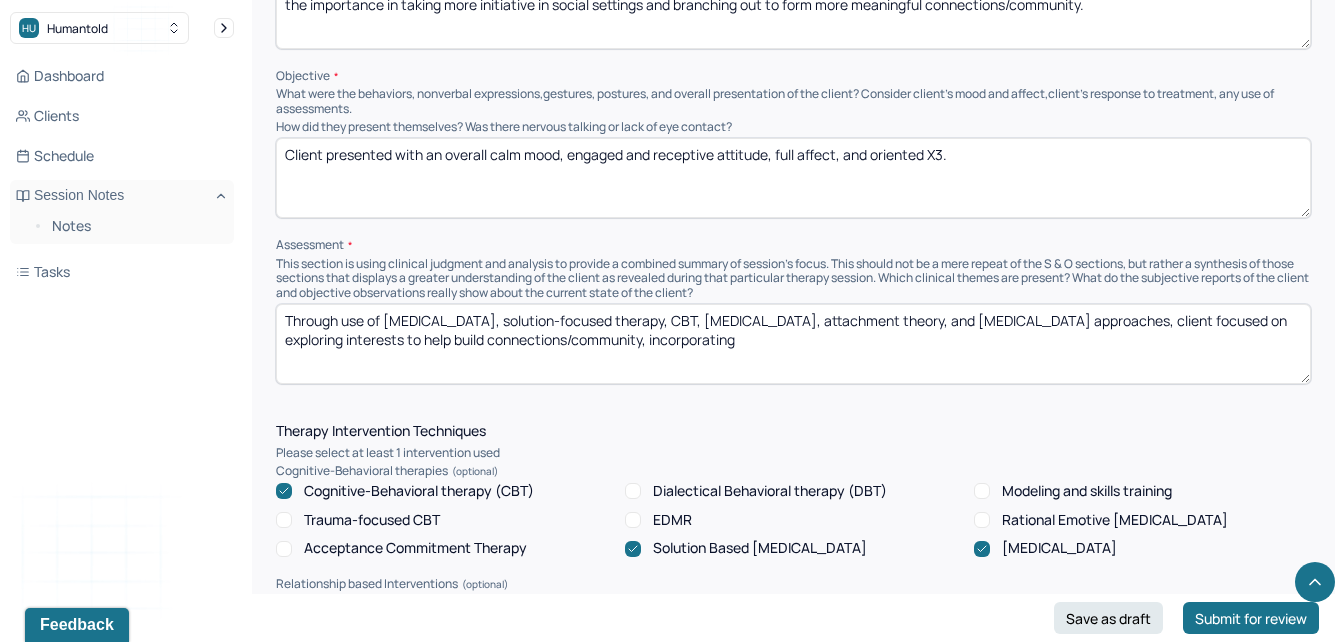 scroll, scrollTop: 1391, scrollLeft: 0, axis: vertical 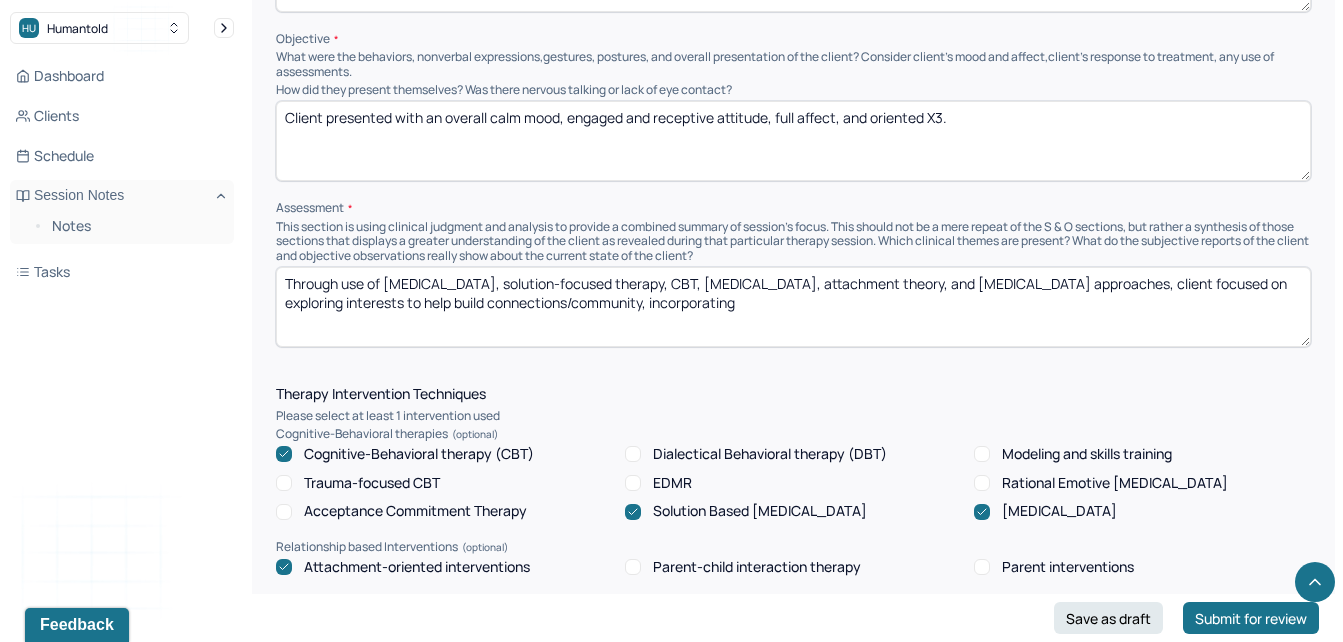 click on "Through use of [MEDICAL_DATA], solution-focused therapy, CBT, [MEDICAL_DATA], attachment theory, and [MEDICAL_DATA] approaches, client focused on exploring interests to help build connections/community, incorporating" at bounding box center [793, 307] 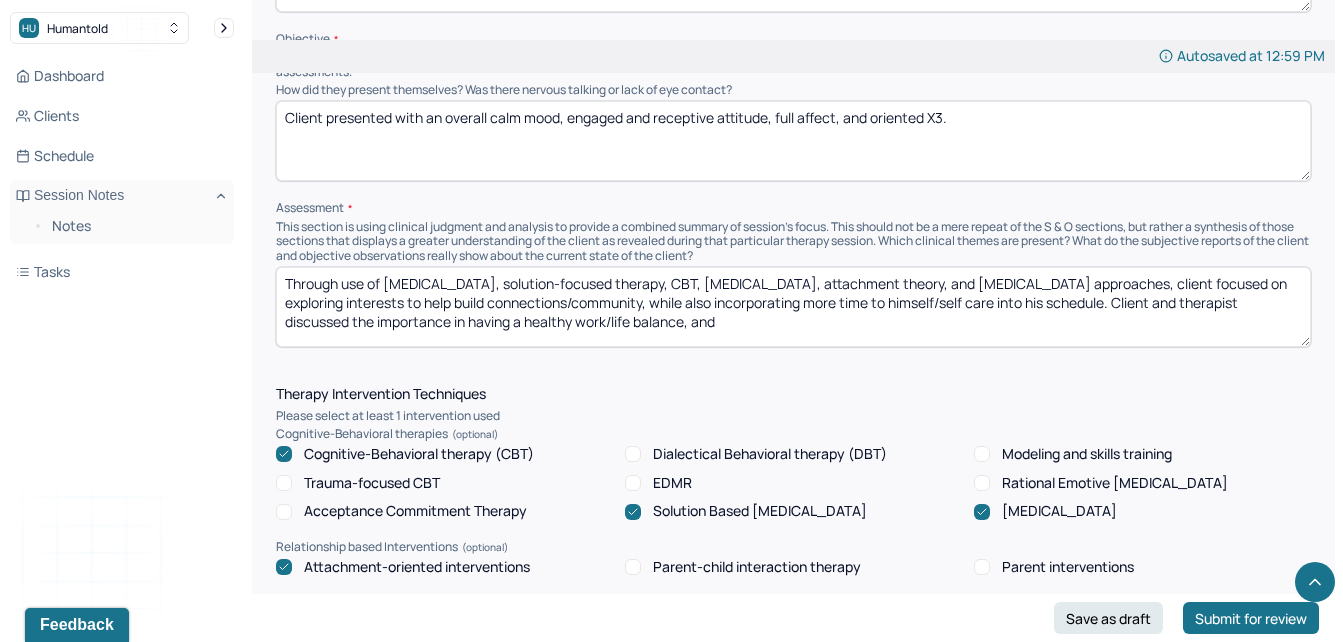 click on "Through use of [MEDICAL_DATA], solution-focused therapy, CBT, [MEDICAL_DATA], attachment theory, and [MEDICAL_DATA] approaches, client focused on exploring interests to help build connections/community, while also incorporating more time to himself/self care into his schedule. Client and therapist discussed the importance in having a healthy work/life balance, and" at bounding box center (793, 307) 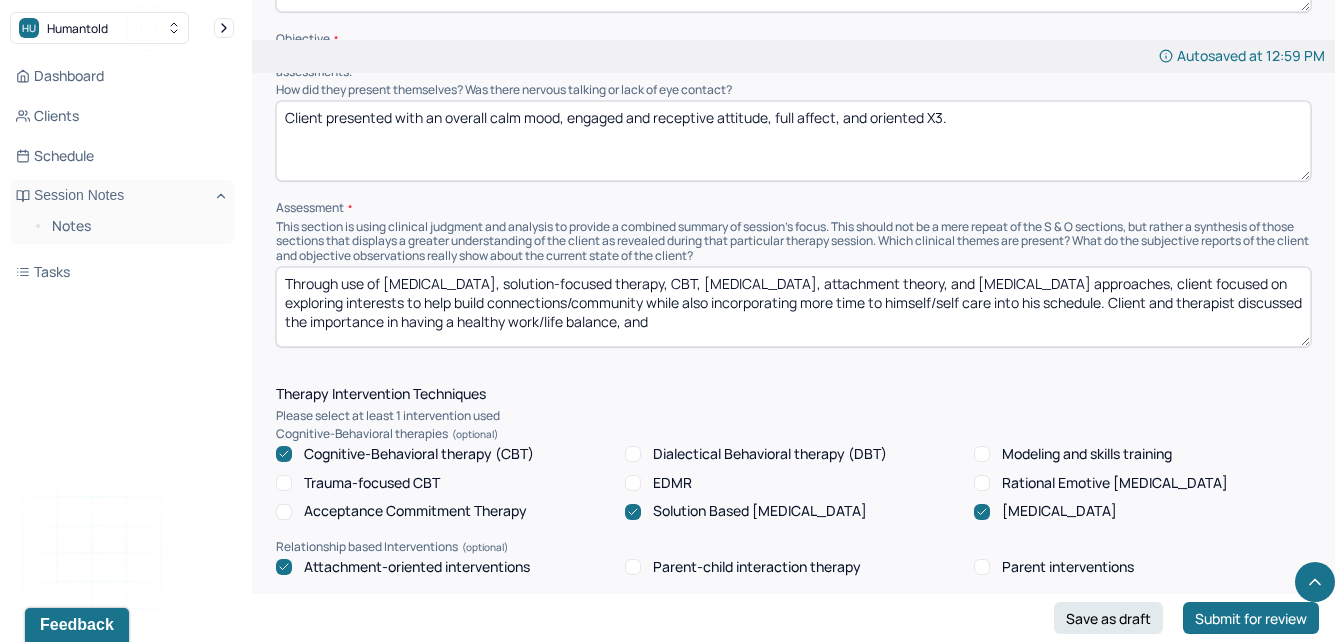 click on "Through use of [MEDICAL_DATA], solution-focused therapy, CBT, [MEDICAL_DATA], attachment theory, and [MEDICAL_DATA] approaches, client focused on exploring interests to help build connections/community, while also incorporating more time to himself/self care into his schedule. Client and therapist discussed the importance in having a healthy work/life balance, and" at bounding box center (793, 307) 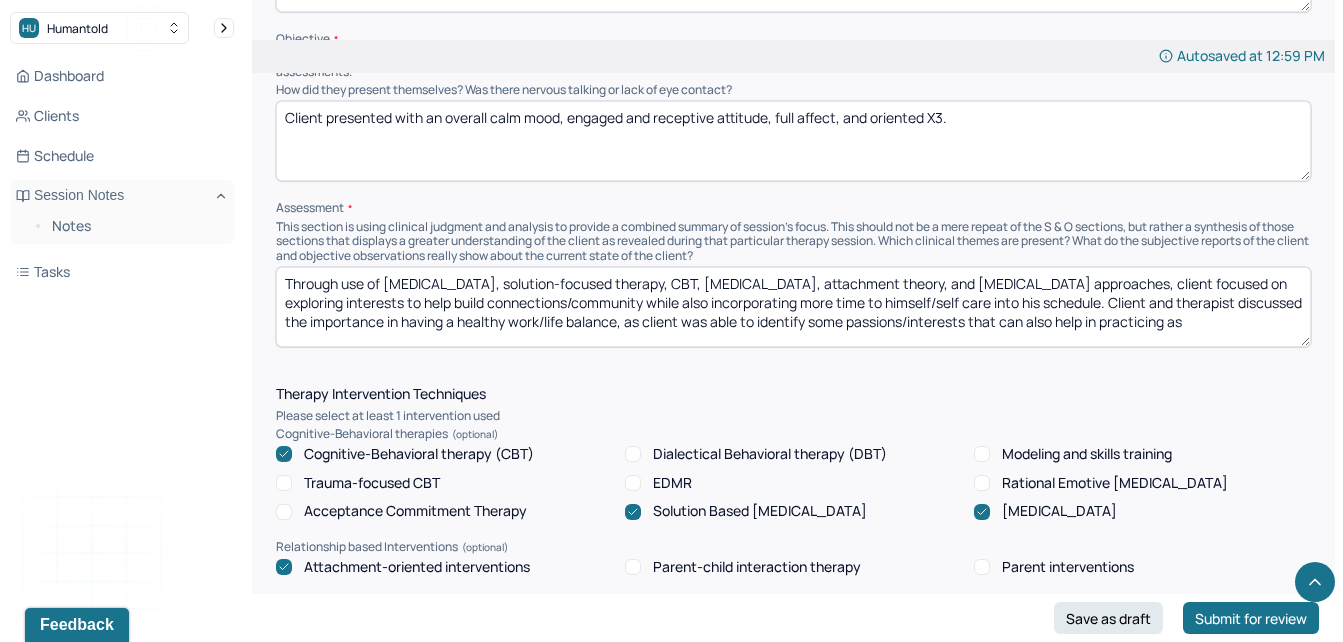 scroll, scrollTop: 4, scrollLeft: 0, axis: vertical 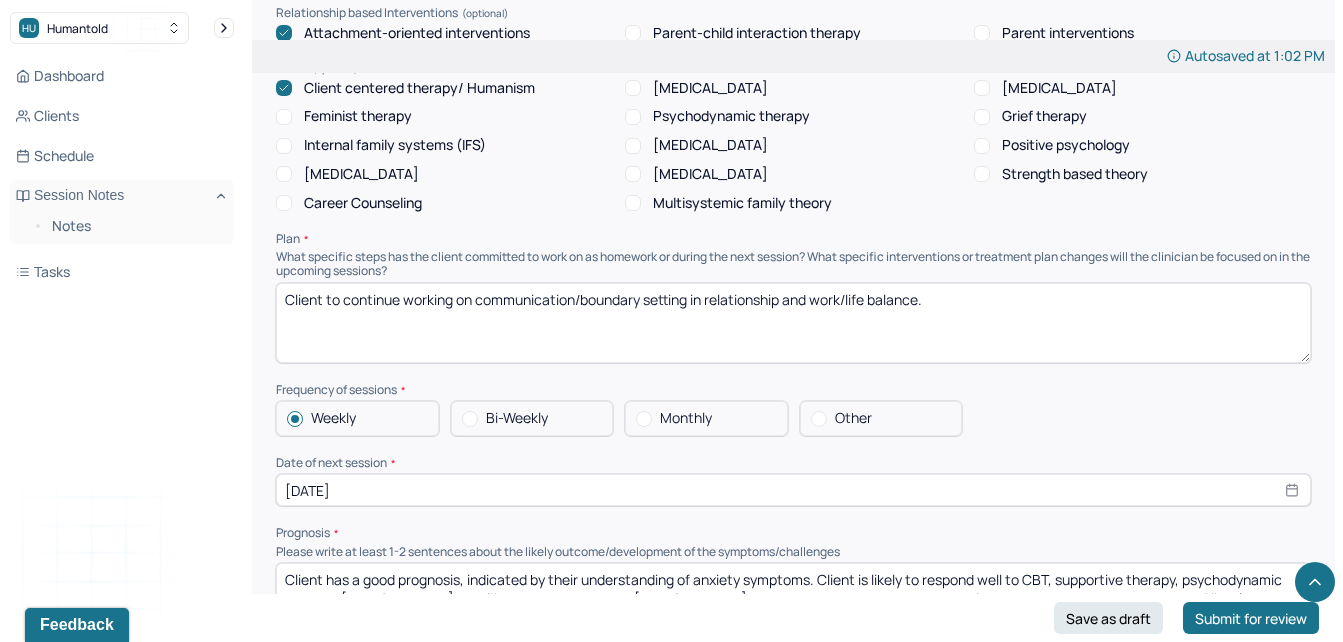 type on "Through use of [MEDICAL_DATA], solution-focused therapy, CBT, [MEDICAL_DATA], attachment theory, and [MEDICAL_DATA] approaches, client focused on exploring interests to help build connections/community while also incorporating more time to himself/self care into his schedule. Client and therapist discussed the importance in having a healthy work/life balance, as client was able to identify some passions/interests that can also help in practicing assertiveness skills in order to build relationship connections." 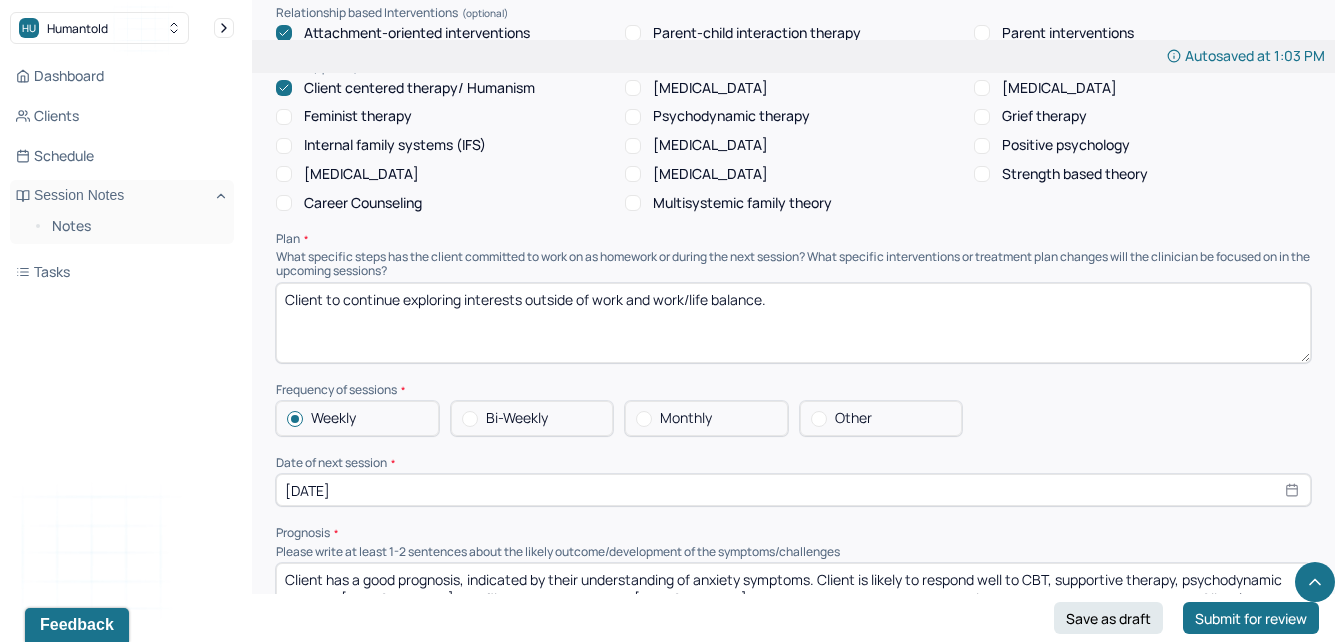 click on "Client to continue exploring interests outside of work and work/life balance." at bounding box center (793, 323) 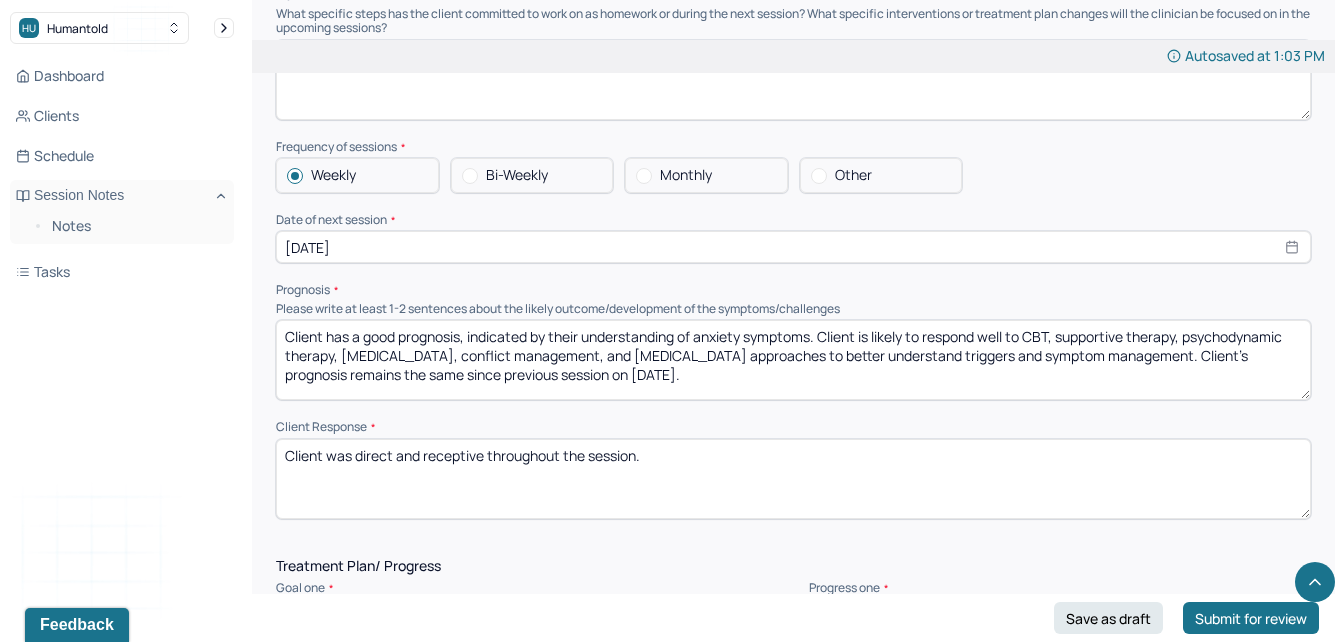 scroll, scrollTop: 2180, scrollLeft: 0, axis: vertical 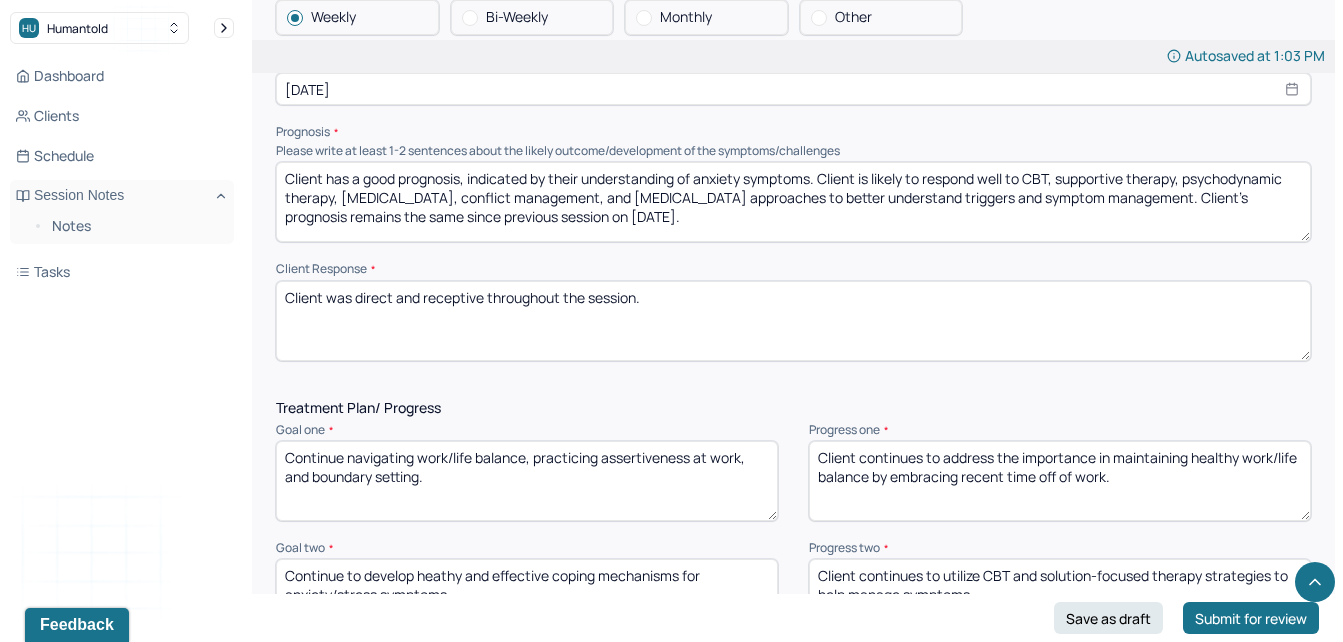 type on "Client to continue exploring interests outside of work and work/life balance." 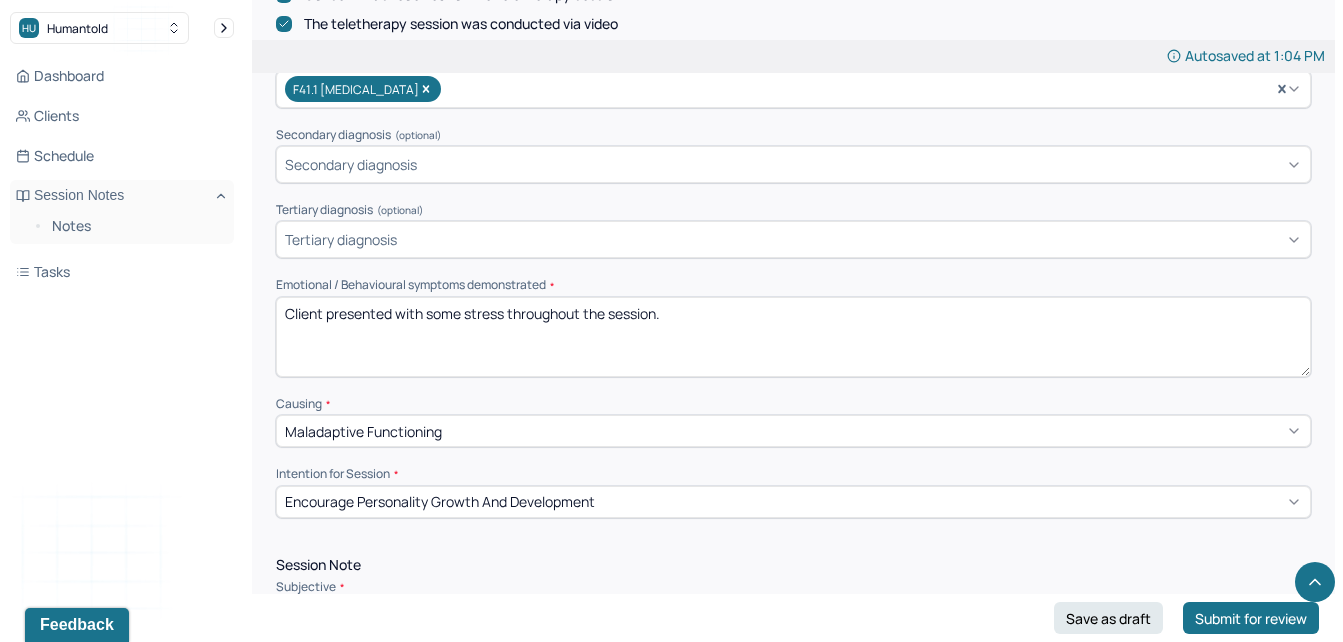 scroll, scrollTop: 686, scrollLeft: 0, axis: vertical 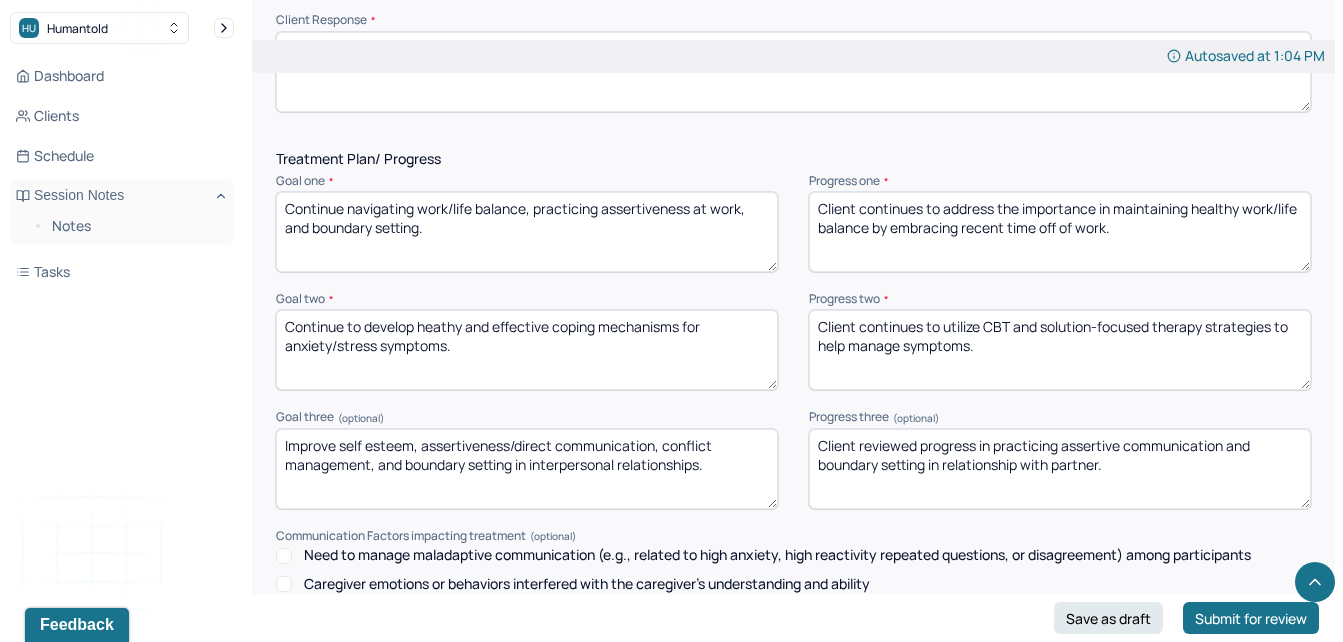 type on "Client was present and cooperative throughout the session." 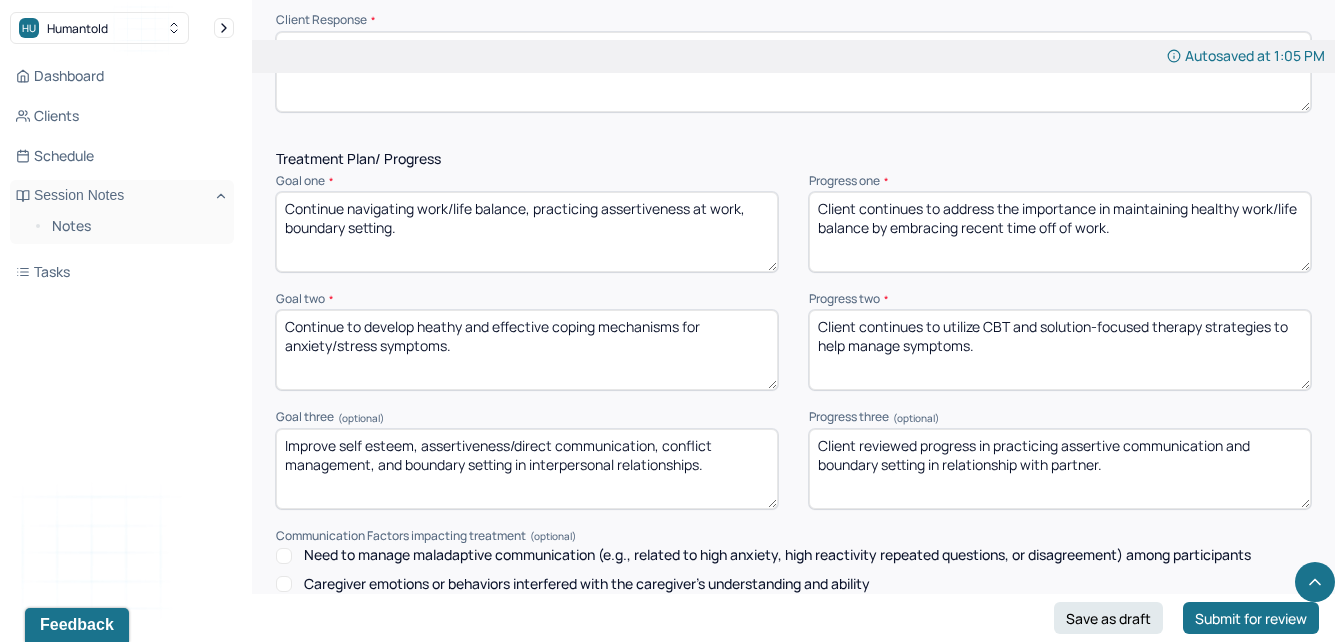 click on "Continue navigating work/life balance, practicing assertiveness at workboundary setting." at bounding box center [527, 232] 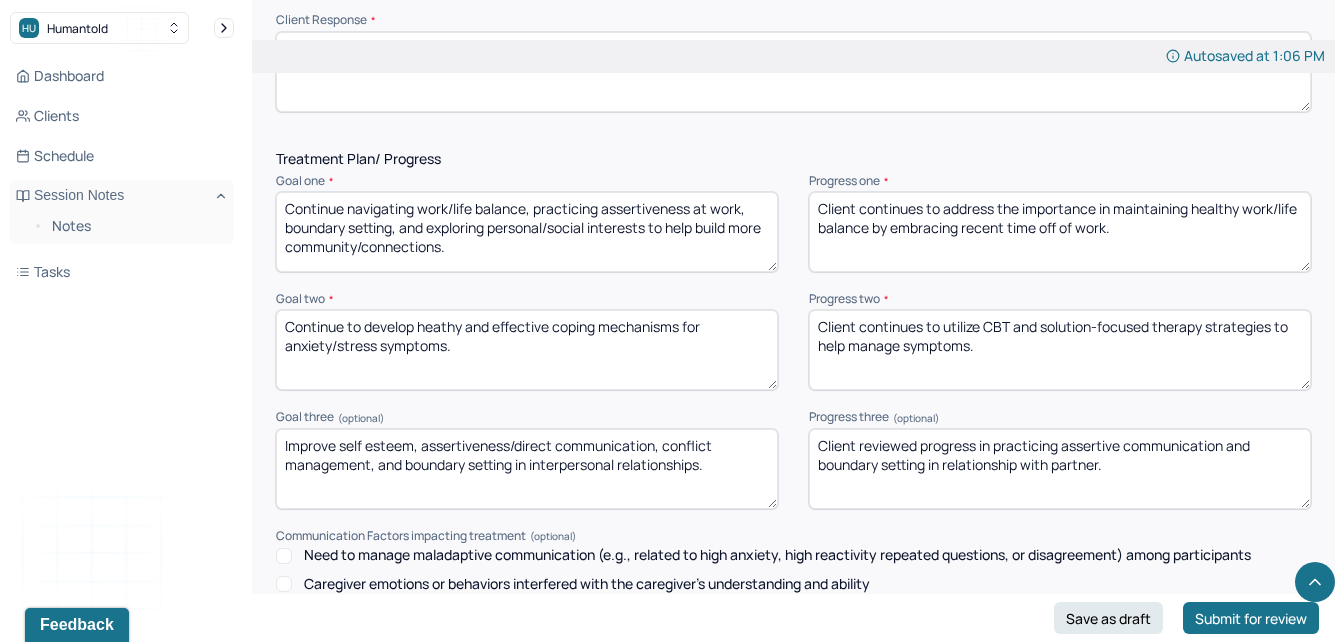 type on "Continue navigating work/life balance, practicing assertiveness at work, boundary setting, and exploring personal/social interests to help build more community/connections." 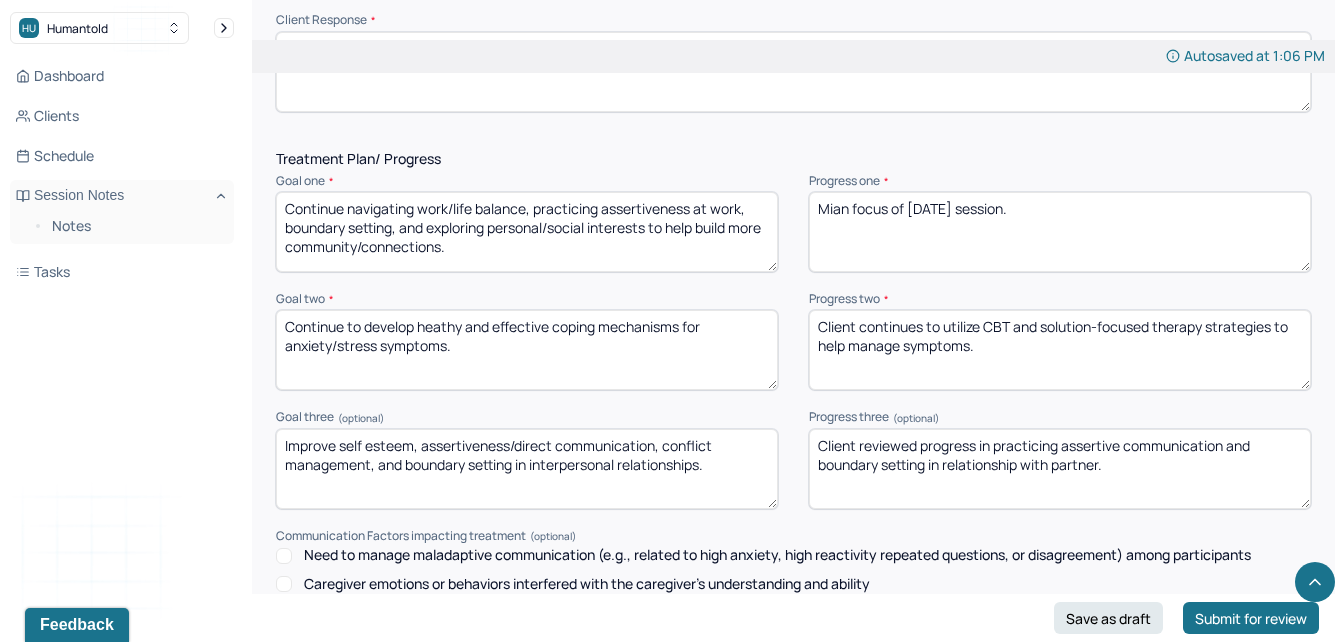 type on "Mian focus of [DATE] session." 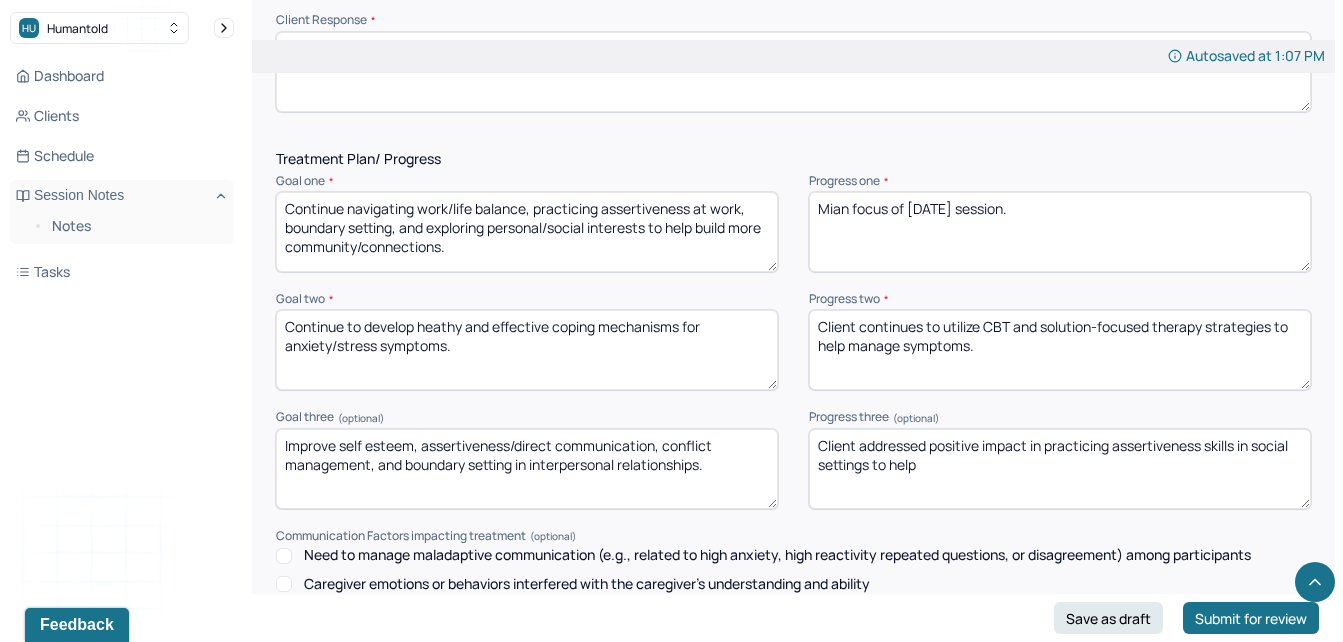 click on "Client addressed positive impact in practicing assertiveness skills in social settings to help" at bounding box center (1060, 469) 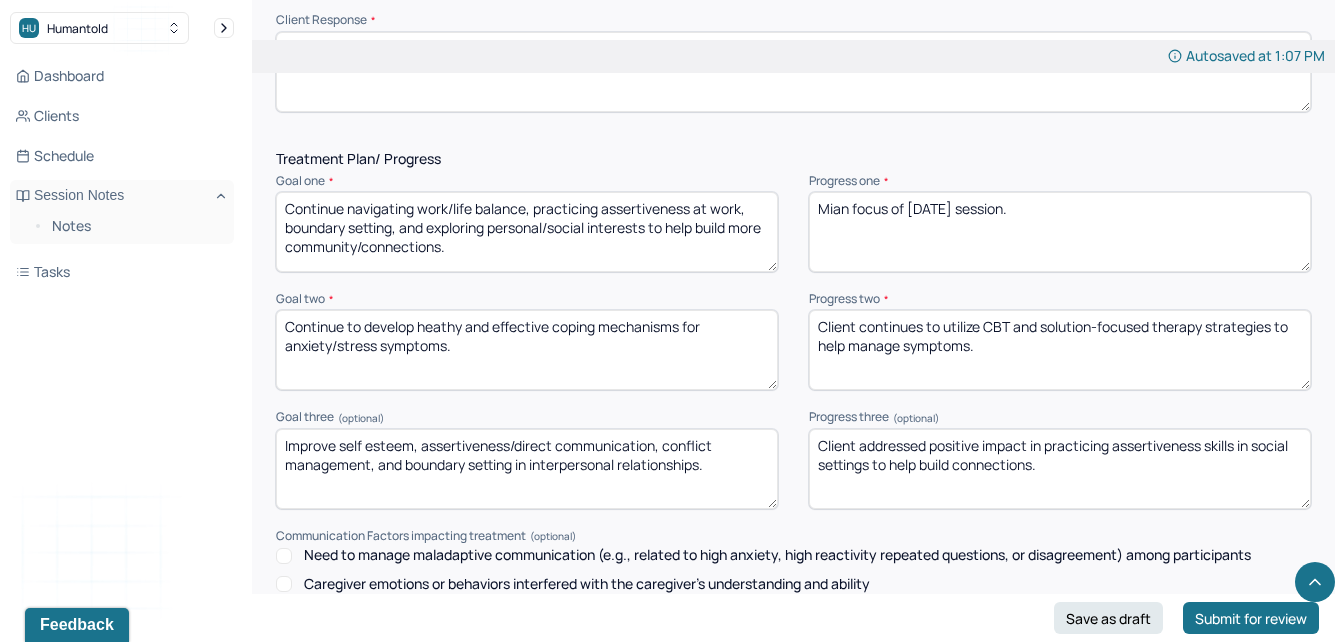 scroll, scrollTop: 2976, scrollLeft: 0, axis: vertical 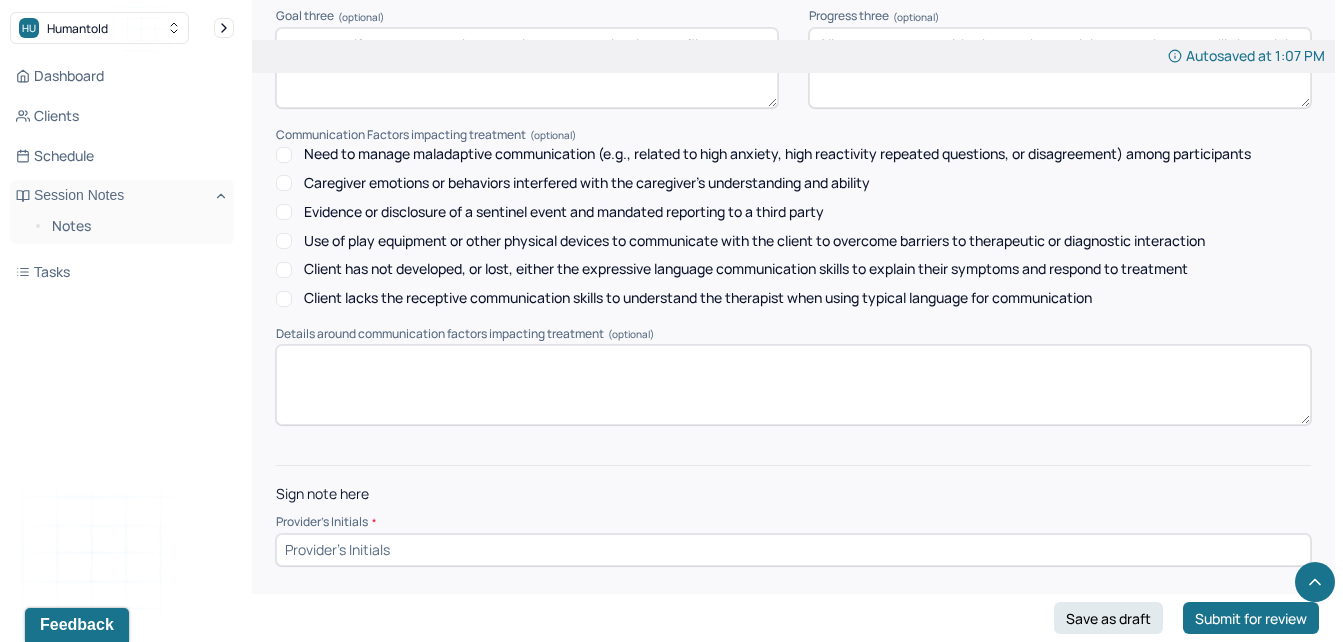 type on "Client addressed positive impact in practicing assertiveness skills in social settings to help build connections." 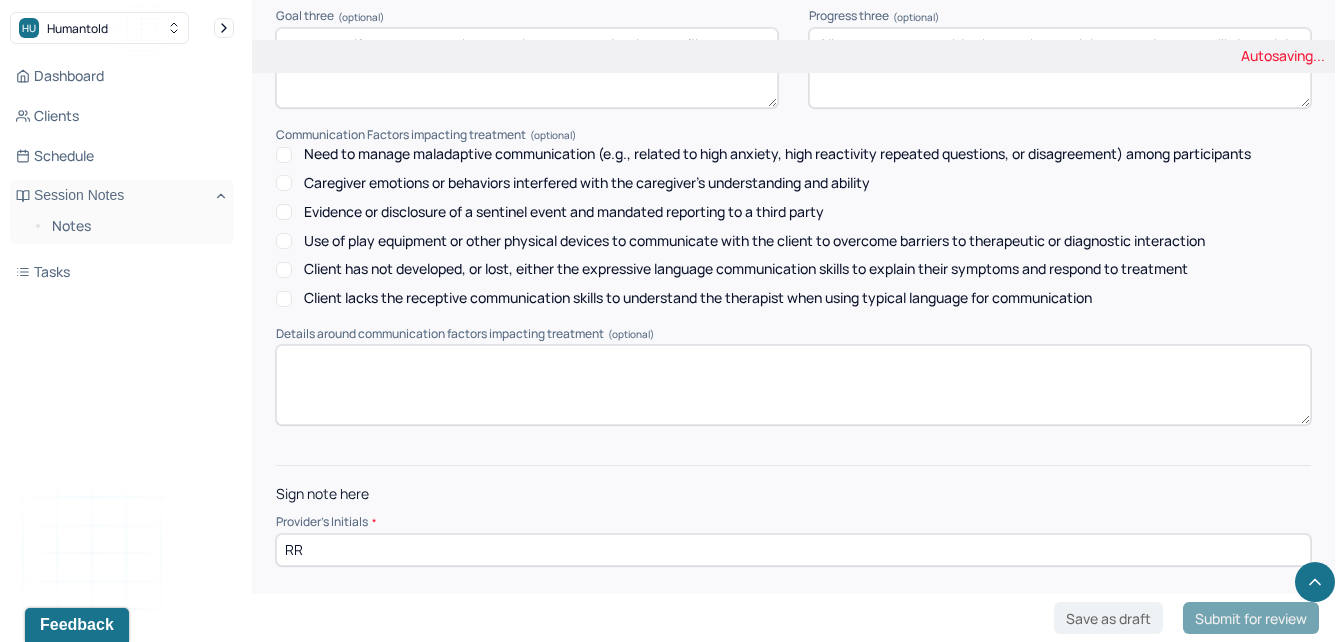 type on "RR" 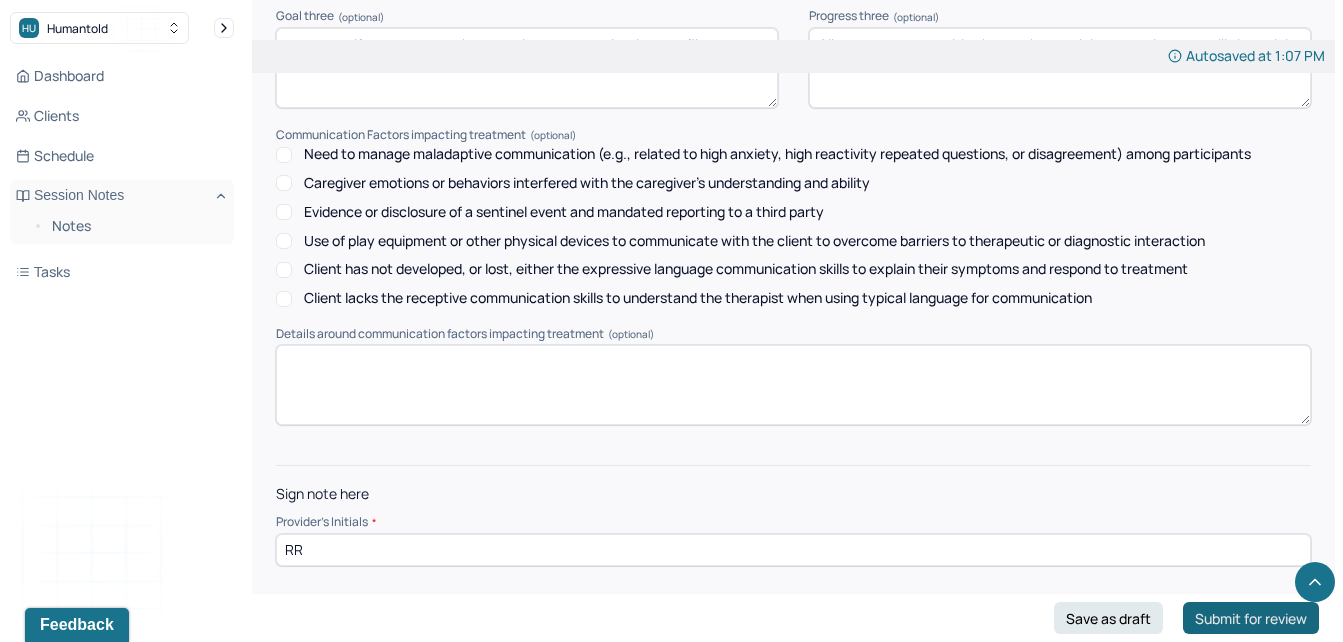 click on "Submit for review" at bounding box center [1251, 618] 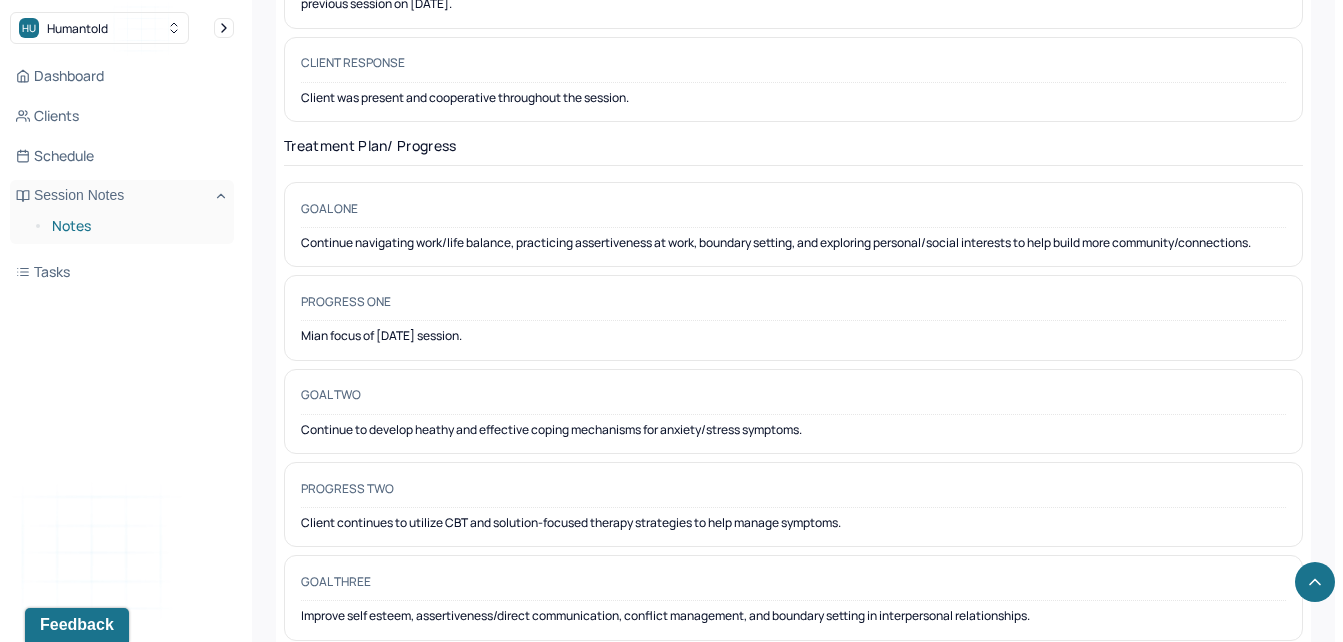 click on "Notes" at bounding box center [135, 226] 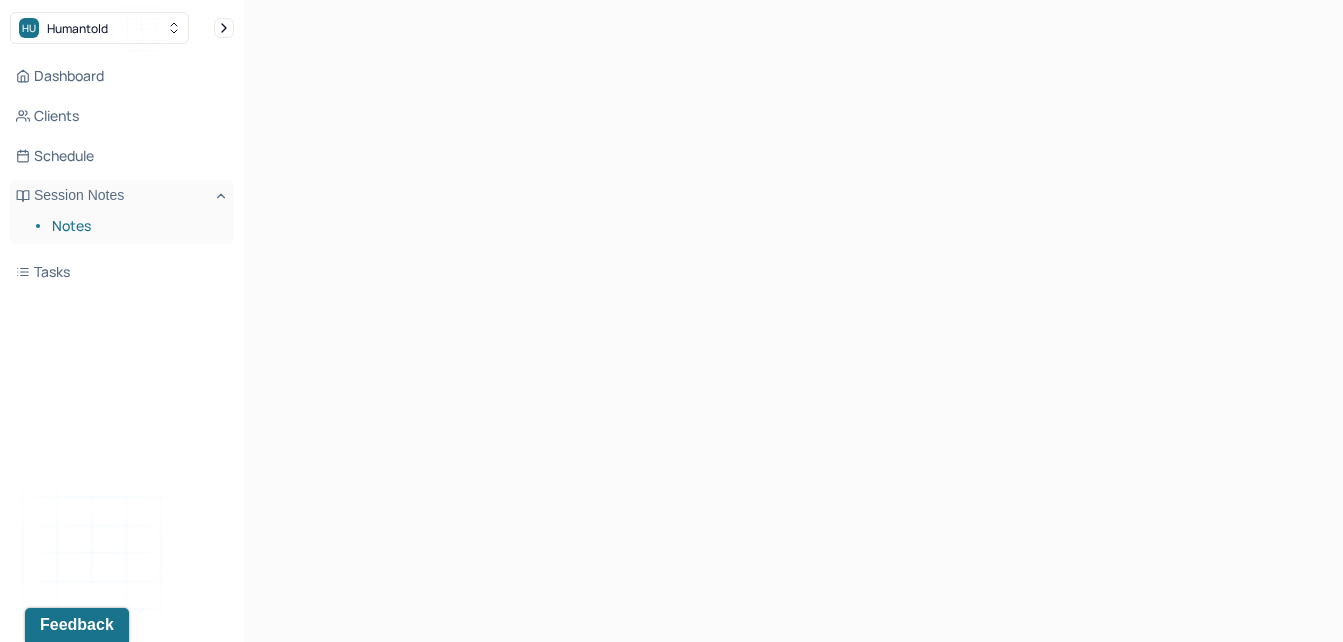 scroll, scrollTop: 0, scrollLeft: 0, axis: both 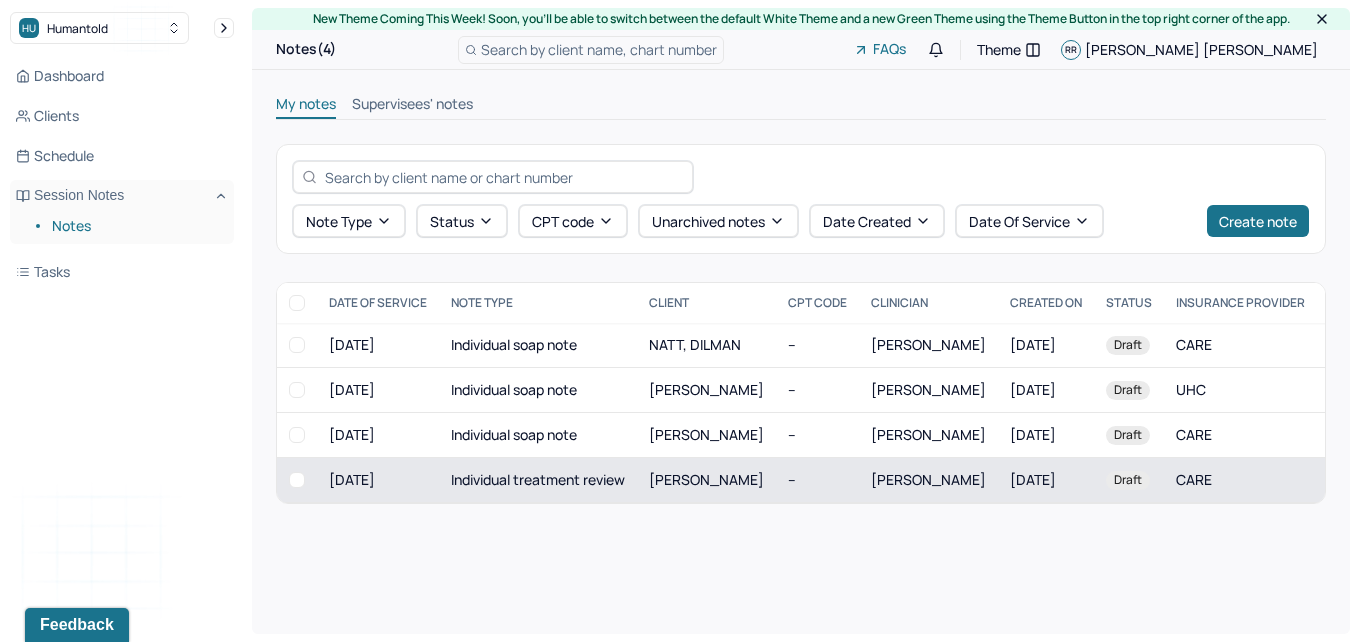 click on "[PERSON_NAME]" at bounding box center [706, 479] 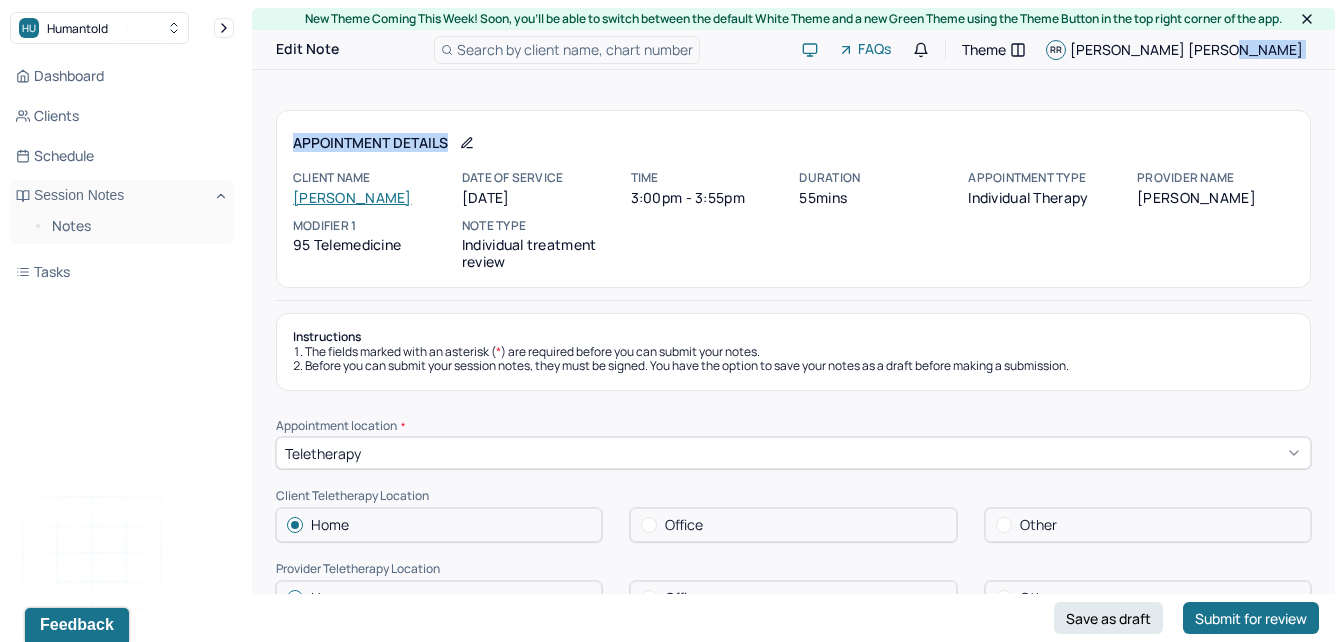 drag, startPoint x: 1342, startPoint y: 36, endPoint x: 1323, endPoint y: 124, distance: 90.02777 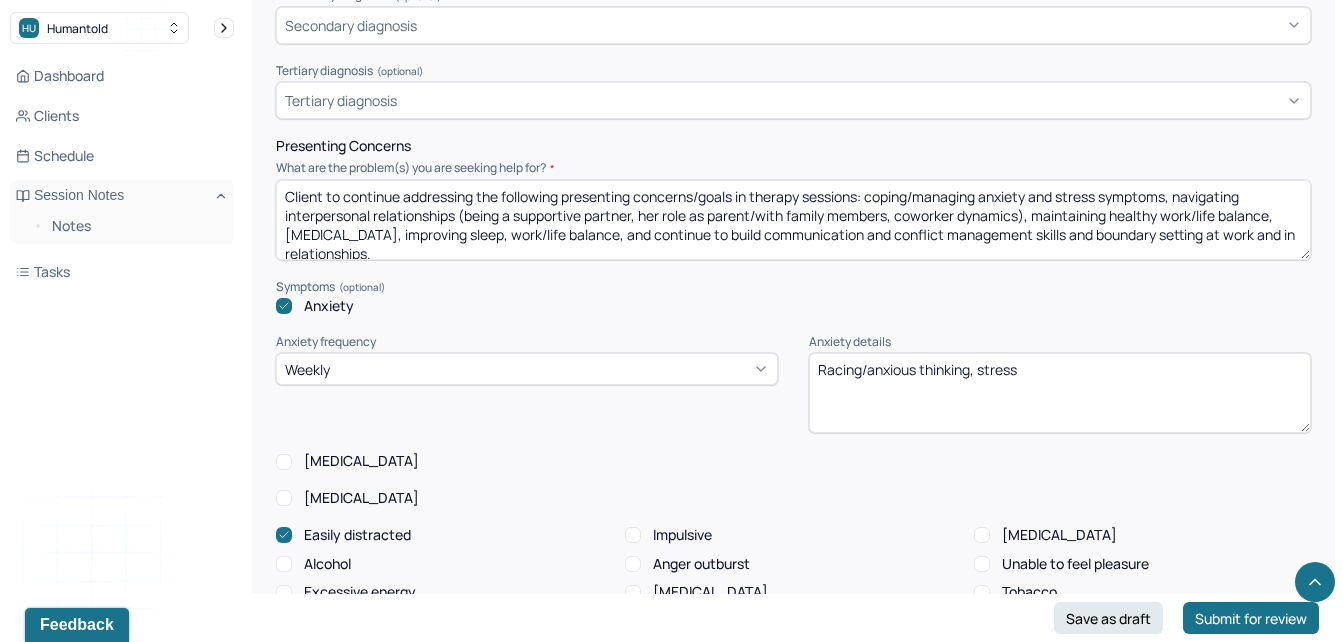 scroll, scrollTop: 815, scrollLeft: 0, axis: vertical 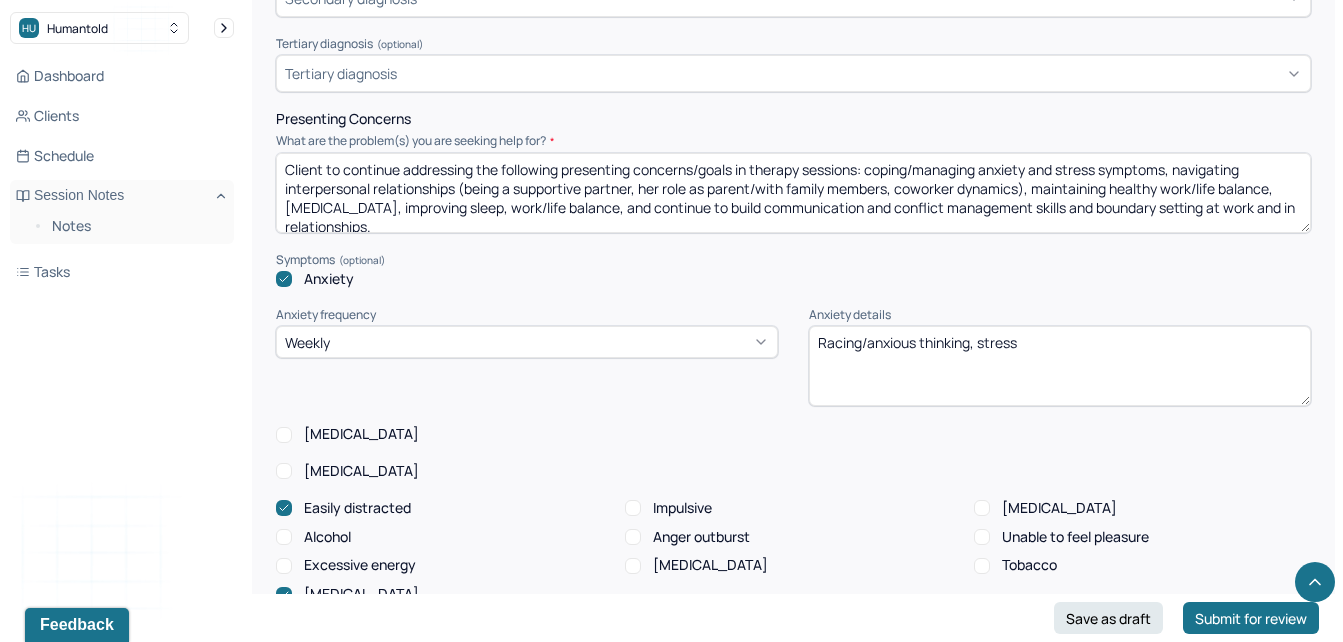 click on "Client to continue addressing the following presenting concerns/goals in therapy sessions: coping/managing anxiety and stress symptoms, navigating interpersonal relationships (being a supportive partner, her role as parent/with family members, coworker dynamics), maintaining healthy work/life balance, [MEDICAL_DATA], improving sleep, work/life balance, and continue to build communication and conflict management skills and boundary setting at work and in relationships." at bounding box center [793, 193] 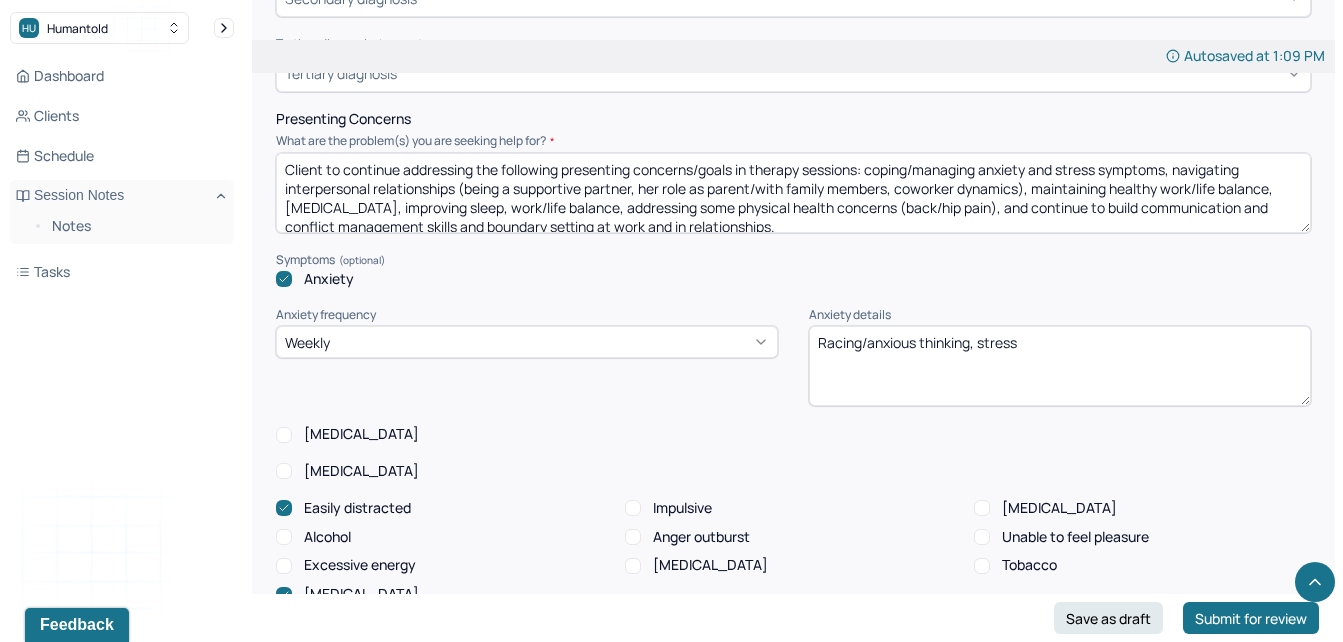 click on "Client to continue addressing the following presenting concerns/goals in therapy sessions: coping/managing anxiety and stress symptoms, navigating interpersonal relationships (being a supportive partner, her role as parent/with family members, coworker dynamics), maintaining healthy work/life balance, [MEDICAL_DATA], improving sleep, work/life balance, addressing some physical health concerns (back/hip pain), and continue to build communication and conflict management skills and boundary setting at work and in relationships." at bounding box center (793, 193) 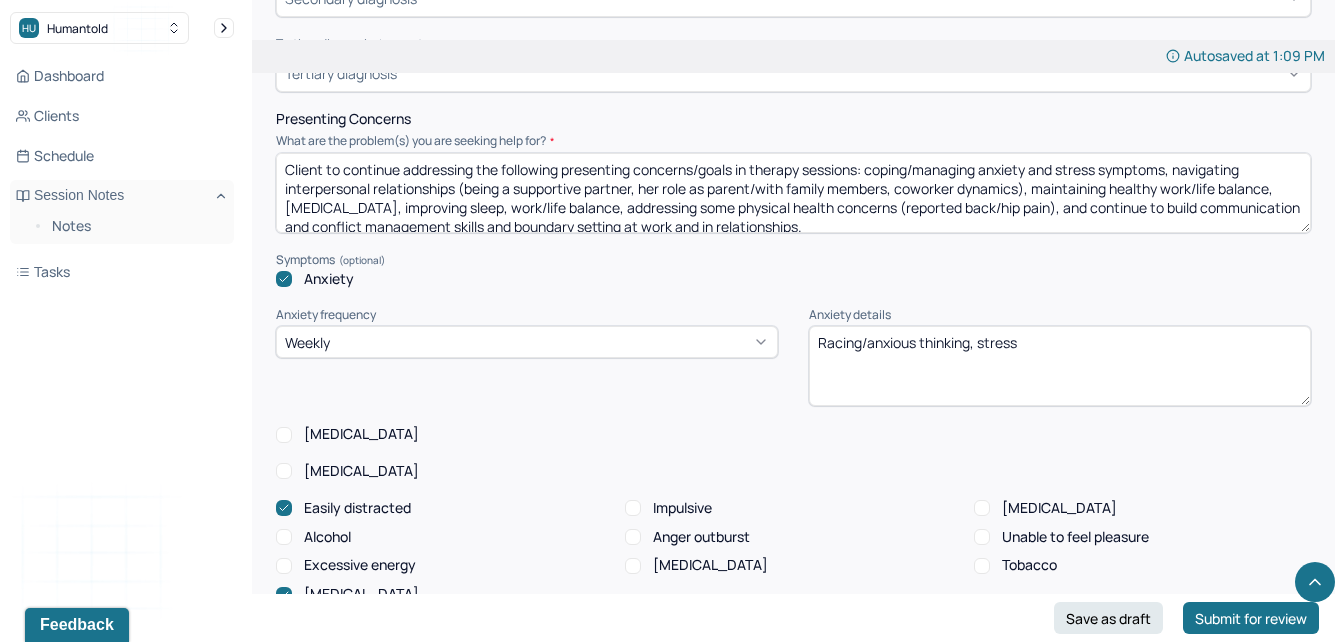 scroll, scrollTop: 0, scrollLeft: 0, axis: both 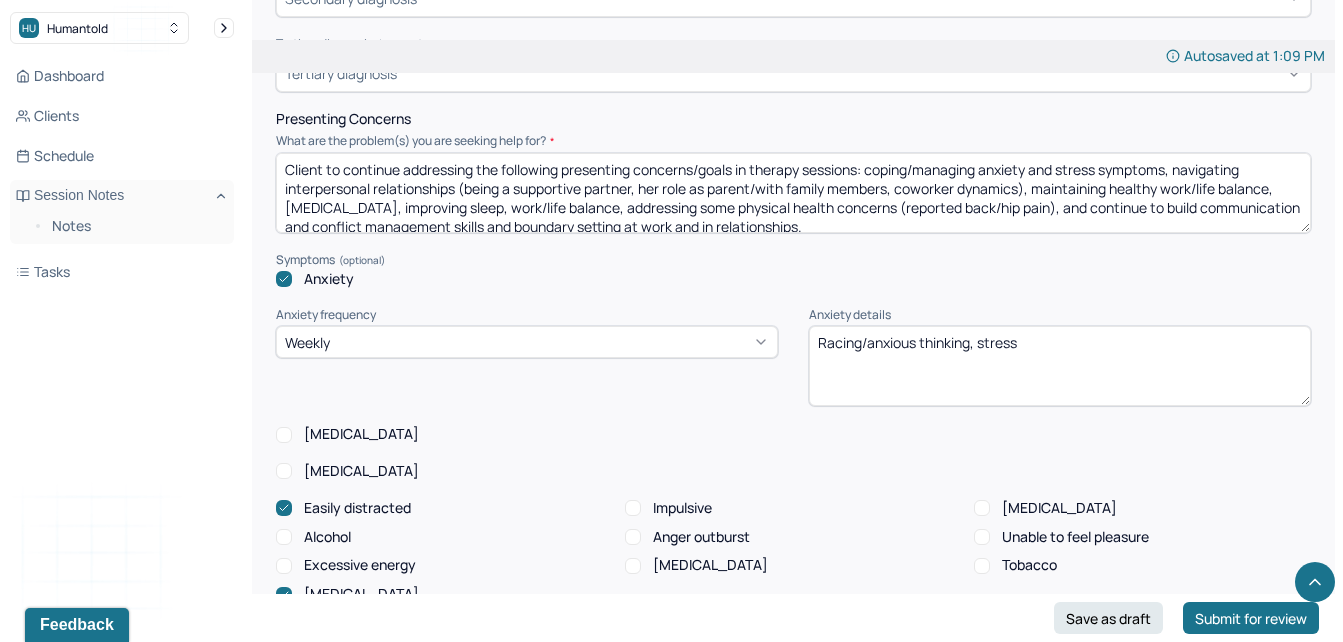 drag, startPoint x: 937, startPoint y: 226, endPoint x: 200, endPoint y: 98, distance: 748.0328 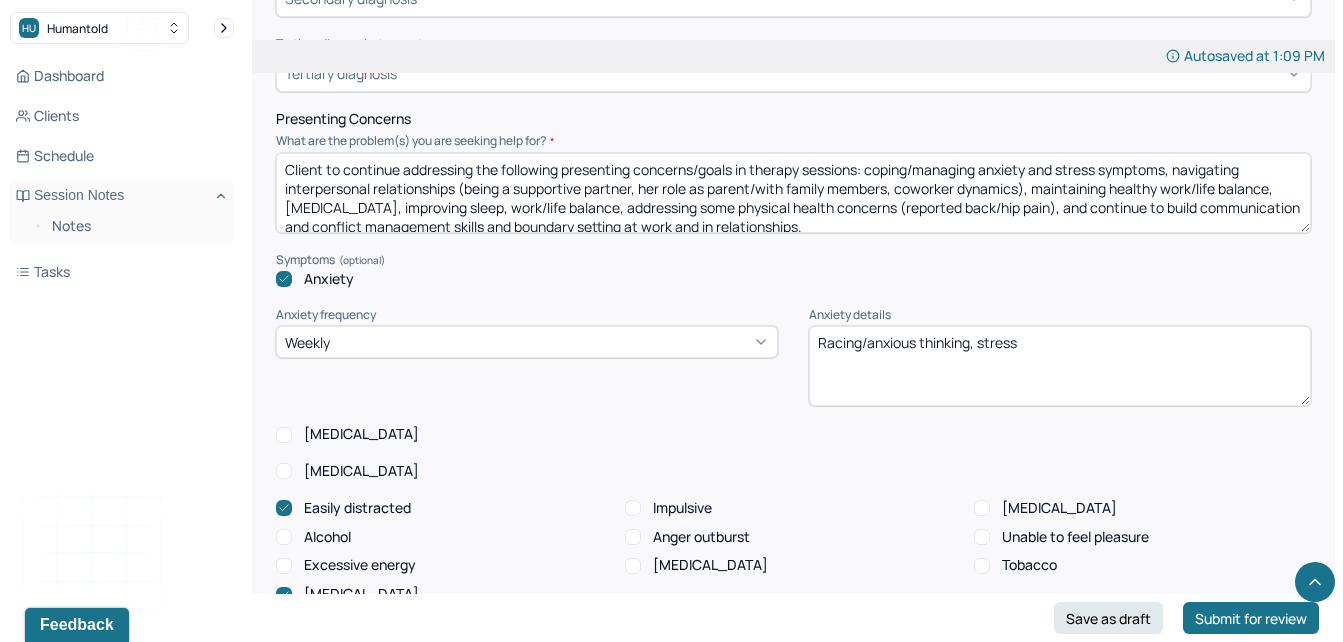 click on "HU Humantold Dashboard Clients Schedule Session Notes Notes Tasks RR [PERSON_NAME] provider Logout   New Theme Coming This Week! Soon, you’ll be able to switch between the default White Theme and a new Green Theme using the Theme Button in the top right corner of the app.  Edit Note Search by client name, chart number  FAQs Theme RR [PERSON_NAME] Autosaved at 1:09 PM Appointment Details Client name [PERSON_NAME] Date of service [DATE] Time 3:00pm - 3:55pm Duration 55mins Appointment type individual therapy Provider name [PERSON_NAME] Modifier 1 95 Telemedicine Note type Individual treatment review Instructions The fields marked with an asterisk ( * ) are required before you can submit your notes. Before you can submit your session notes, they must be signed. You have the option to save your notes as a draft before making a submission. Appointment location * Teletherapy Client Teletherapy Location Home Office Other Provider Teletherapy Location Home Office Other Primary diagnosis * Secondary diagnosis" at bounding box center [671, 1787] 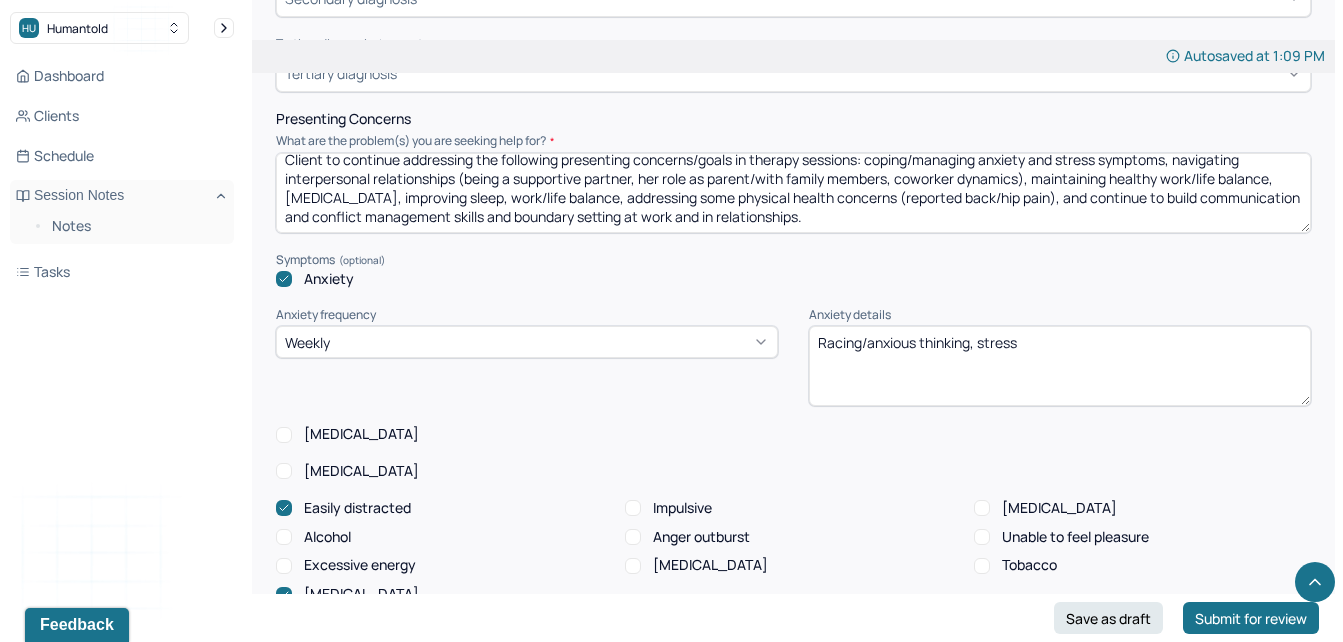 scroll, scrollTop: 0, scrollLeft: 0, axis: both 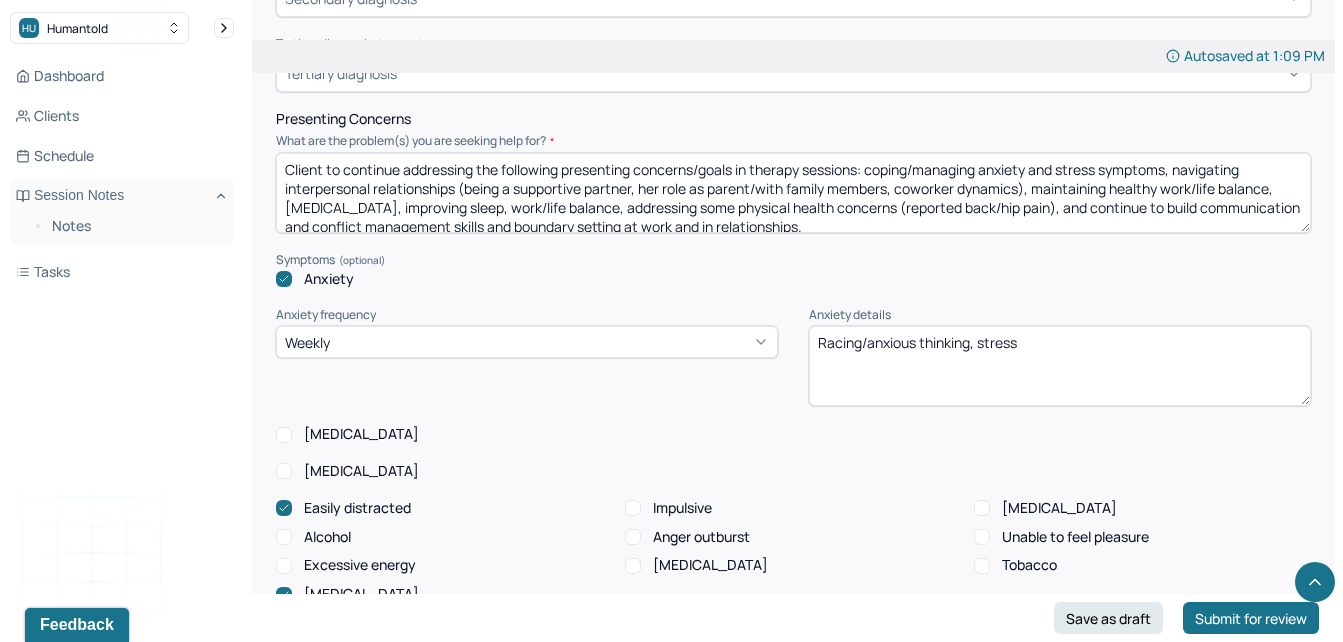 drag, startPoint x: 929, startPoint y: 227, endPoint x: 262, endPoint y: 177, distance: 668.87146 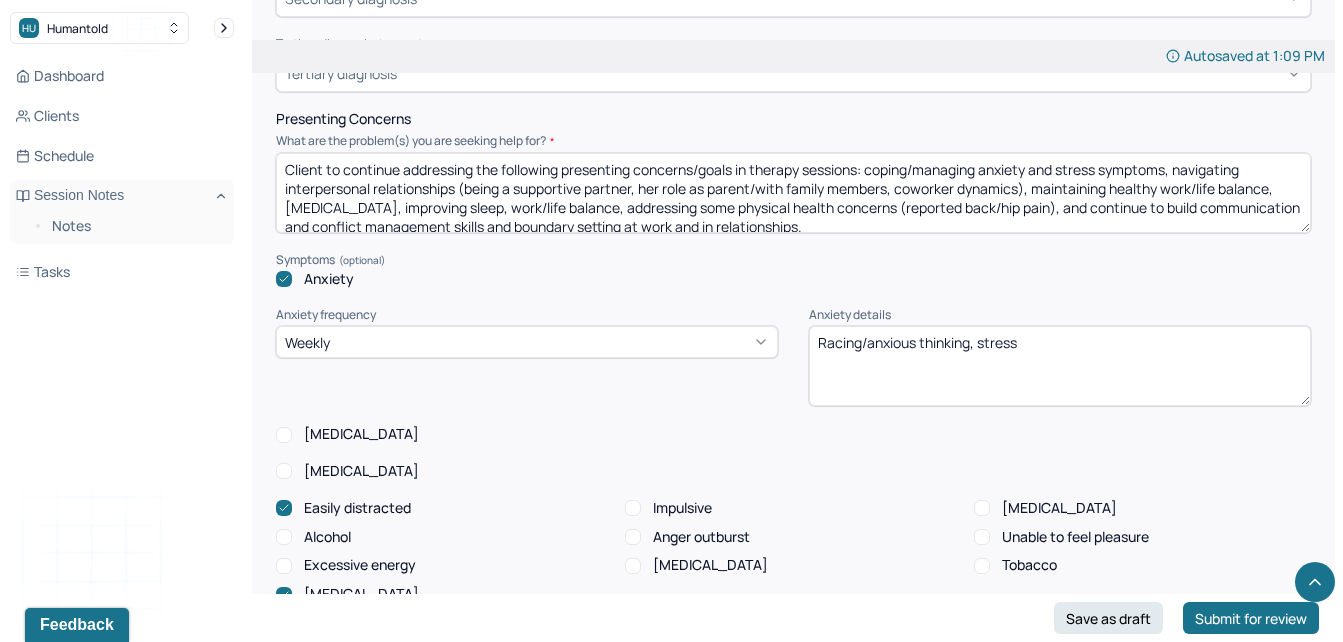 click on "Autosaved at 1:09 PM Appointment Details Client name [PERSON_NAME] Date of service [DATE] Time 3:00pm - 3:55pm Duration 55mins Appointment type individual therapy Provider name [PERSON_NAME] Modifier 1 95 Telemedicine Note type Individual treatment review Instructions The fields marked with an asterisk ( * ) are required before you can submit your notes. Before you can submit your session notes, they must be signed. You have the option to save your notes as a draft before making a submission. Appointment location * Teletherapy Client Teletherapy Location Home Office Other Provider Teletherapy Location Home Office Other Consent was received for the teletherapy session The teletherapy session was conducted via video Primary diagnosis * F41.1 [MEDICAL_DATA] Secondary diagnosis (optional) Secondary diagnosis Tertiary diagnosis (optional) Tertiary diagnosis Presenting Concerns What are the problem(s) you are seeking help for? Symptoms Anxiety Anxiety frequency Weekly Anxiety details [MEDICAL_DATA]" at bounding box center (793, 1818) 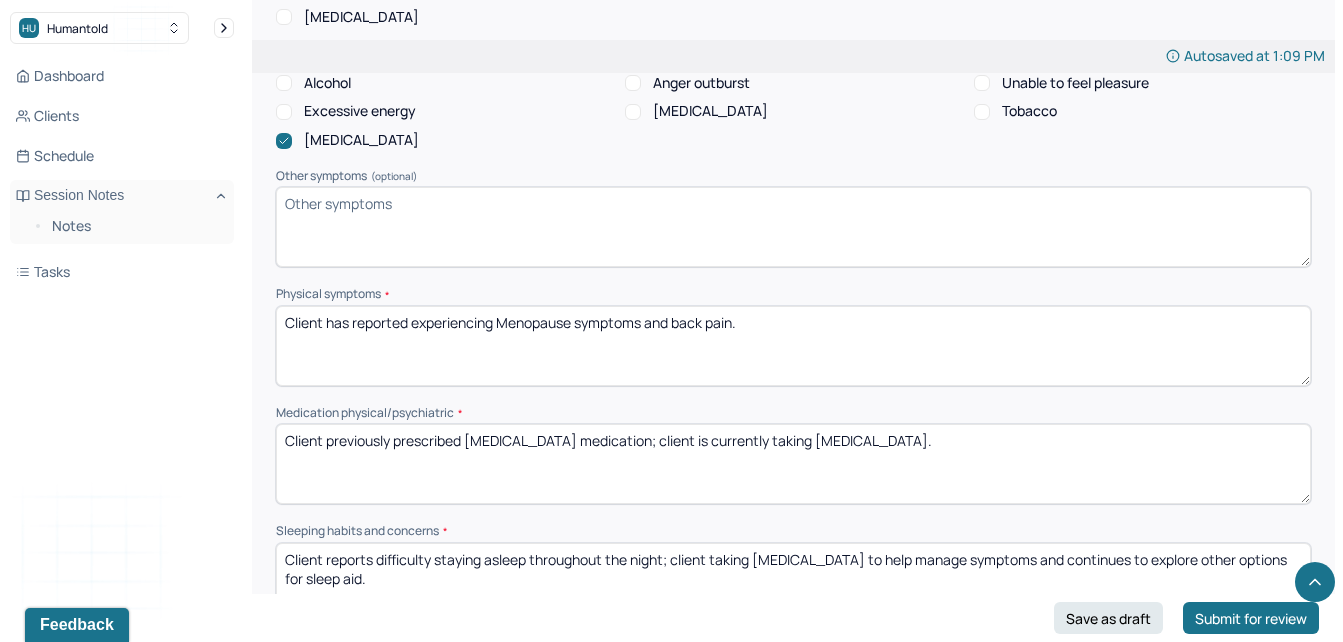 scroll, scrollTop: 1313, scrollLeft: 0, axis: vertical 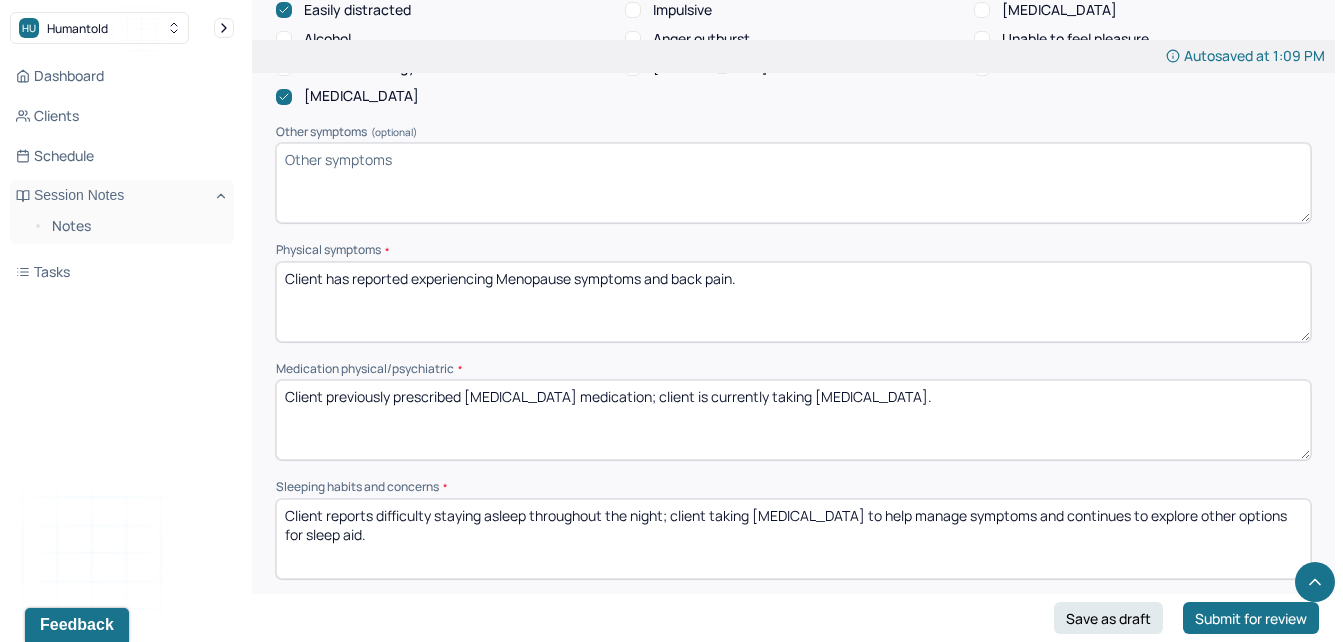 type on "Client to continue addressing the following presenting concerns/goals in therapy sessions: coping/managing anxiety and stress symptoms, navigating interpersonal relationships (being a supportive partner, her role as parent/with family members, coworker dynamics), maintaining healthy work/life balance, [MEDICAL_DATA], improving sleep, work/life balance, addressing some physical health concerns (reported back/hip pain), and continue to build communication and conflict management skills and boundary setting at work and in relationships." 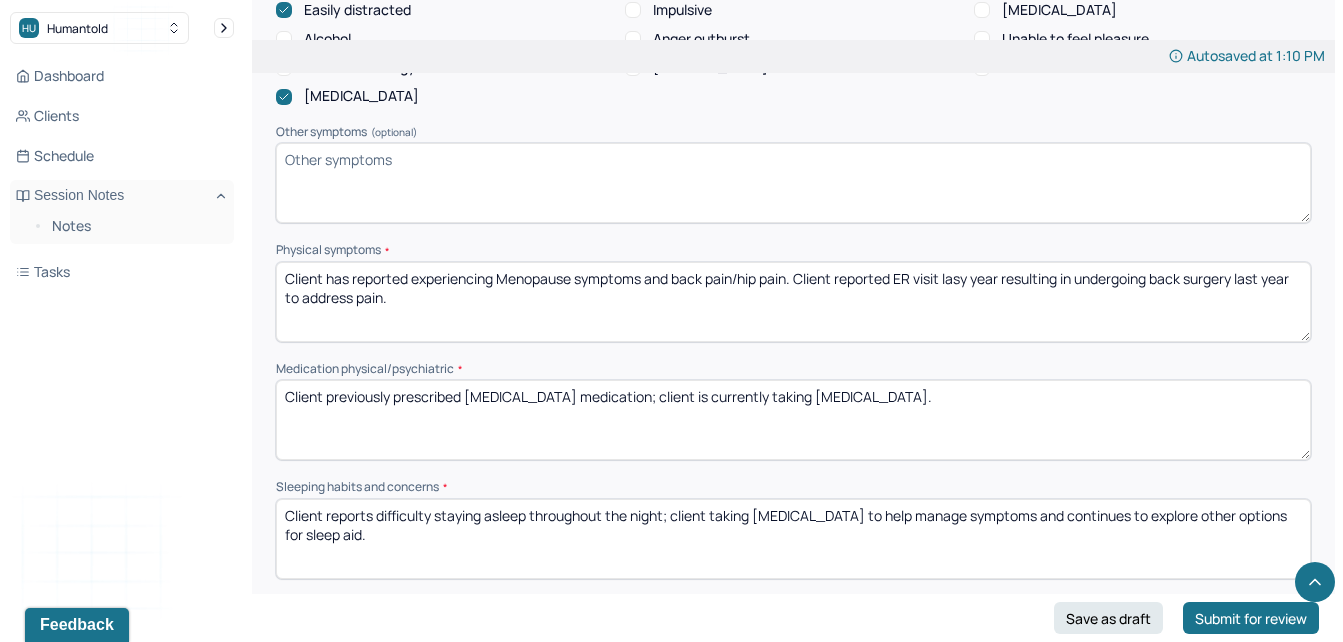 drag, startPoint x: 961, startPoint y: 286, endPoint x: 1183, endPoint y: 373, distance: 238.43867 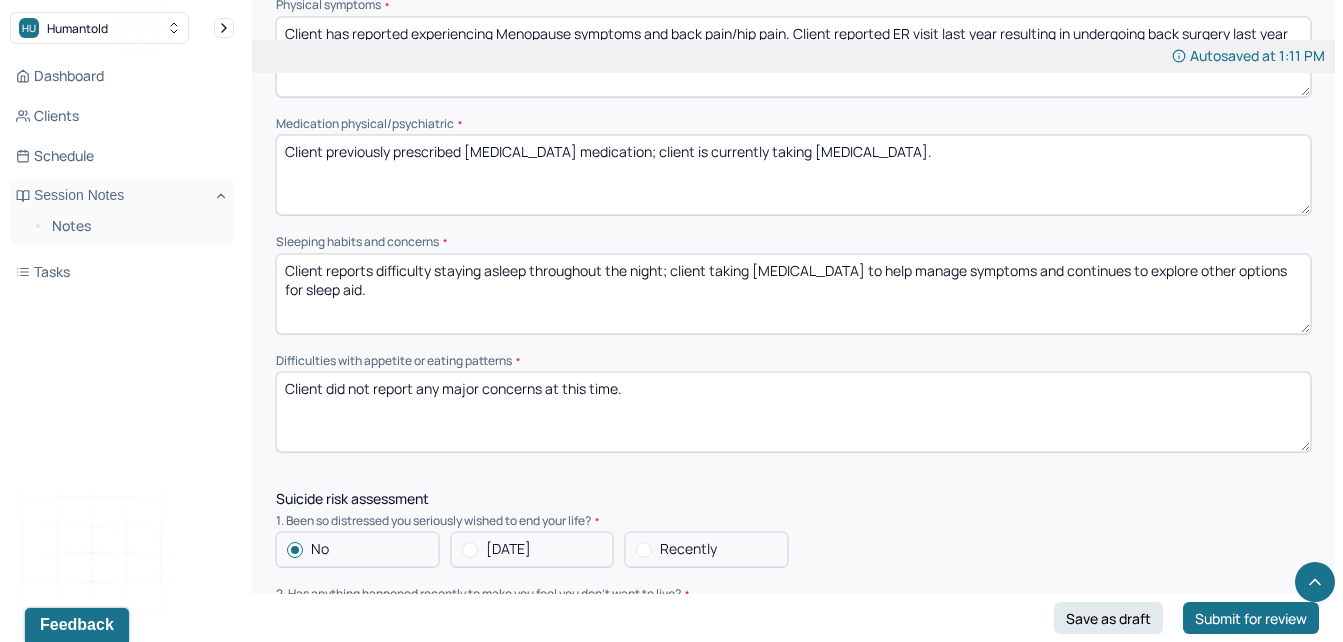 scroll, scrollTop: 1549, scrollLeft: 0, axis: vertical 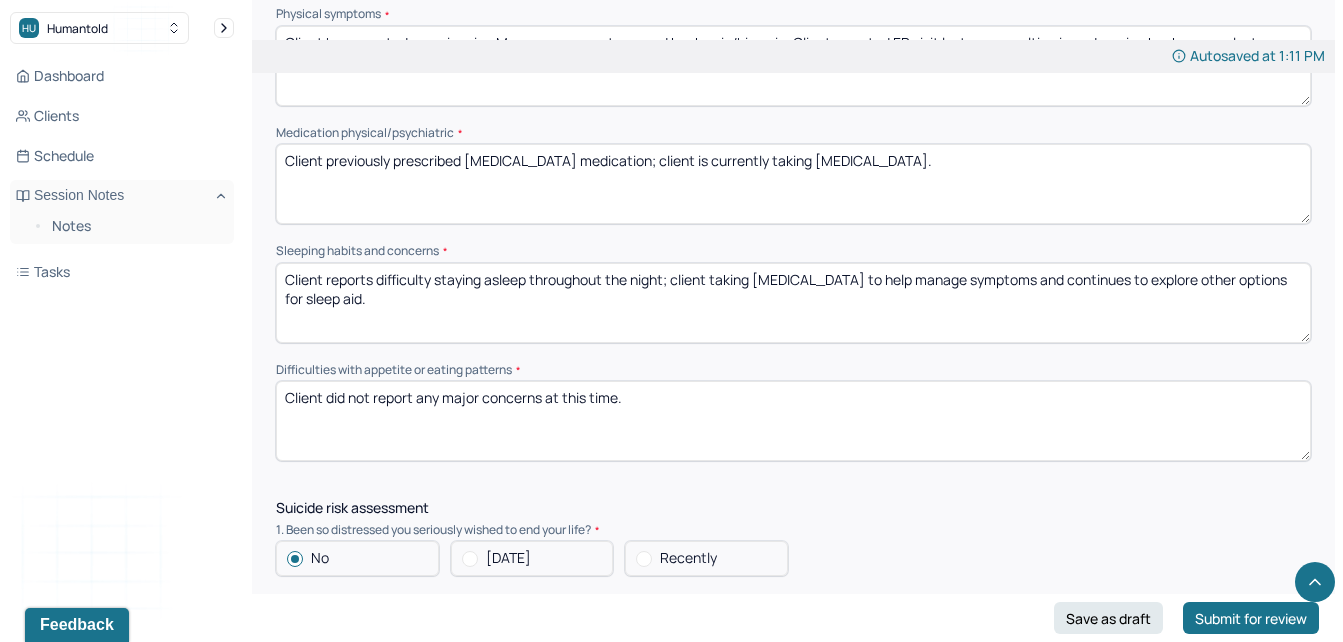 type on "Client has reported experiencing Menopause symptoms and back pain/hip pain. Client reported ER visit last year resulting in undergoing back surgery last year to address pain." 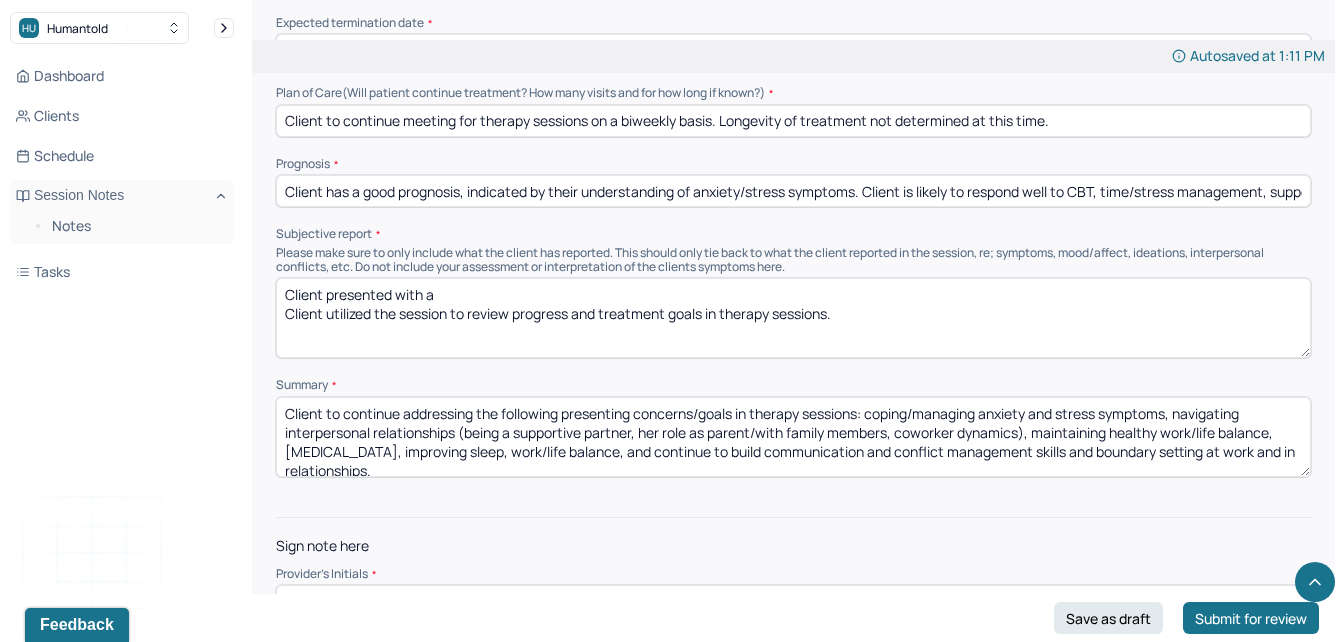 scroll, scrollTop: 4530, scrollLeft: 0, axis: vertical 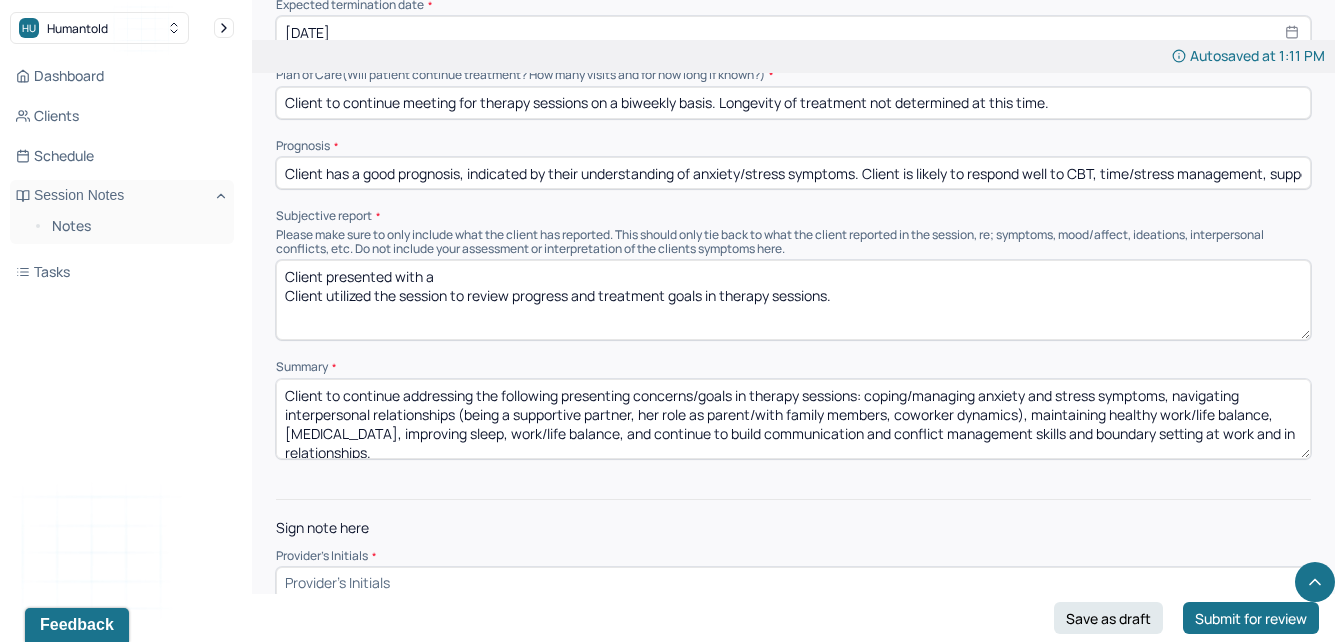 type on "Client reports difficulty staying asleep throughout the night and back/hip pain has impacted sleep; client taking [MEDICAL_DATA] to help manage symptoms and continues to explore other options for sleep aid." 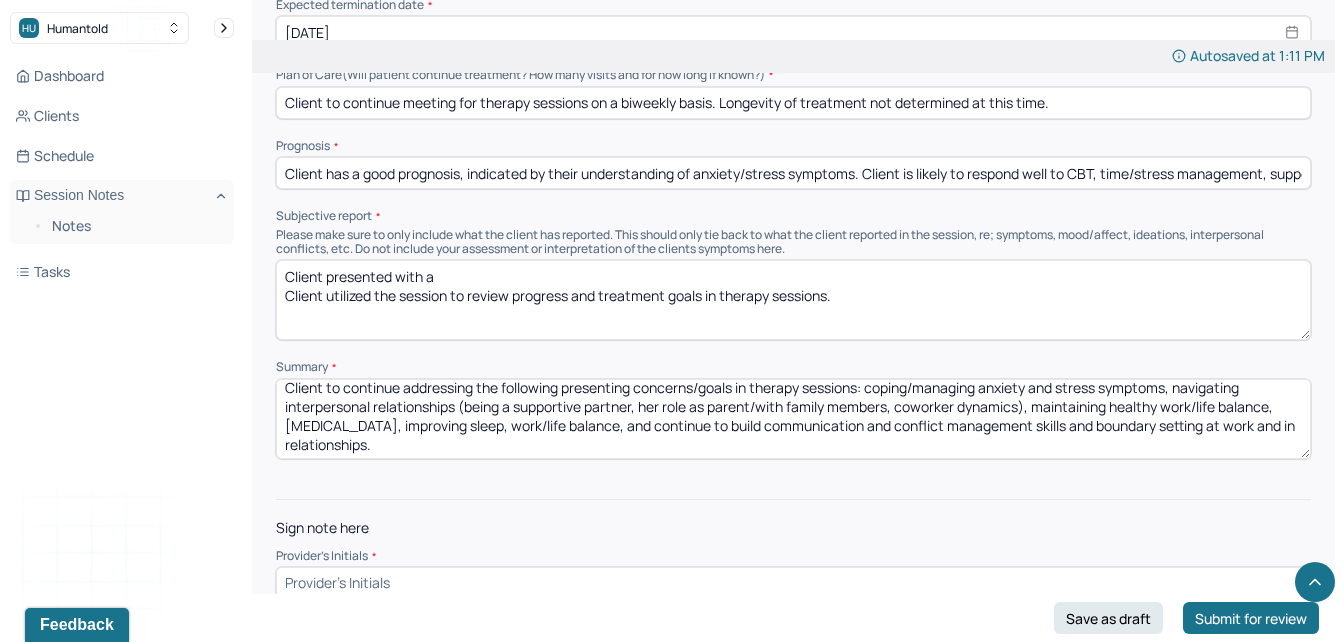 scroll, scrollTop: 0, scrollLeft: 0, axis: both 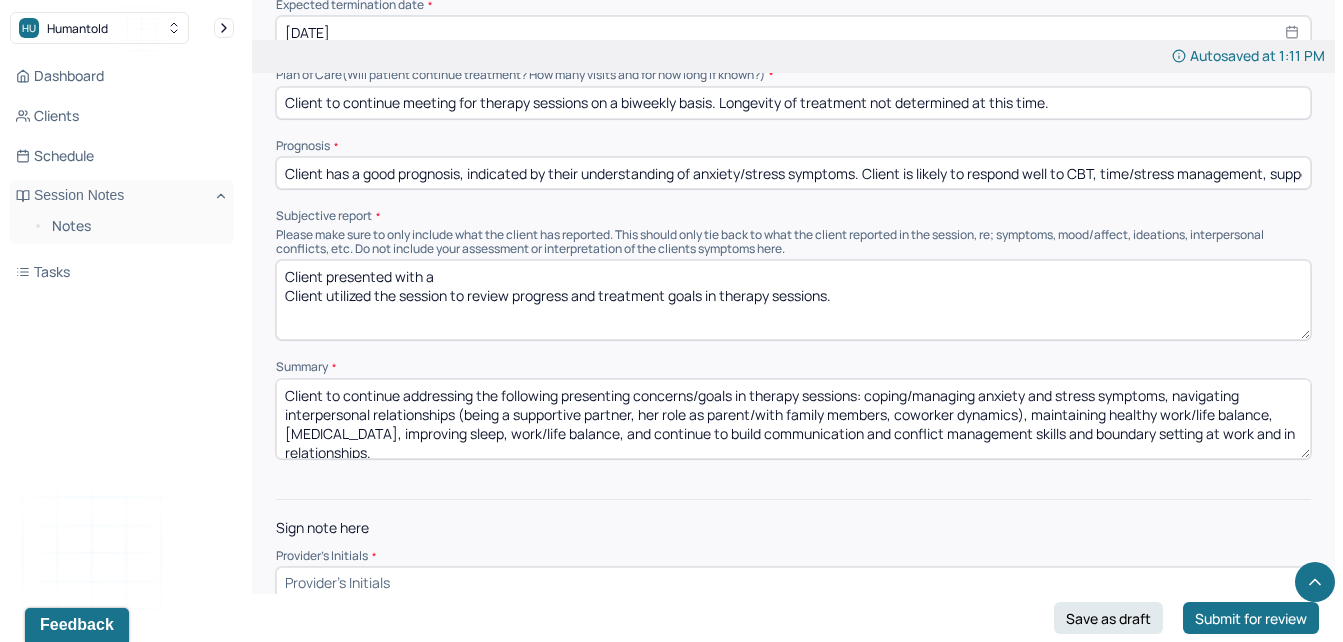 drag, startPoint x: 472, startPoint y: 455, endPoint x: 255, endPoint y: 379, distance: 229.9239 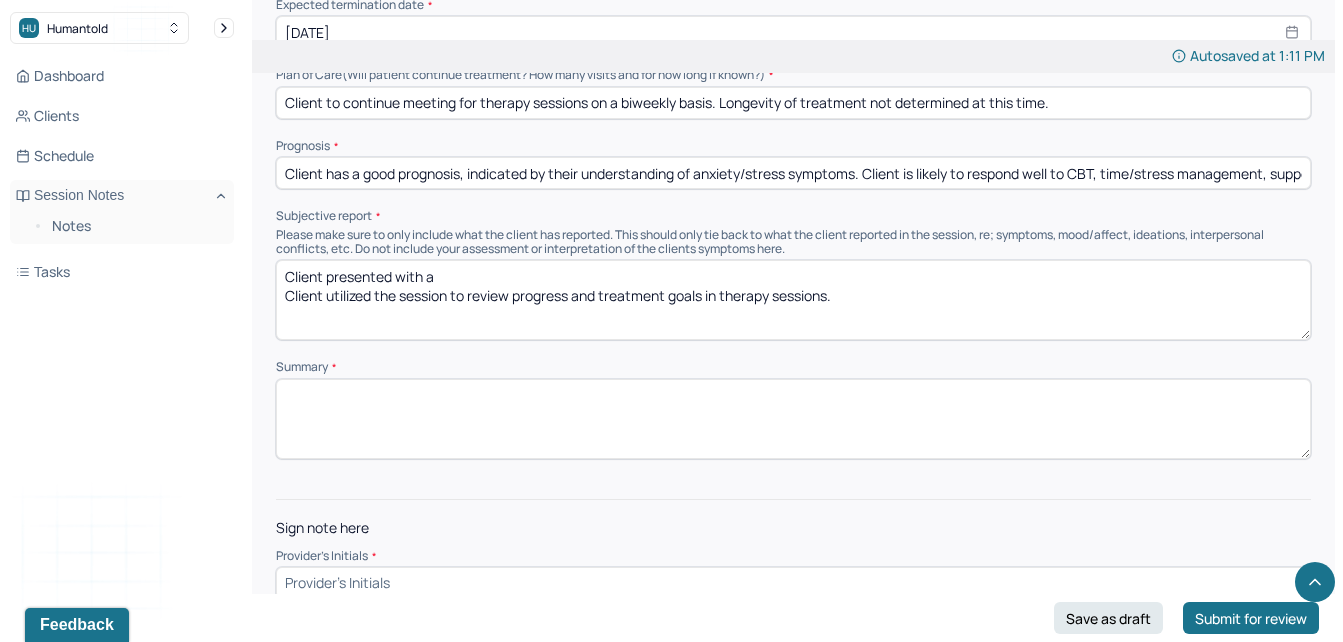 paste on "Client to continue addressing the following presenting concerns/goals in therapy sessions: coping/managing anxiety and stress symptoms, navigating interpersonal relationships (being a supportive partner, her role as parent/with family members, coworker dynamics), maintaining healthy work/life balance, [MEDICAL_DATA], improving sleep, work/life balance, addressing some physical health concerns (reported back/hip pain), and continue to build communication and conflict management skills and boundary setting at work and in relationships." 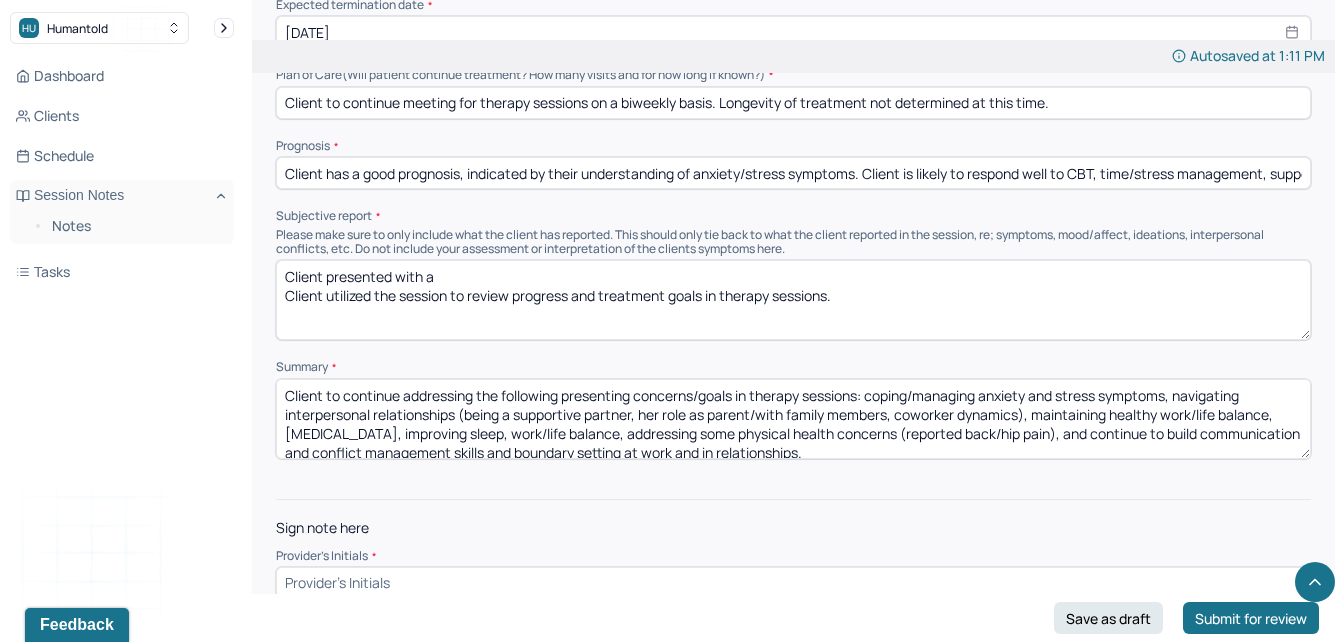 scroll, scrollTop: 4, scrollLeft: 0, axis: vertical 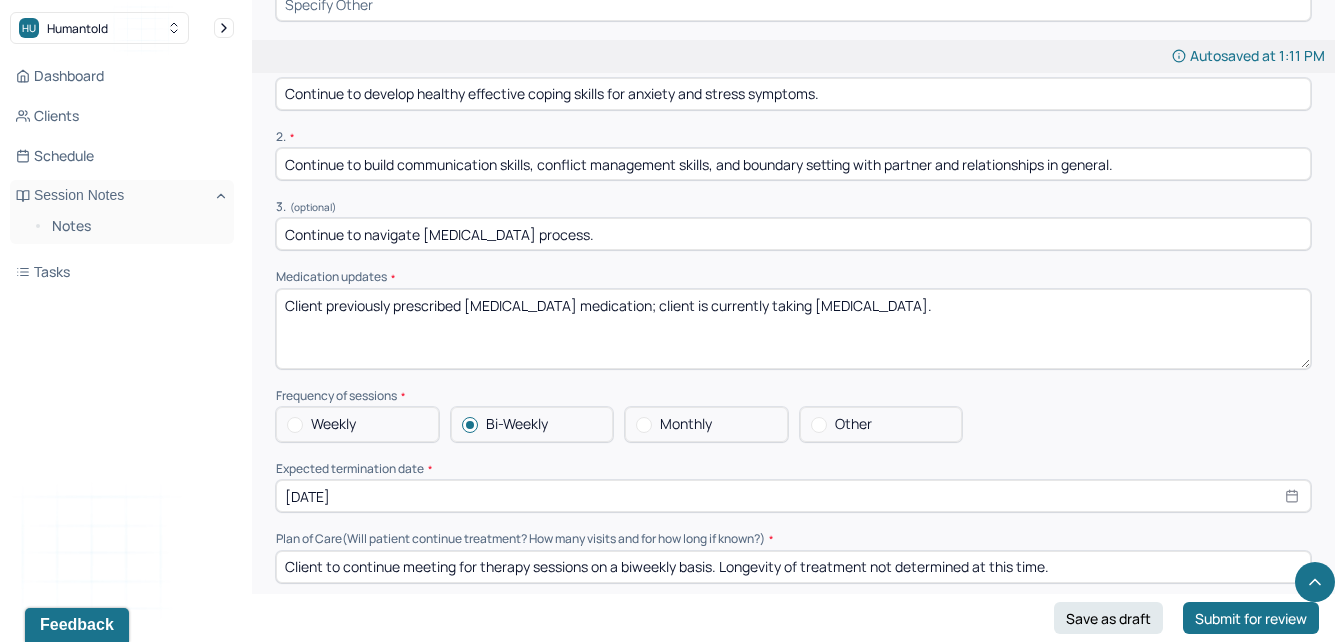 type on "Client to continue addressing the following presenting concerns/goals in therapy sessions: coping/managing anxiety and stress symptoms, navigating interpersonal relationships (being a supportive partner, her role as parent/with family members, coworker dynamics), maintaining healthy work/life balance, [MEDICAL_DATA], improving sleep, work/life balance, addressing some physical health concerns (reported back/hip pain), and continue to build communication and conflict management skills and boundary setting at work and in relationships." 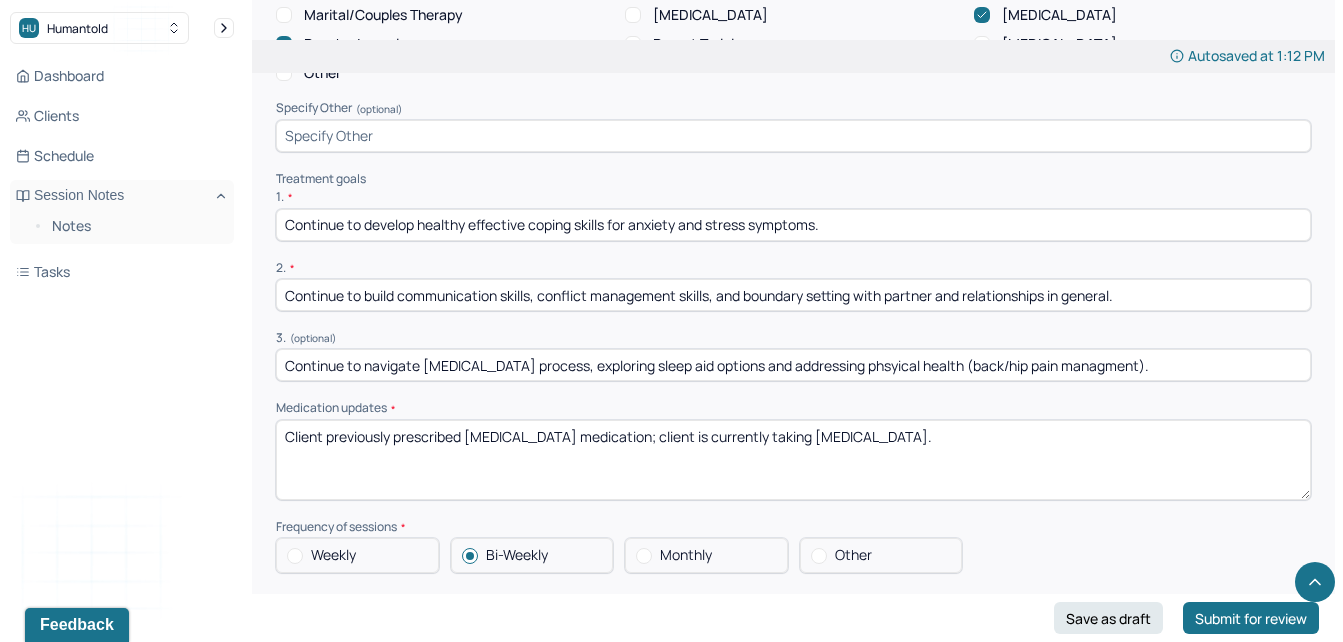 scroll, scrollTop: 3996, scrollLeft: 0, axis: vertical 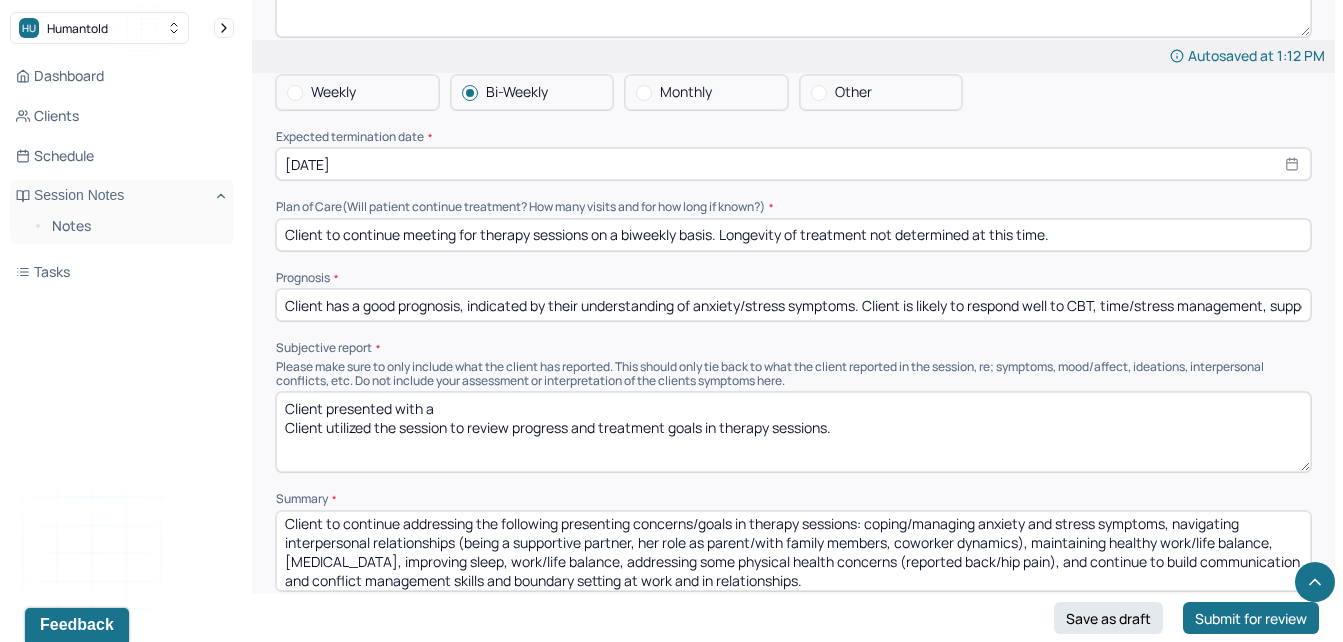 type on "Continue to navigate [MEDICAL_DATA] process, exploring sleep aid options and addressing phsyical health (back/hip pain managment)." 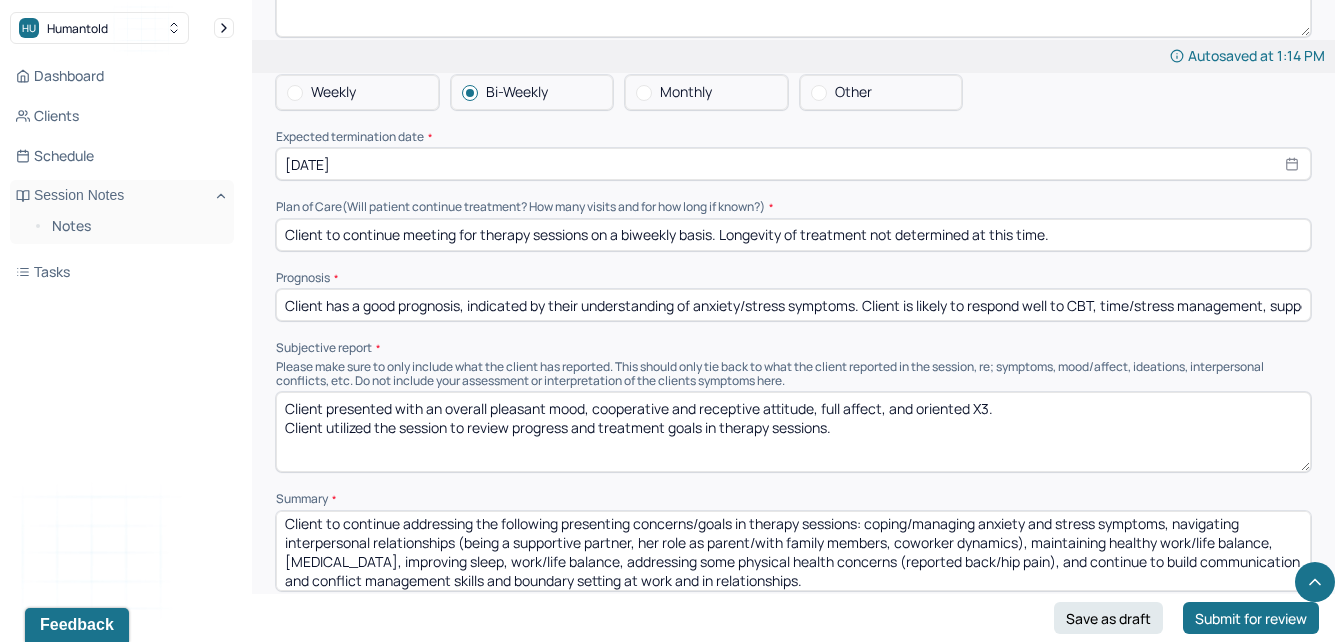 click on "Client presented with an overall pleasant mood, cooperative and receptive attitude, full affect, and oriented X3.
Client utilized the session to review progress and treatment goals in therapy sessions." at bounding box center (793, 432) 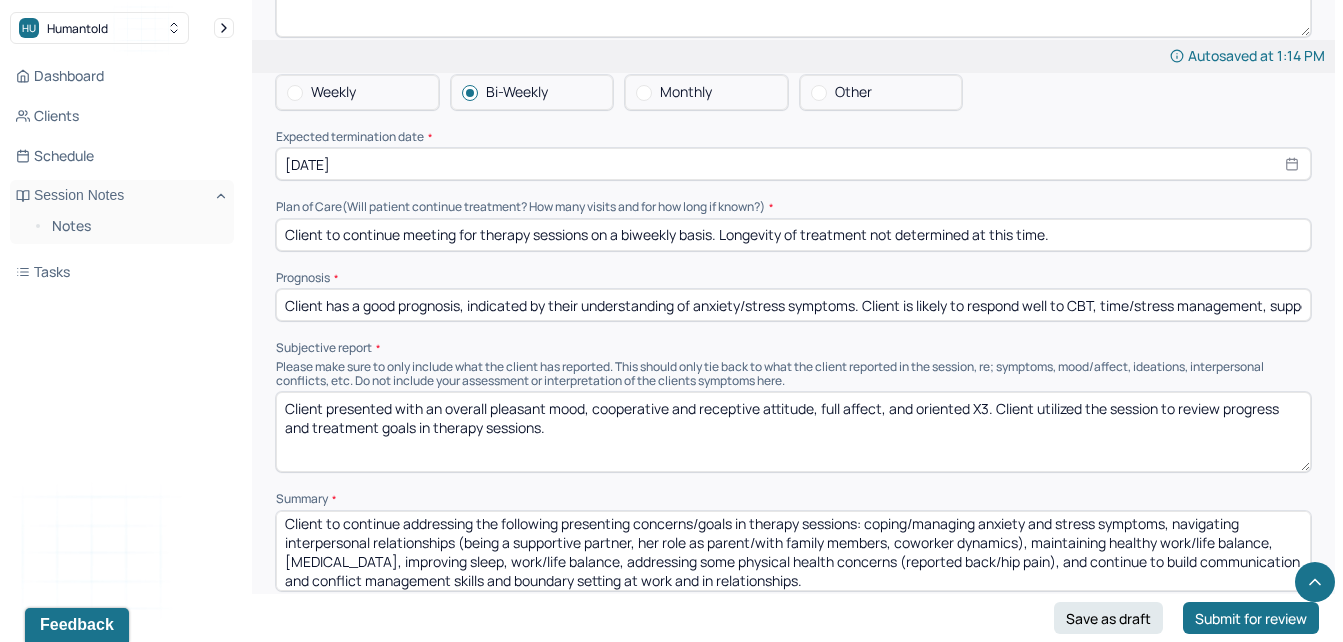 scroll, scrollTop: 4563, scrollLeft: 0, axis: vertical 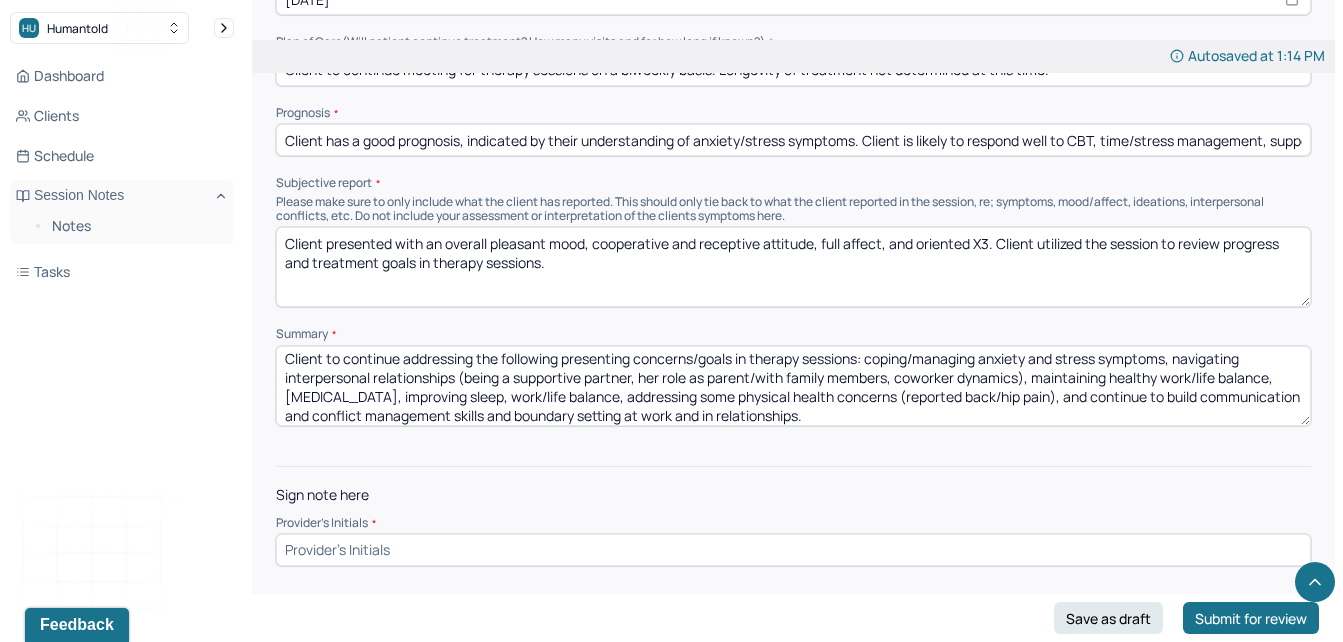type on "Client presented with an overall pleasant mood, cooperative and receptive attitude, full affect, and oriented X3. Client utilized the session to review progress and treatment goals in therapy sessions." 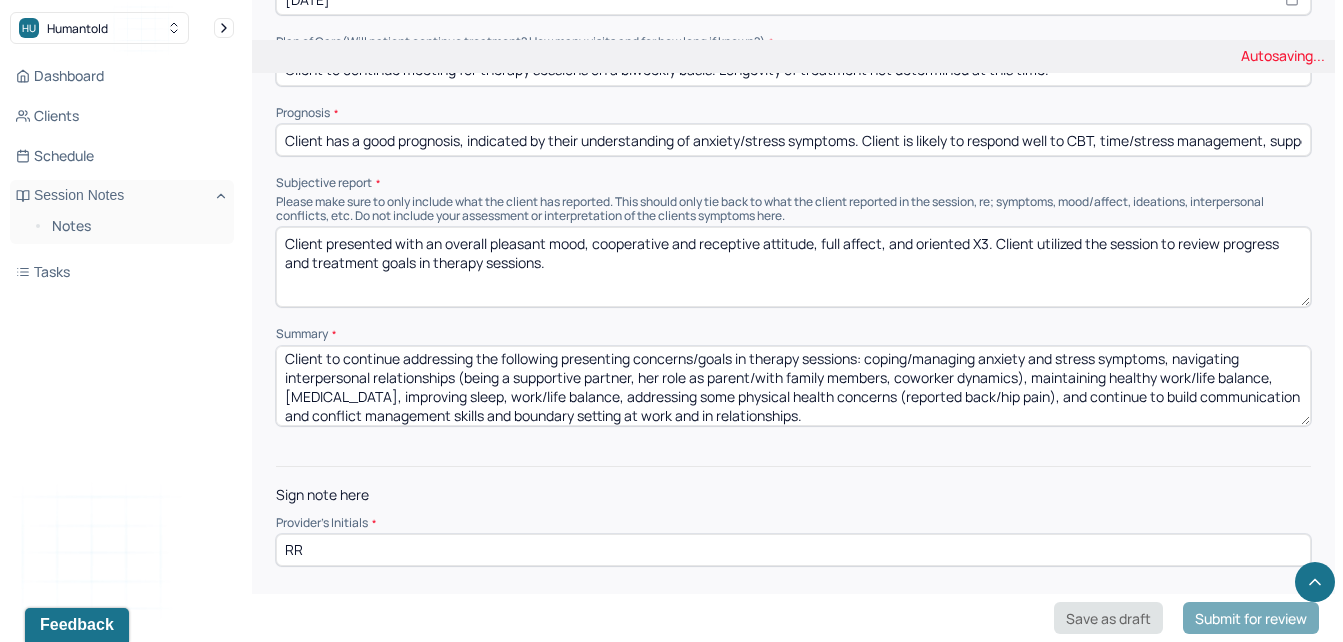 type on "RR" 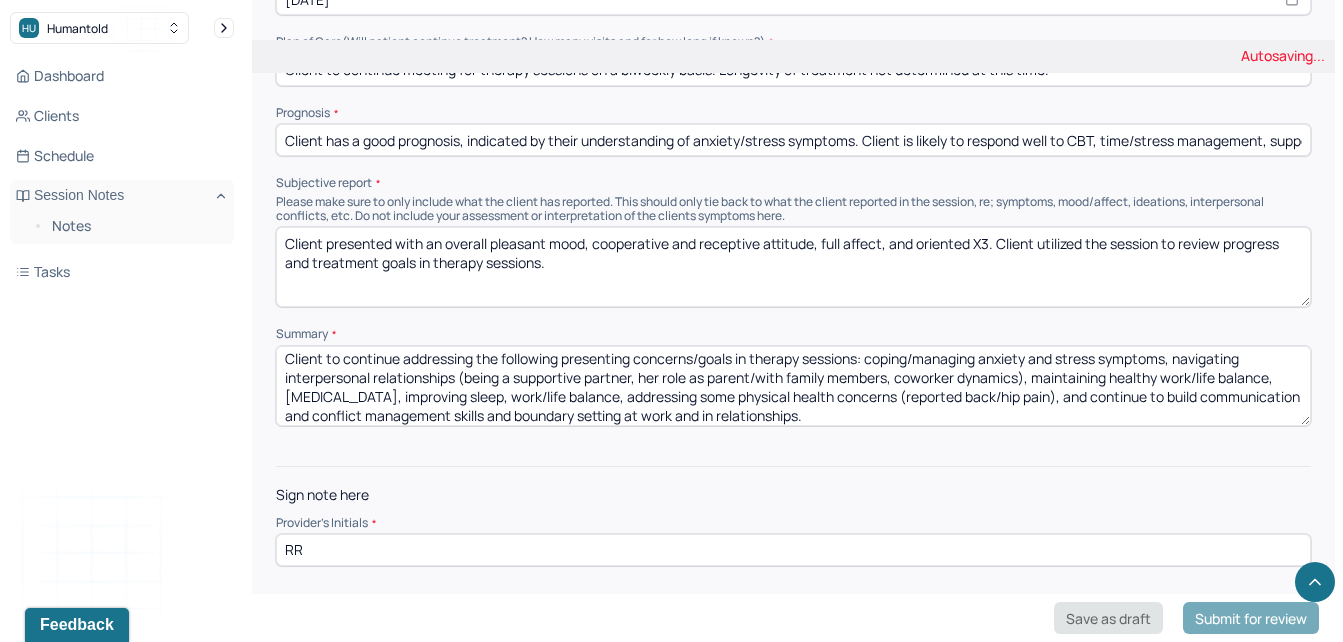 click on "Save as draft" at bounding box center (1108, 618) 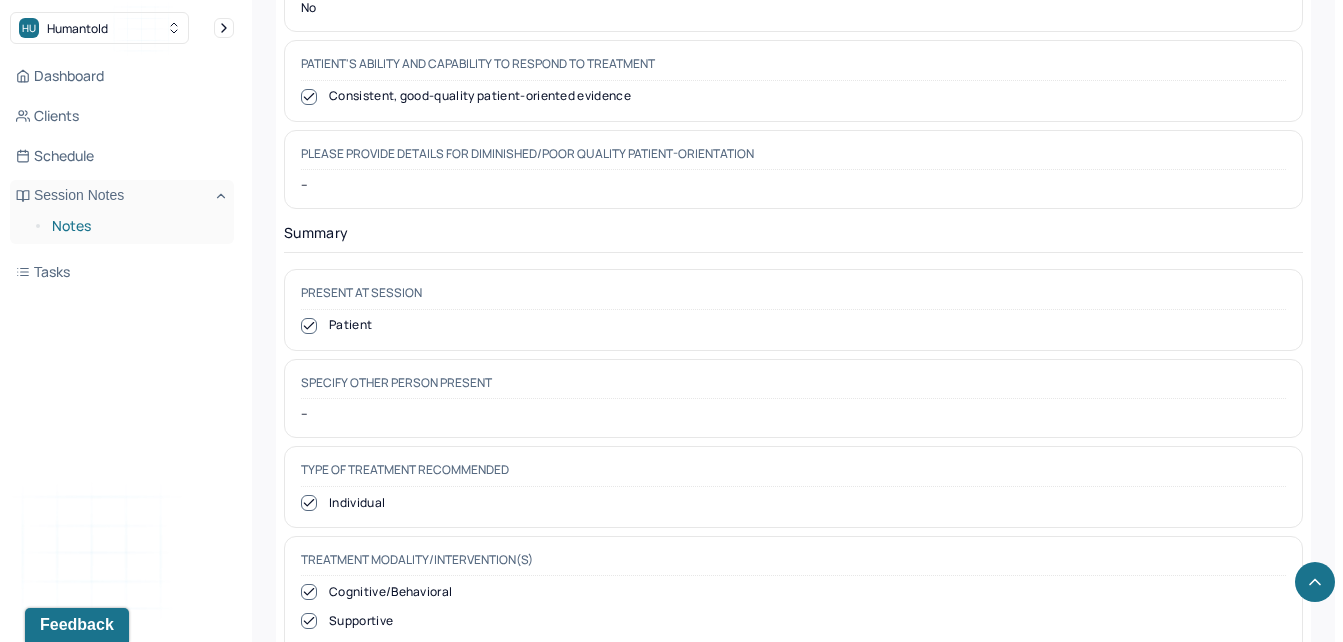 click on "Notes" at bounding box center [135, 226] 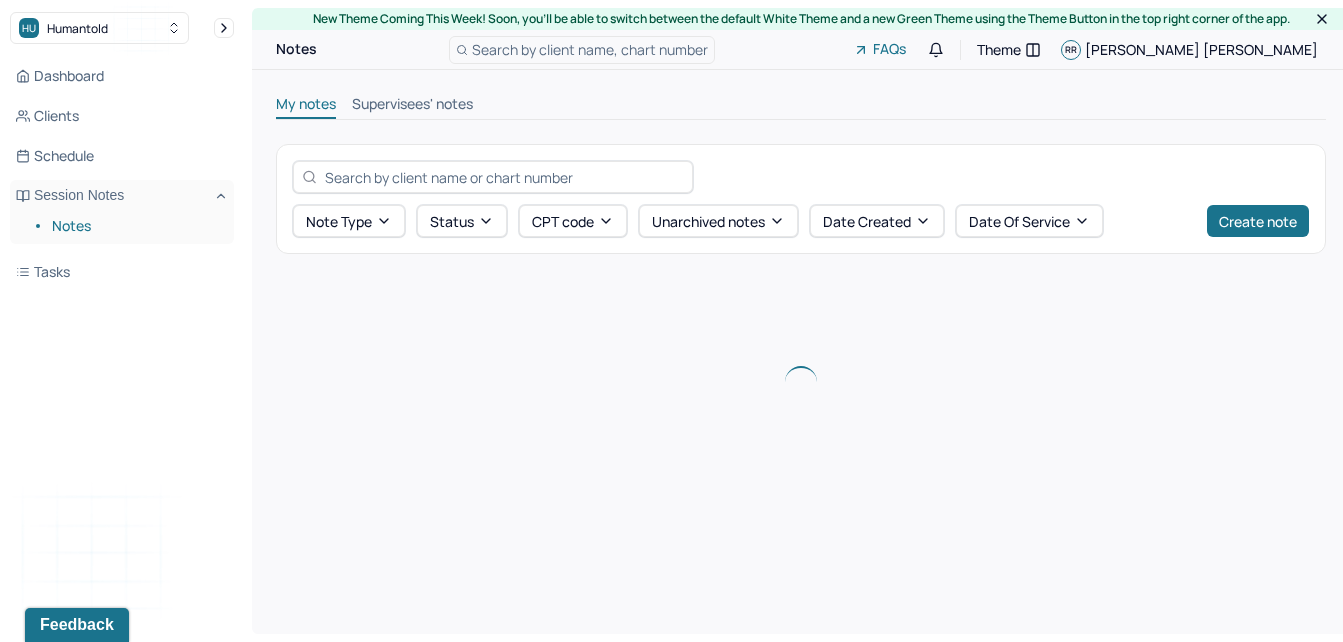 scroll, scrollTop: 0, scrollLeft: 0, axis: both 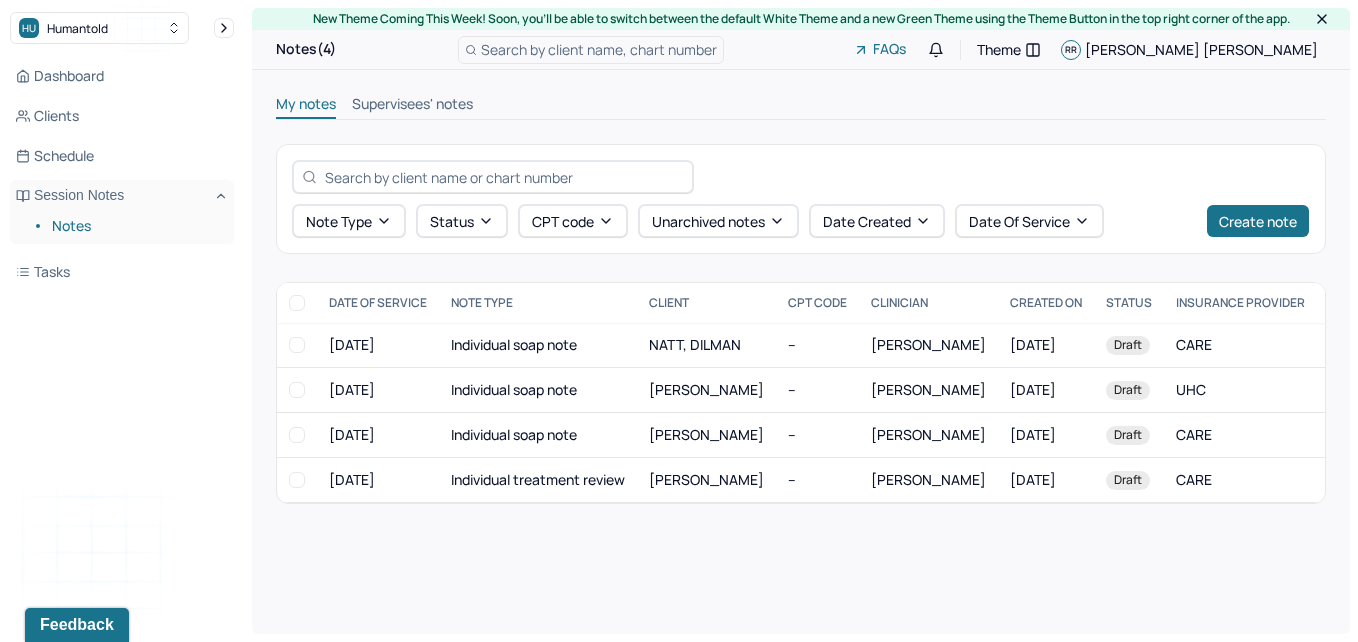 click on "Supervisees' notes" at bounding box center [412, 106] 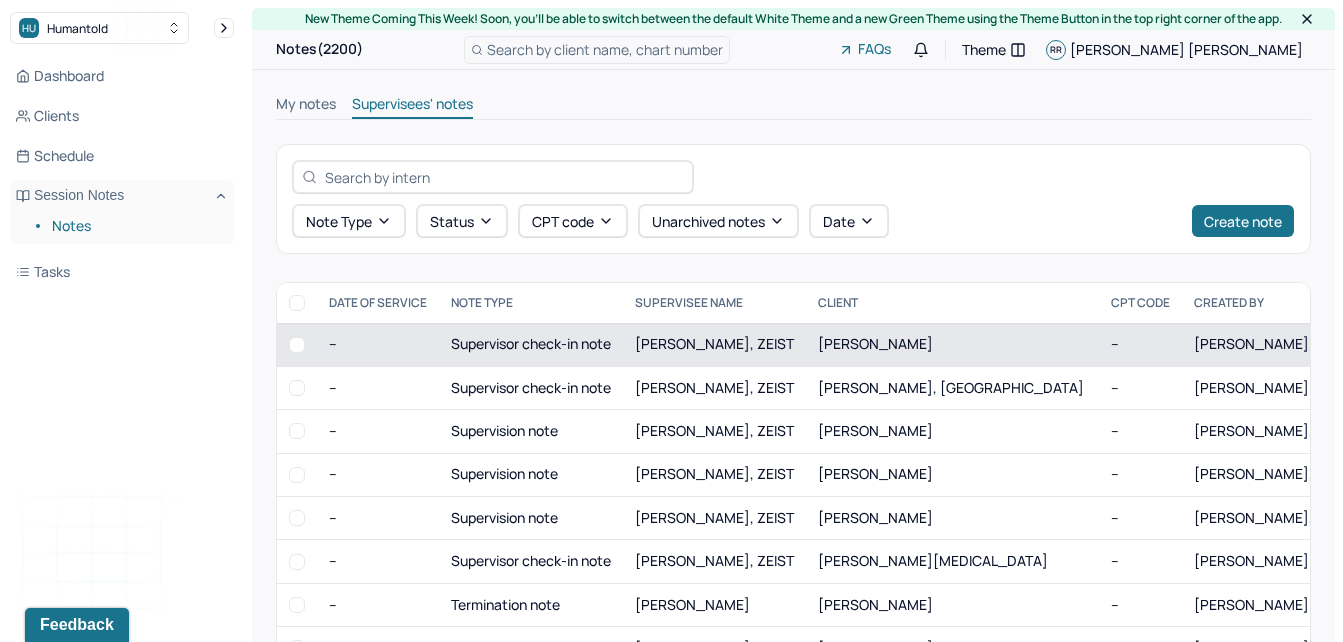 click on "Supervisor check-in note" at bounding box center (531, 344) 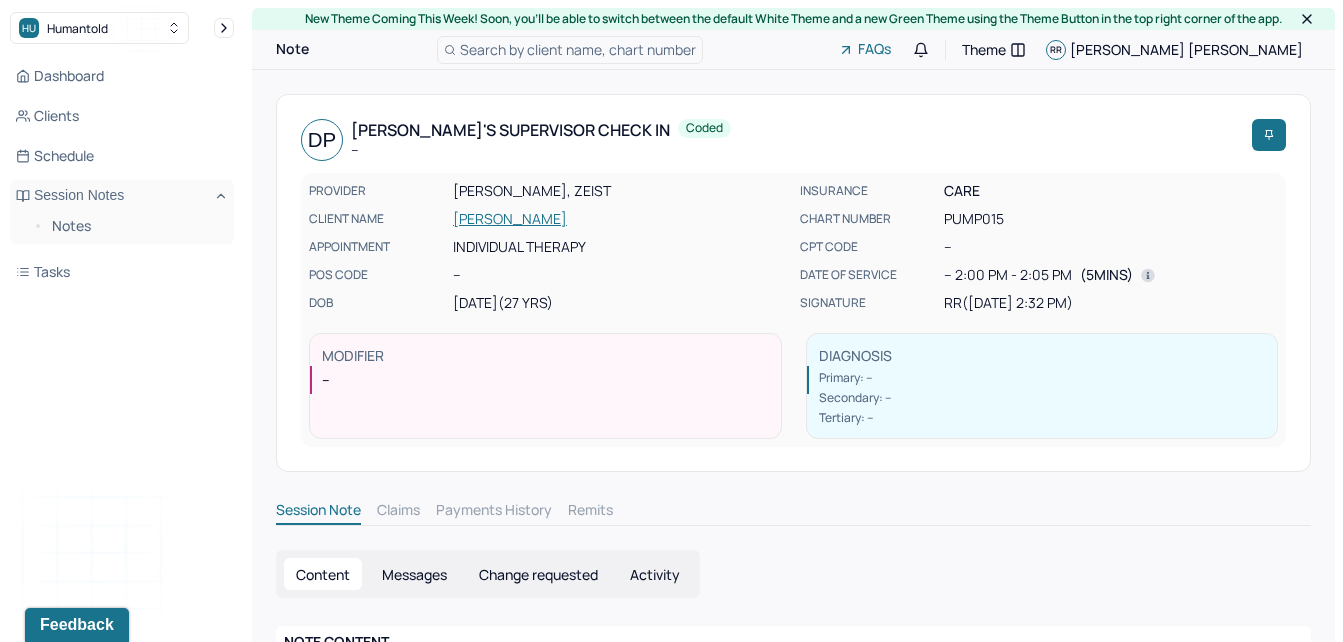 scroll, scrollTop: 157, scrollLeft: 0, axis: vertical 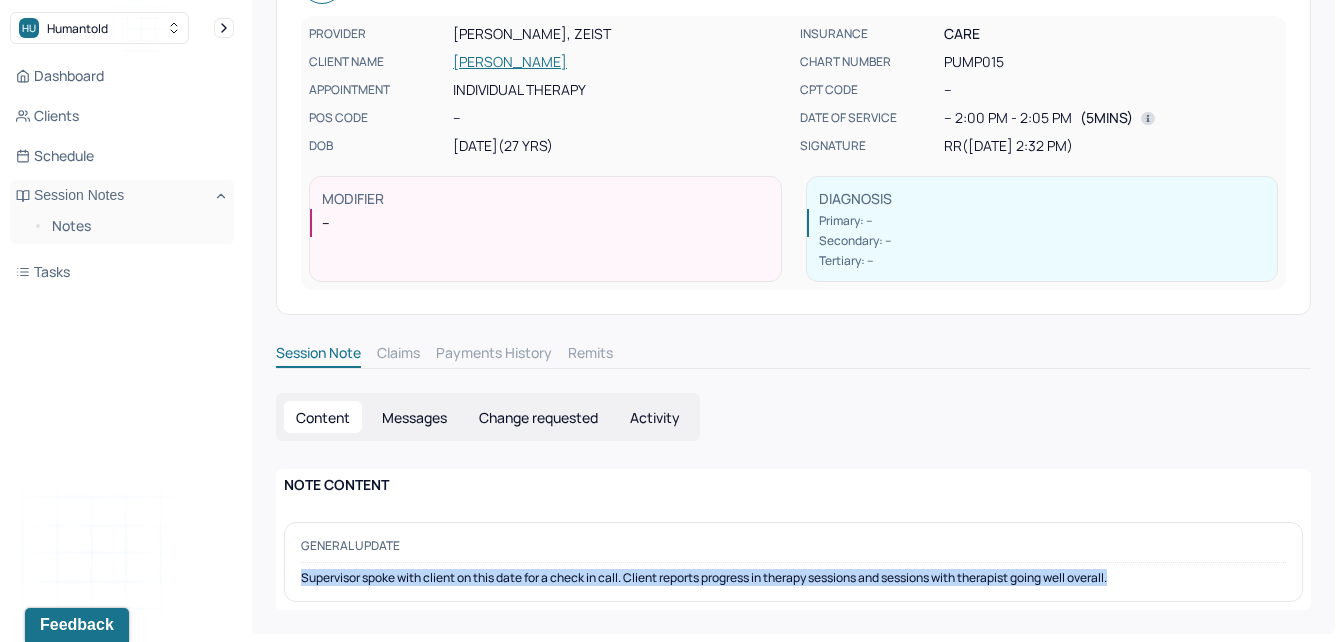 drag, startPoint x: 1172, startPoint y: 576, endPoint x: 298, endPoint y: 579, distance: 874.0051 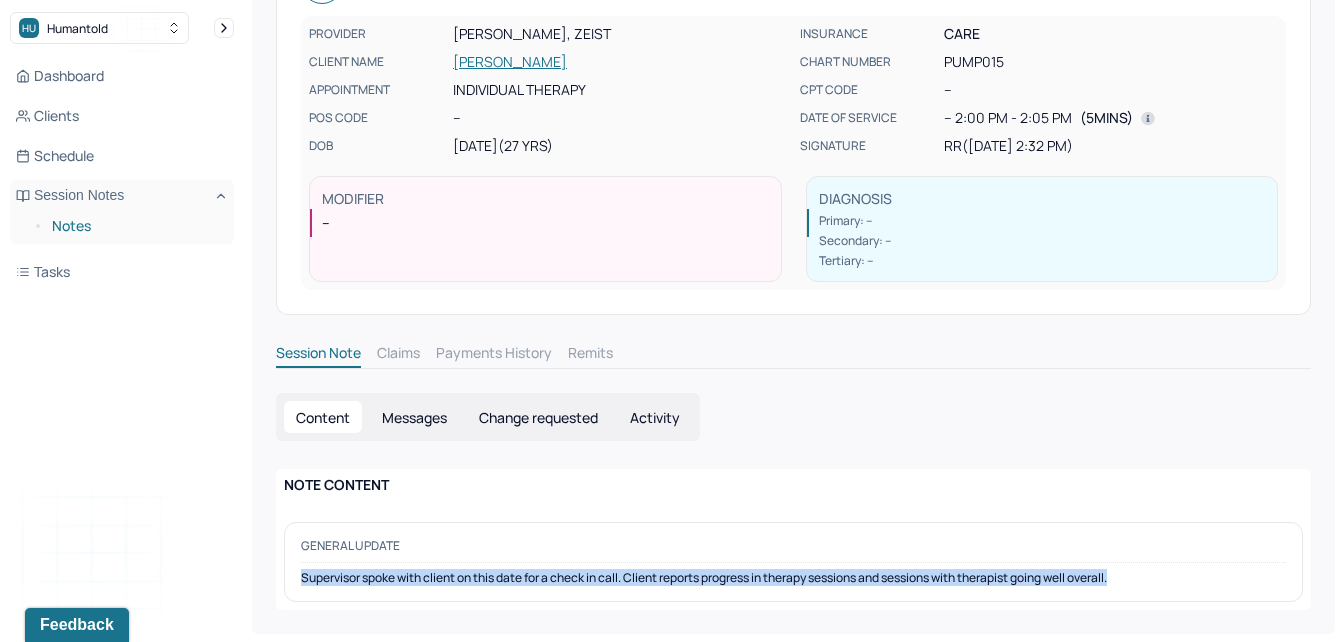 click on "Notes" at bounding box center [135, 226] 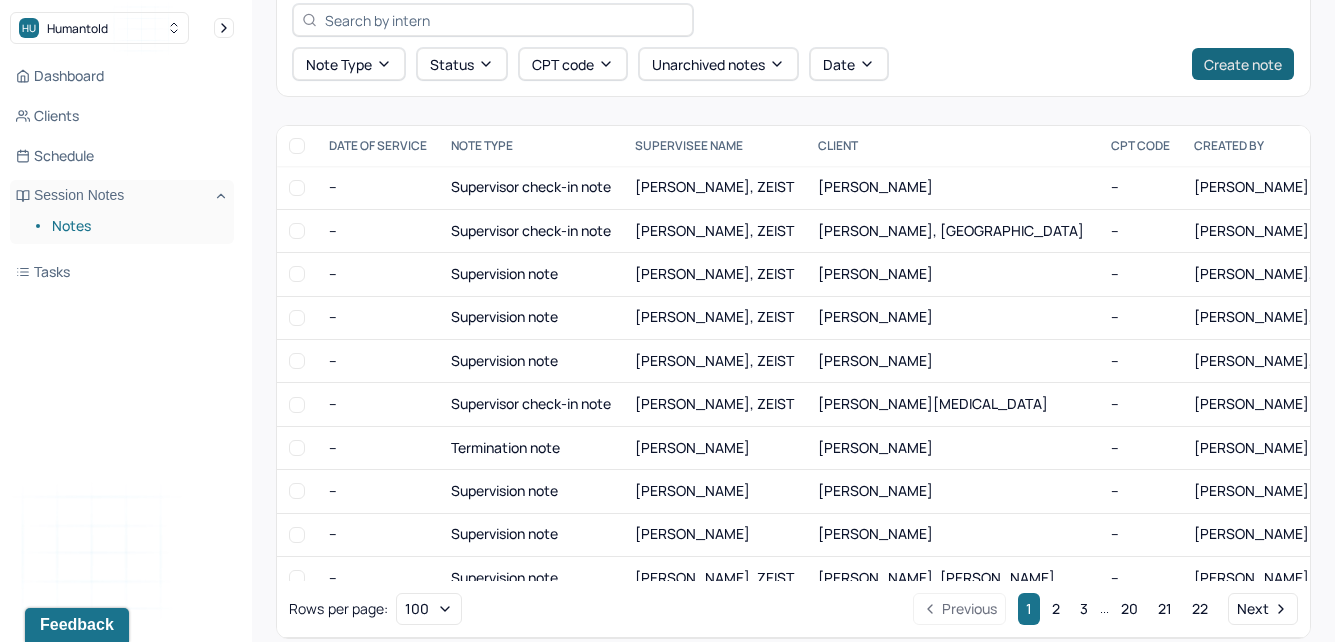 click on "Create note" at bounding box center (1243, 64) 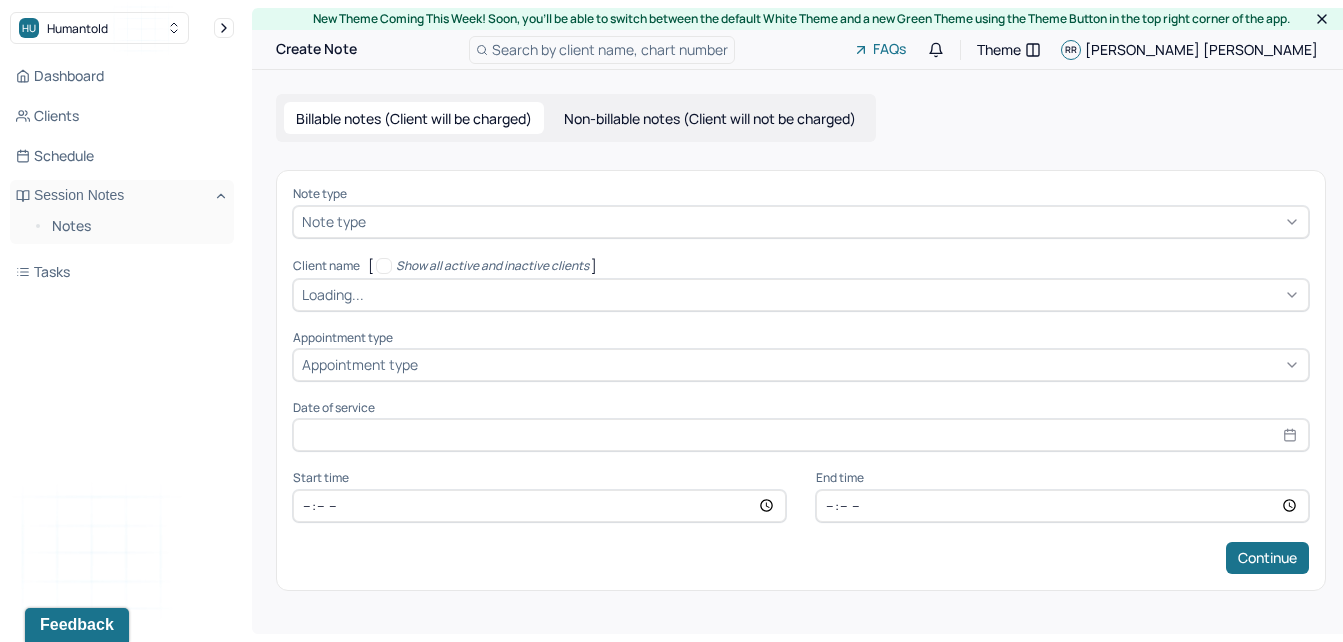 scroll, scrollTop: 0, scrollLeft: 0, axis: both 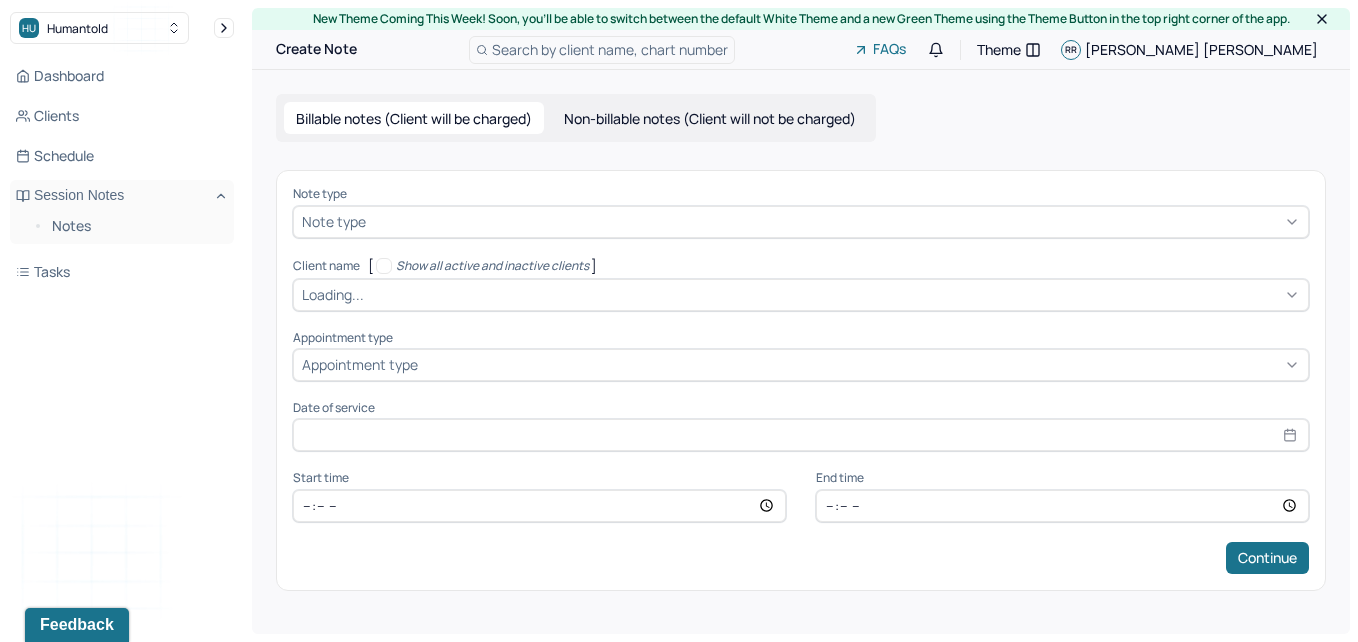 click on "Non-billable notes (Client will not be charged)" at bounding box center [710, 118] 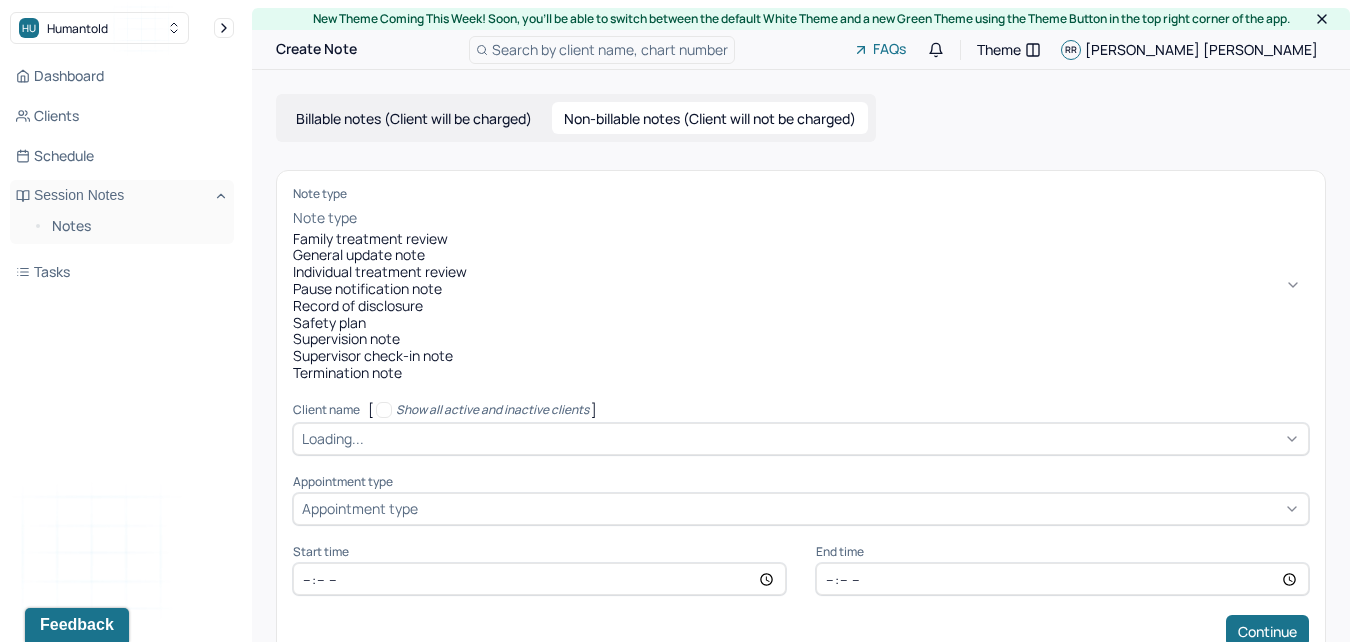 click at bounding box center (364, 218) 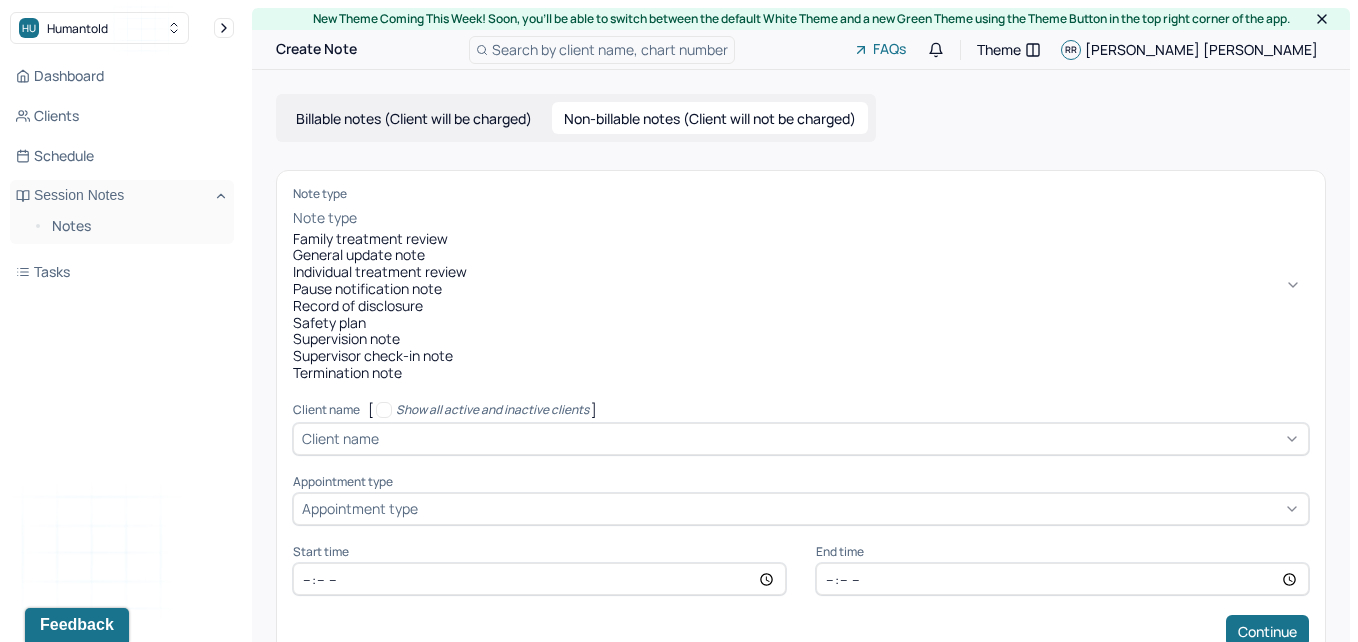 click on "Supervisor check-in note" at bounding box center [801, 356] 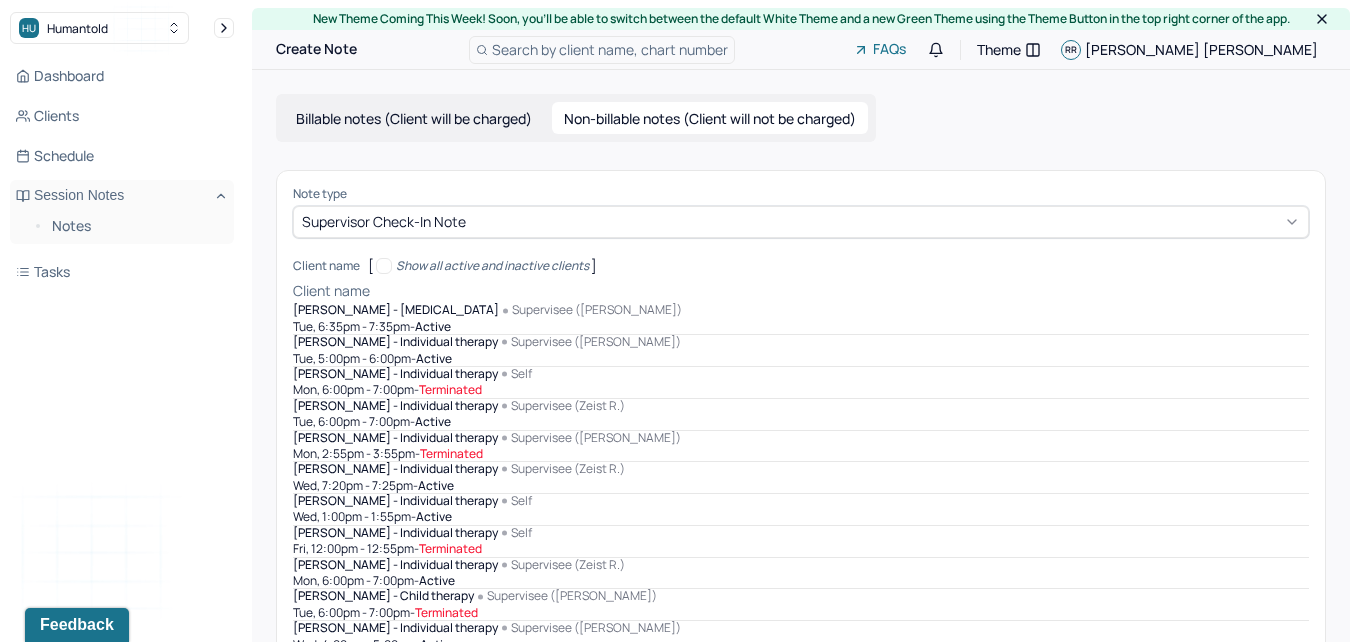 click on "Client name" at bounding box center [331, 291] 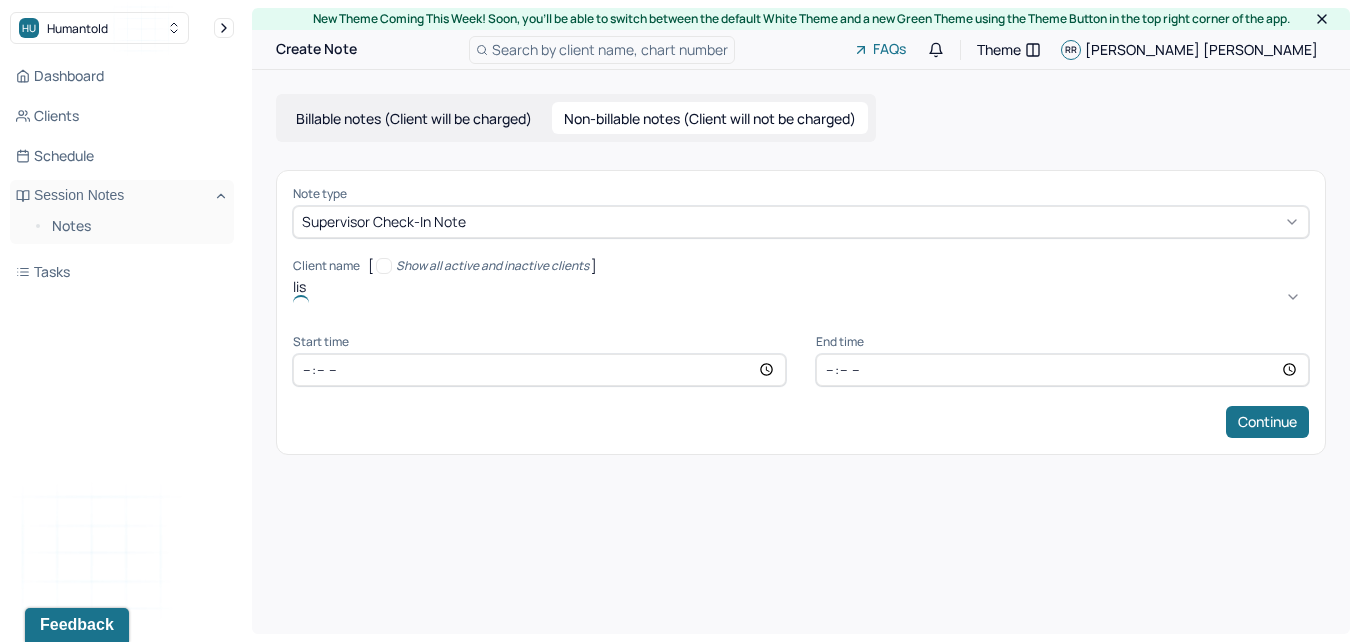 type on "[PERSON_NAME]" 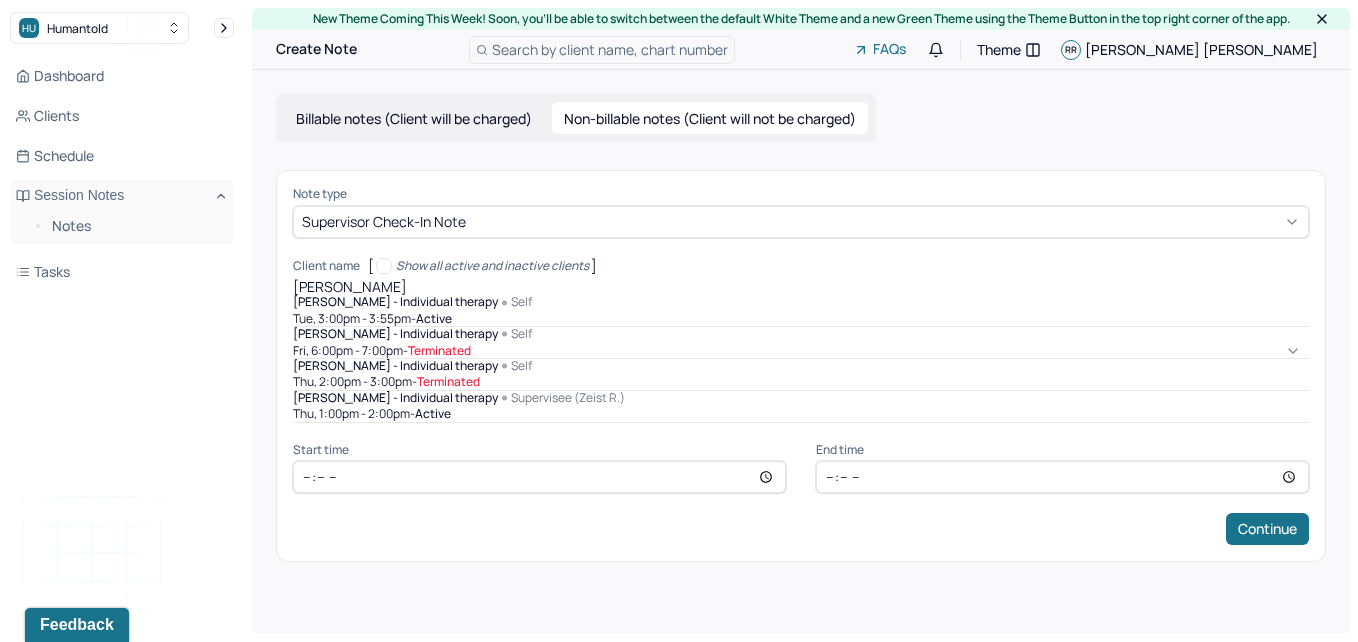click on "[PERSON_NAME] - Individual therapy" at bounding box center [395, 398] 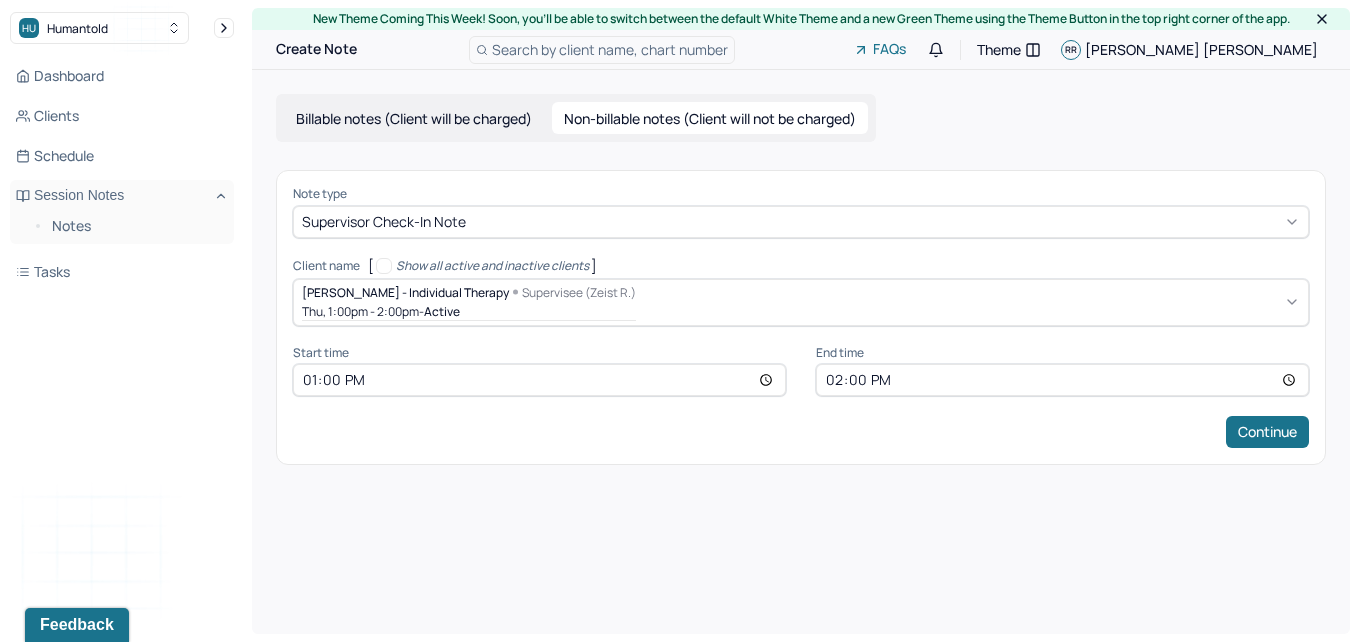 click on "13:00" at bounding box center (539, 380) 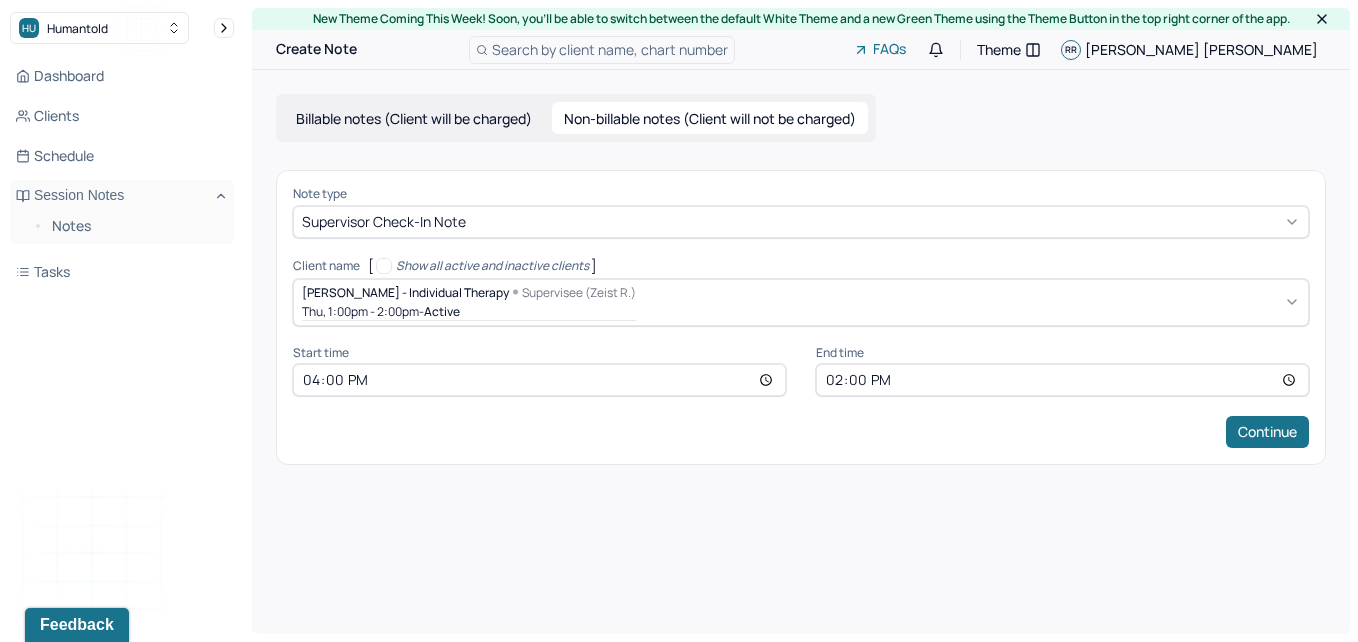 click on "14:00" at bounding box center (1062, 380) 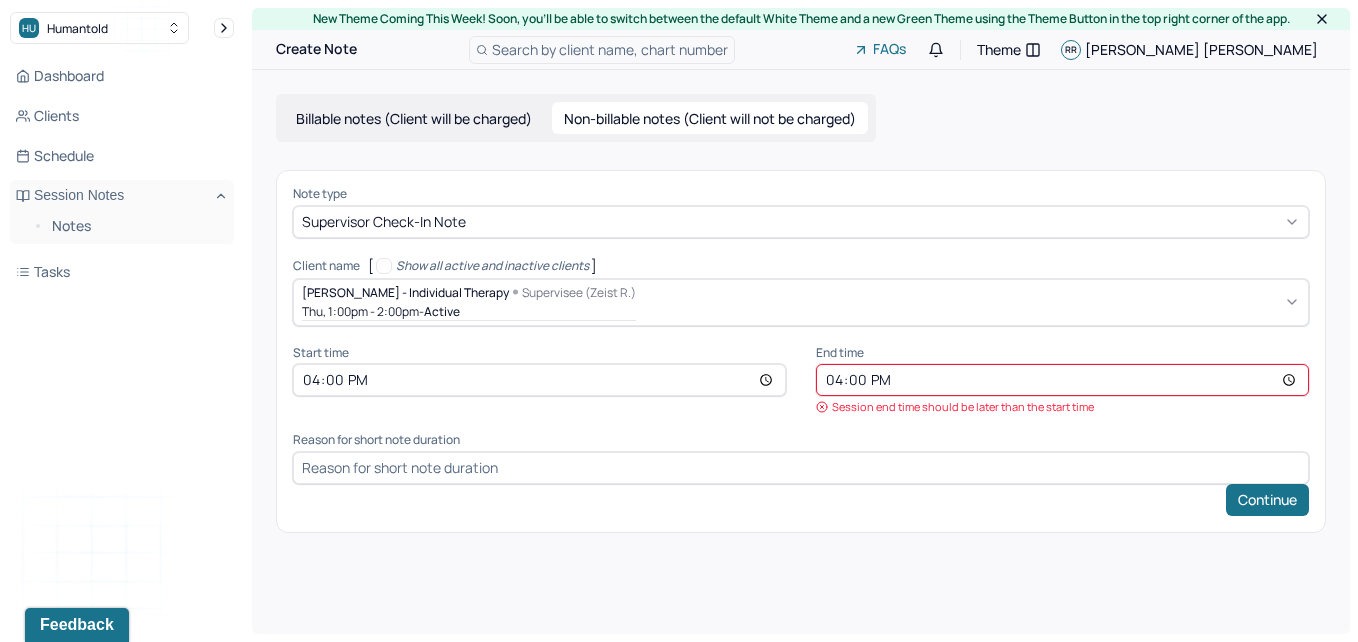 type on "16:05" 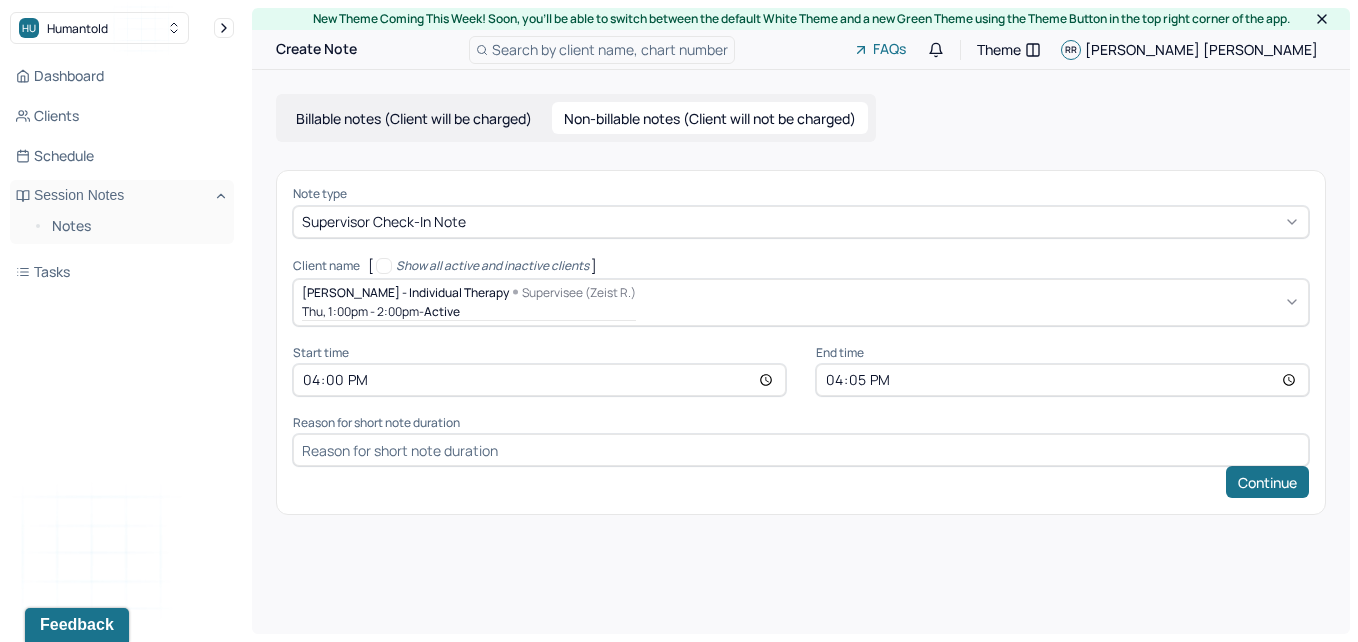 click at bounding box center [801, 450] 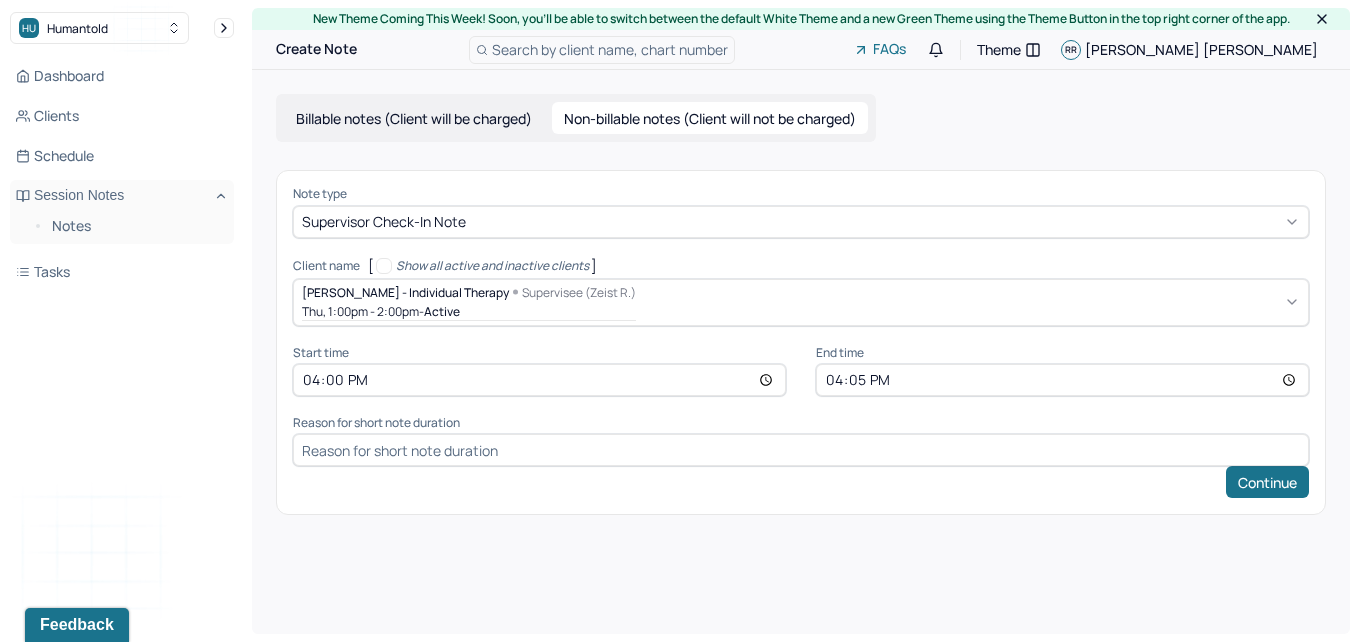 type on "Supervisor check in call" 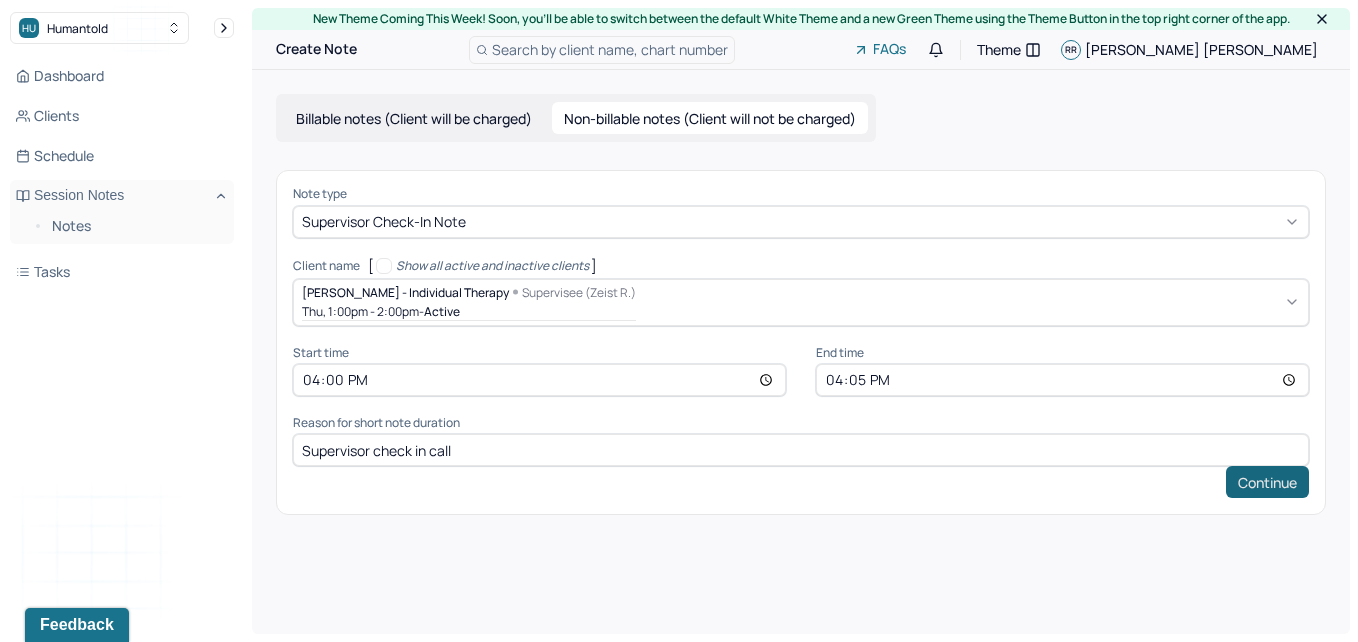 click on "Continue" at bounding box center (1267, 482) 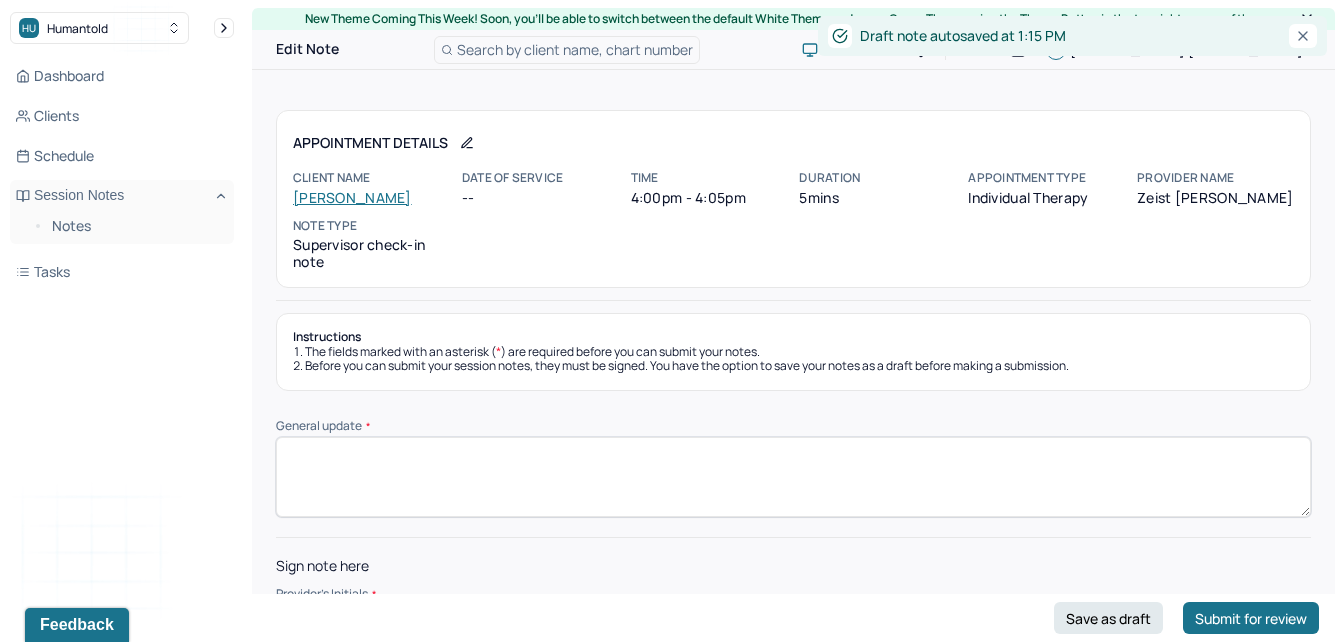 click on "General update *" at bounding box center [793, 477] 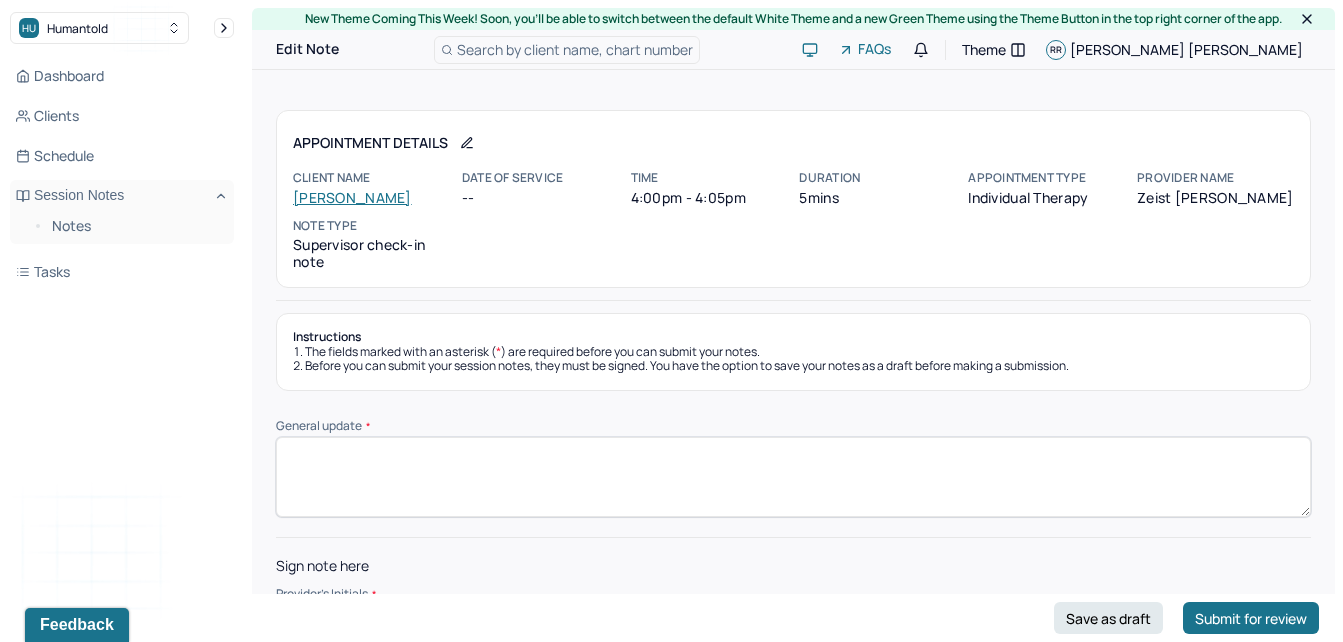 paste on "Supervisor spoke with client on this date for a check in call. Client reports progress in therapy sessions and sessions with therapist going well overall." 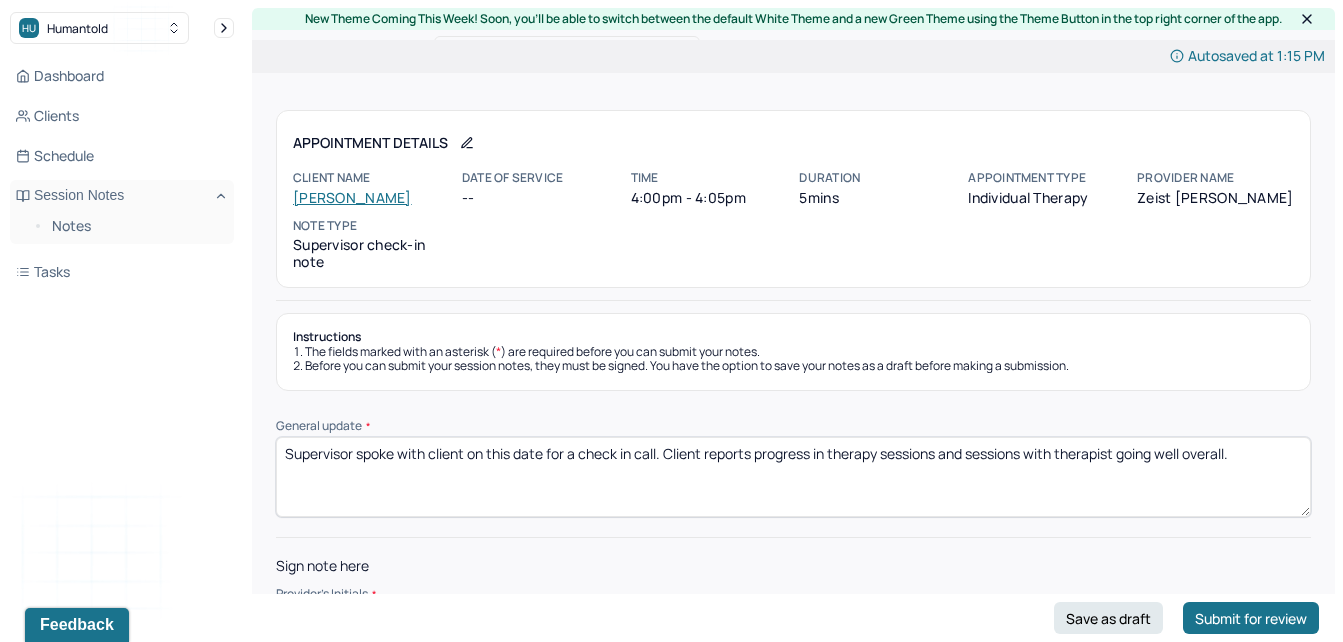 scroll, scrollTop: 71, scrollLeft: 0, axis: vertical 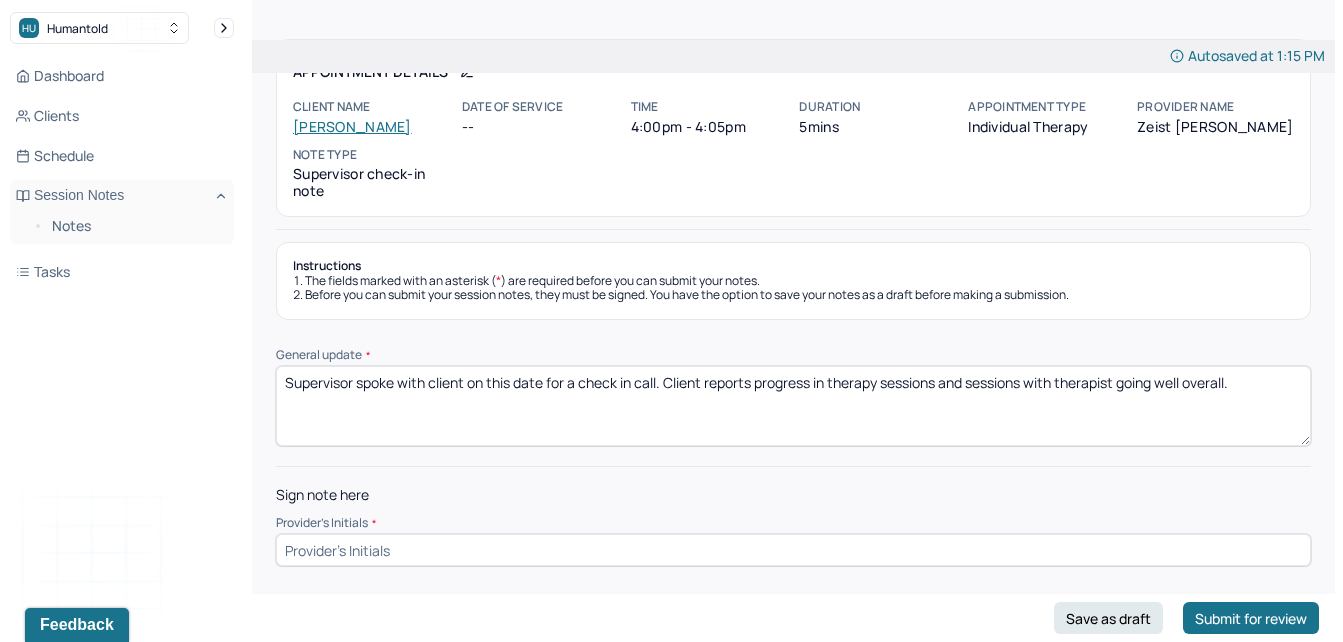 type on "Supervisor spoke with client on this date for a check in call. Client reports progress in therapy sessions and sessions with therapist going well overall." 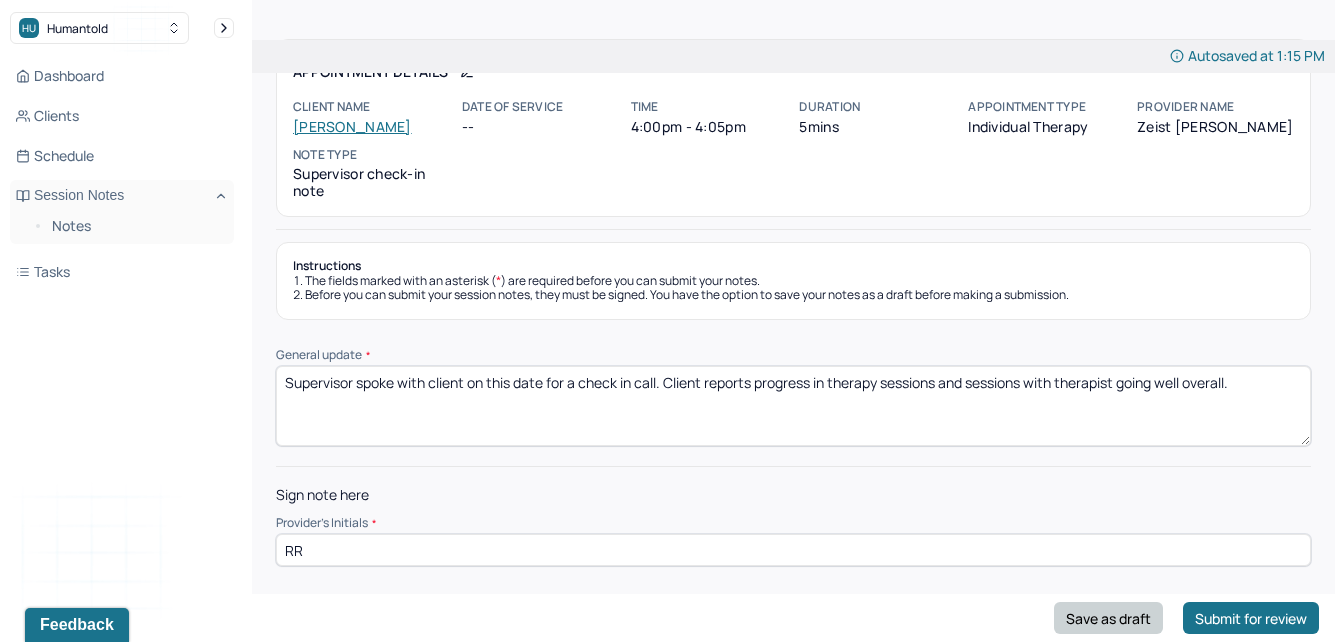 type on "RR" 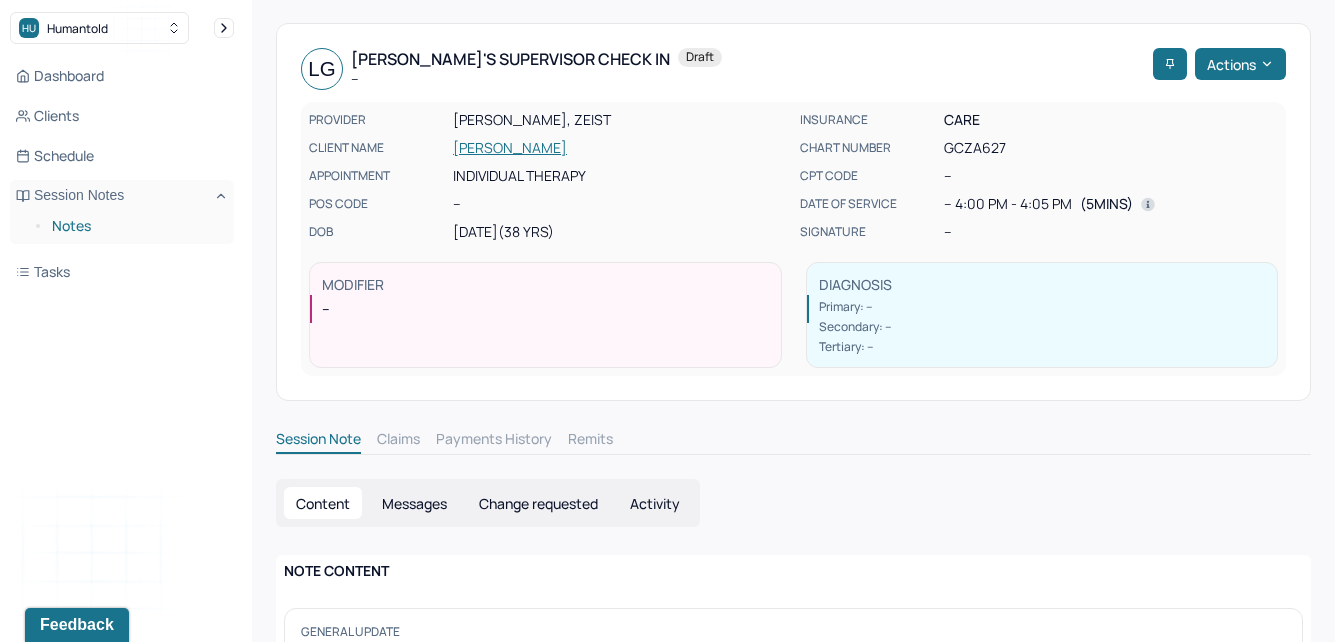 click on "Notes" at bounding box center [135, 226] 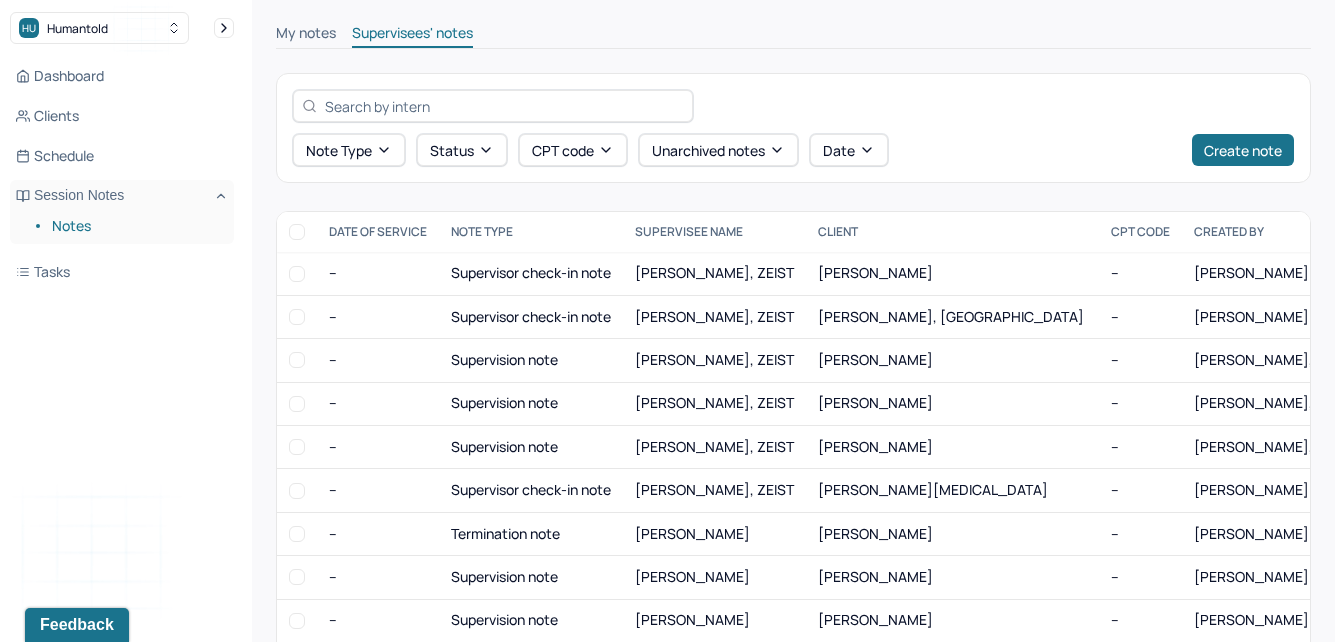 click on "My notes" at bounding box center (306, 35) 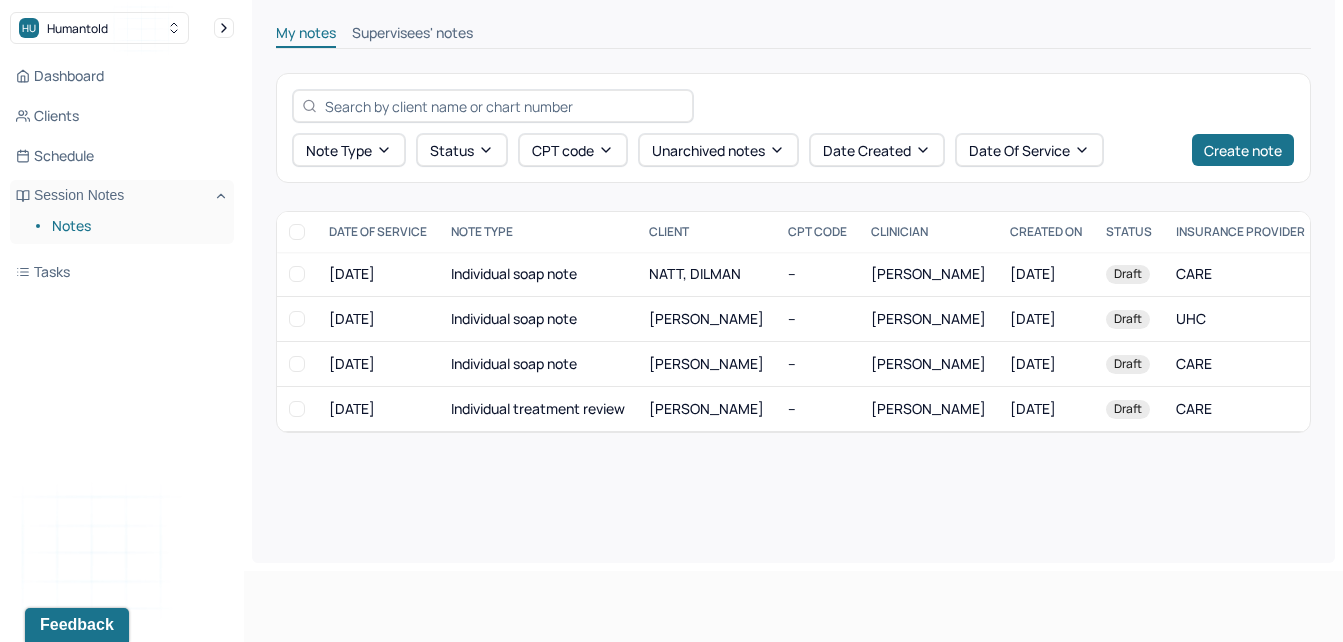 scroll, scrollTop: 0, scrollLeft: 0, axis: both 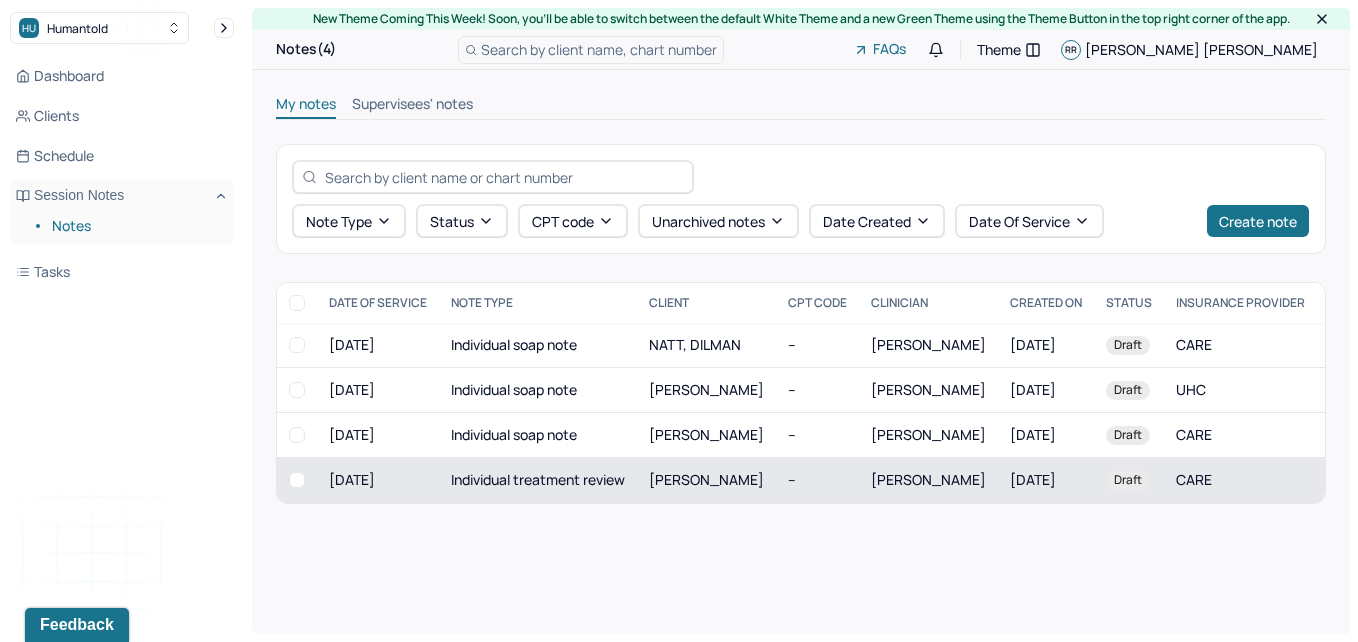click on "[PERSON_NAME]" at bounding box center [706, 480] 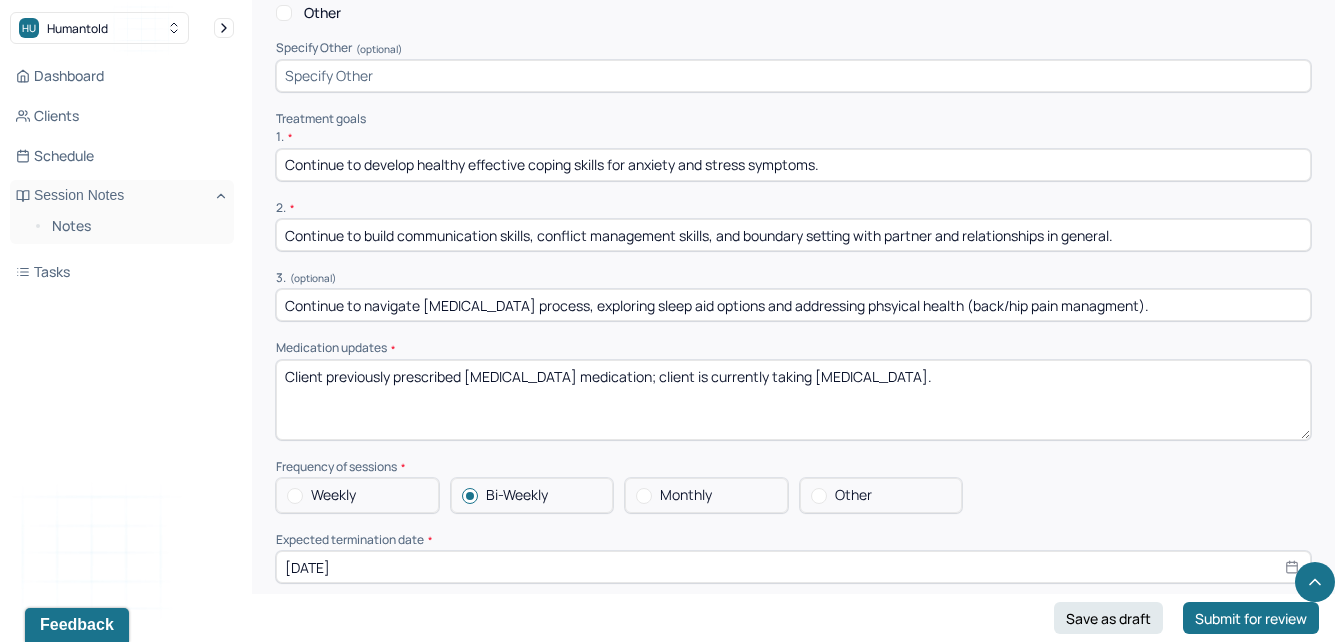 scroll, scrollTop: 4021, scrollLeft: 0, axis: vertical 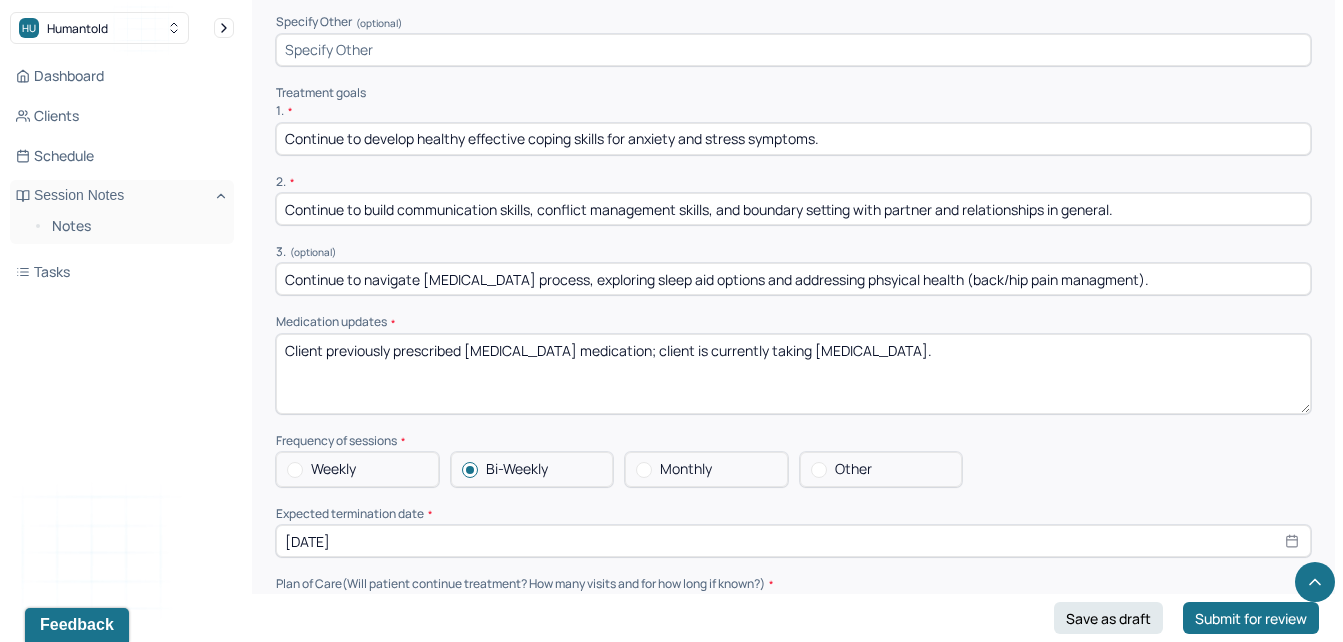 drag, startPoint x: 903, startPoint y: 366, endPoint x: 331, endPoint y: 369, distance: 572.0079 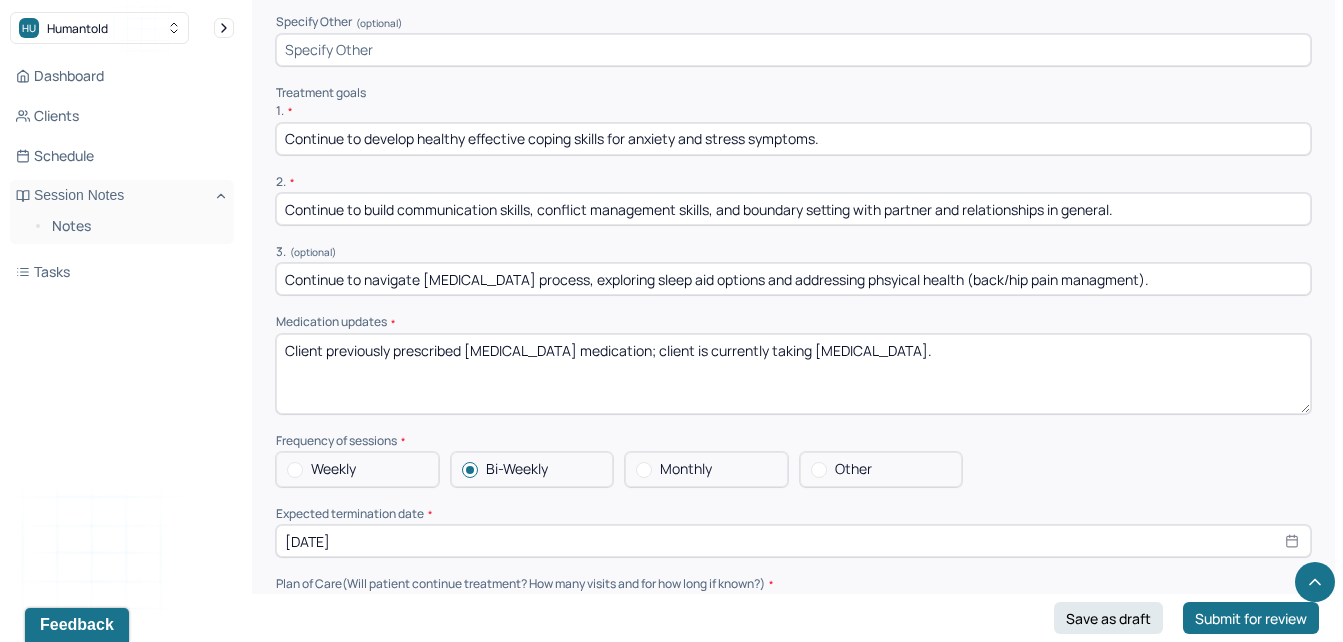 click on "Client previously prescribed [MEDICAL_DATA] medication; client is currently taking [MEDICAL_DATA]." at bounding box center [793, 374] 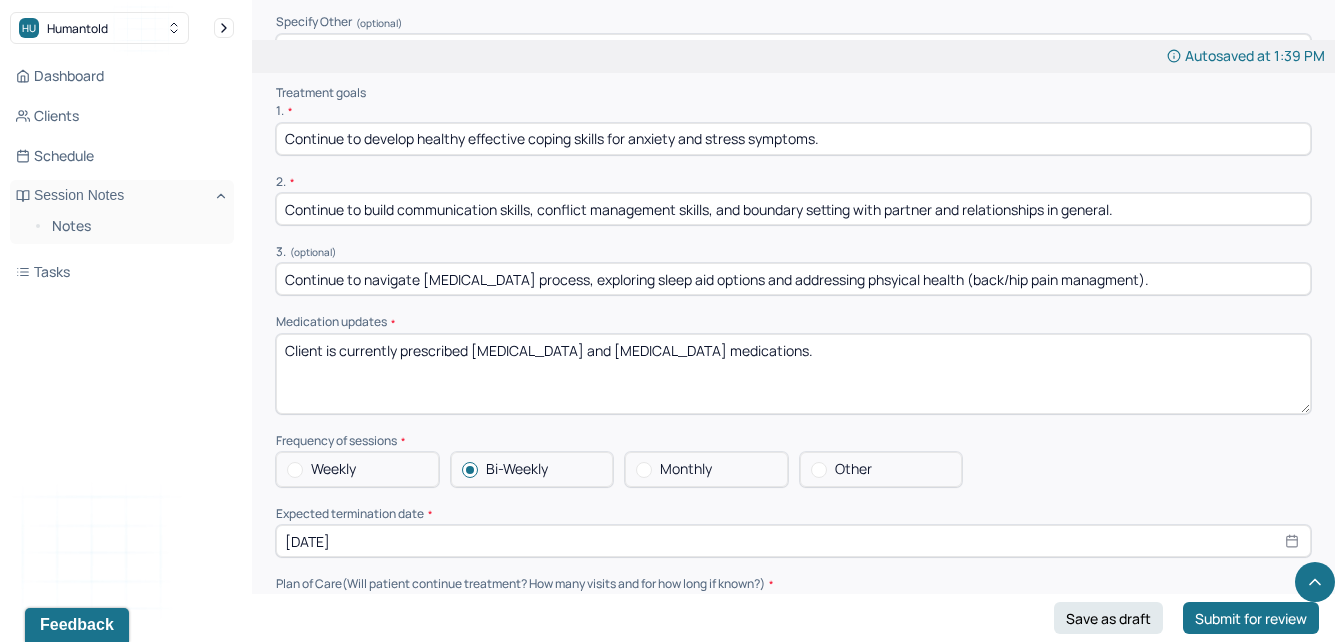 drag, startPoint x: 768, startPoint y: 351, endPoint x: 269, endPoint y: 352, distance: 499.001 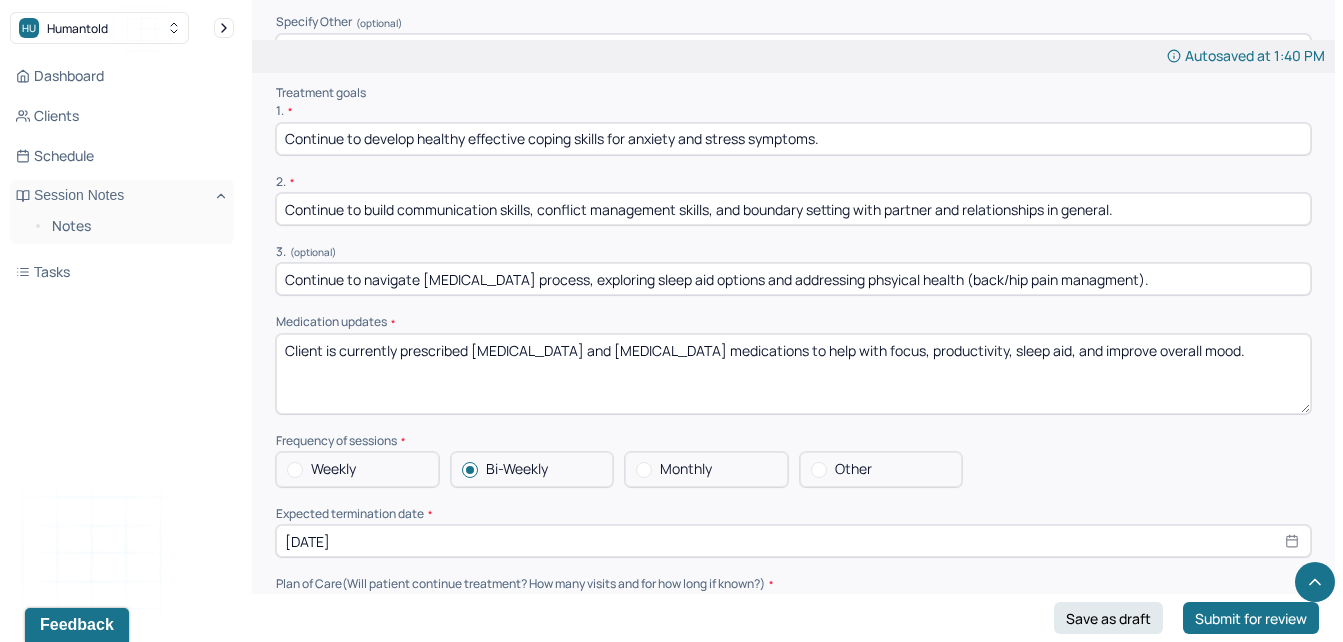 drag, startPoint x: 1194, startPoint y: 396, endPoint x: 241, endPoint y: 343, distance: 954.47266 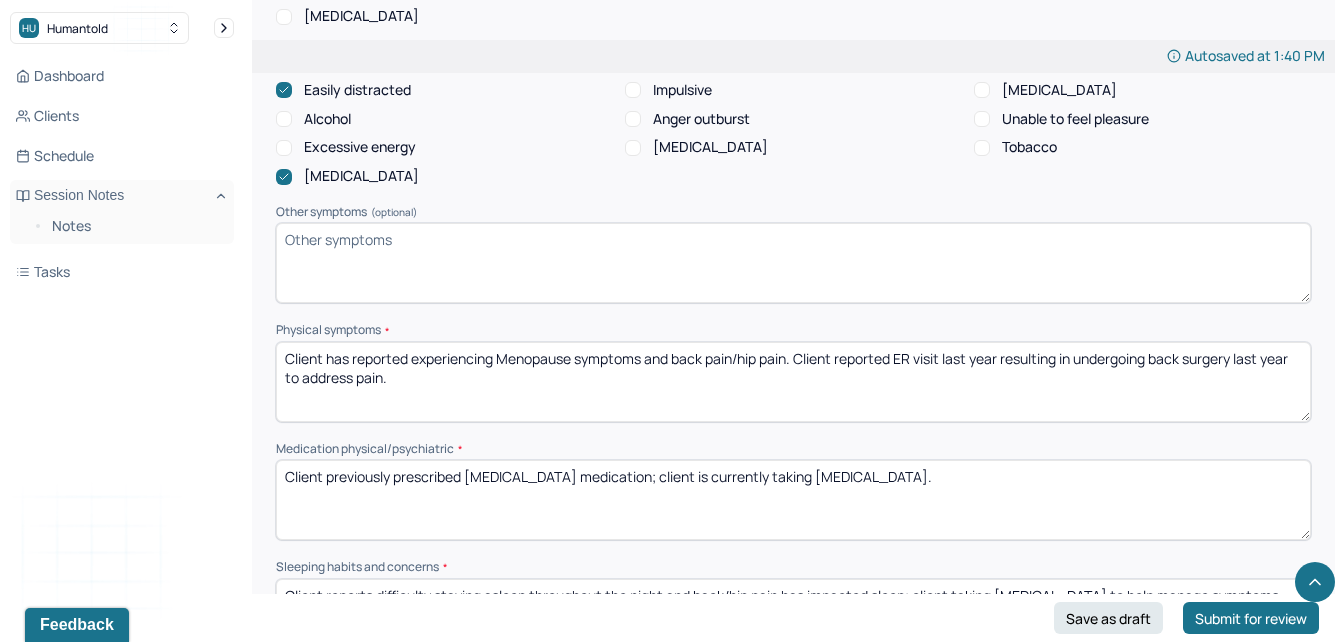 scroll, scrollTop: 1241, scrollLeft: 0, axis: vertical 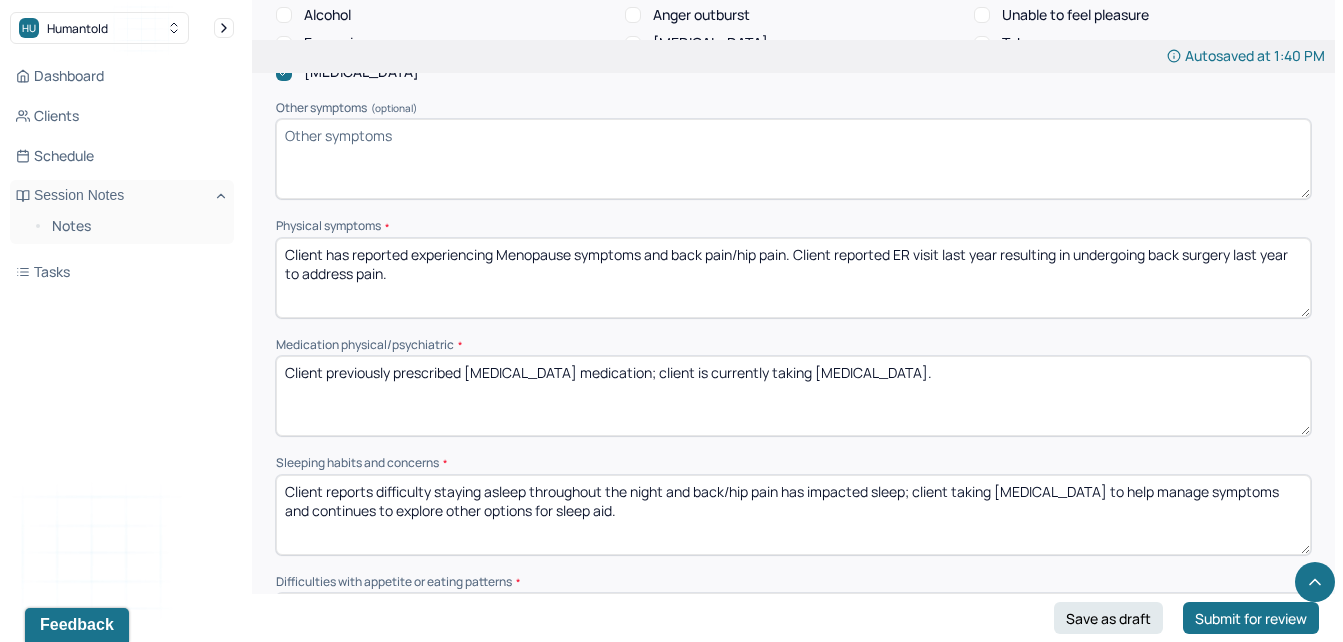type on "Client is currently prescribed [MEDICAL_DATA] and [MEDICAL_DATA] medications to help with focus, productivity, sleep aid, and improve overall mood." 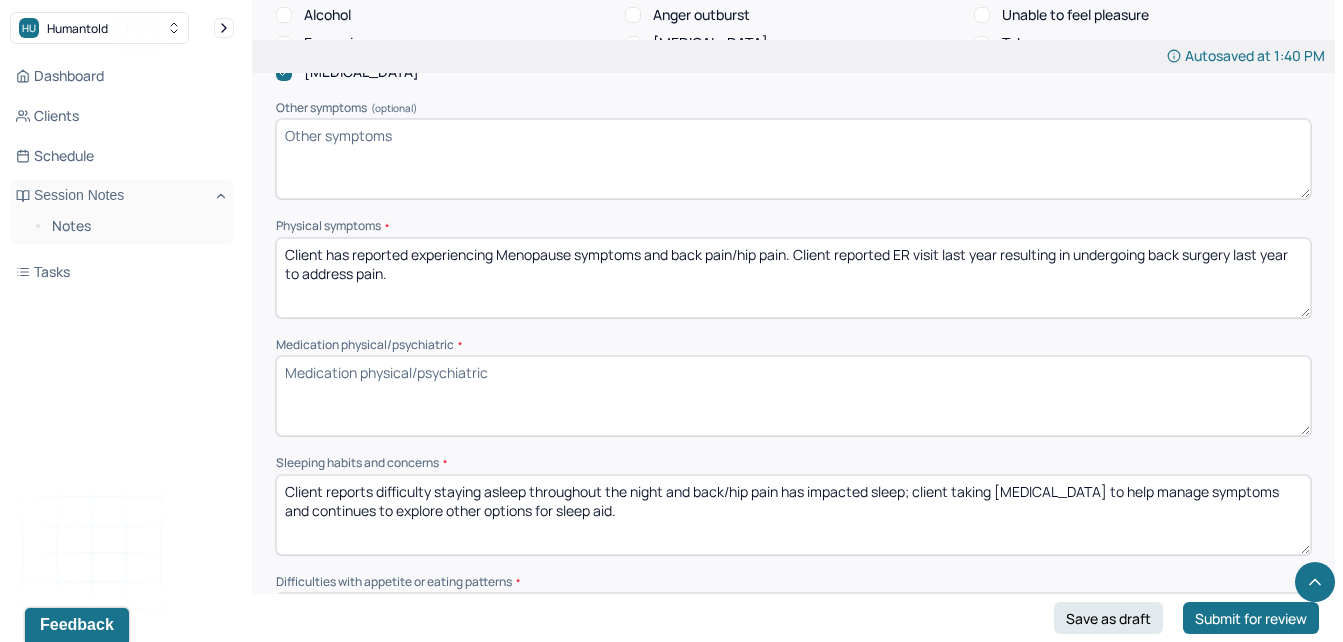 paste on "Client is currently prescribed [MEDICAL_DATA] and [MEDICAL_DATA] medications to help with focus, productivity, sleep aid, and improve overall mood." 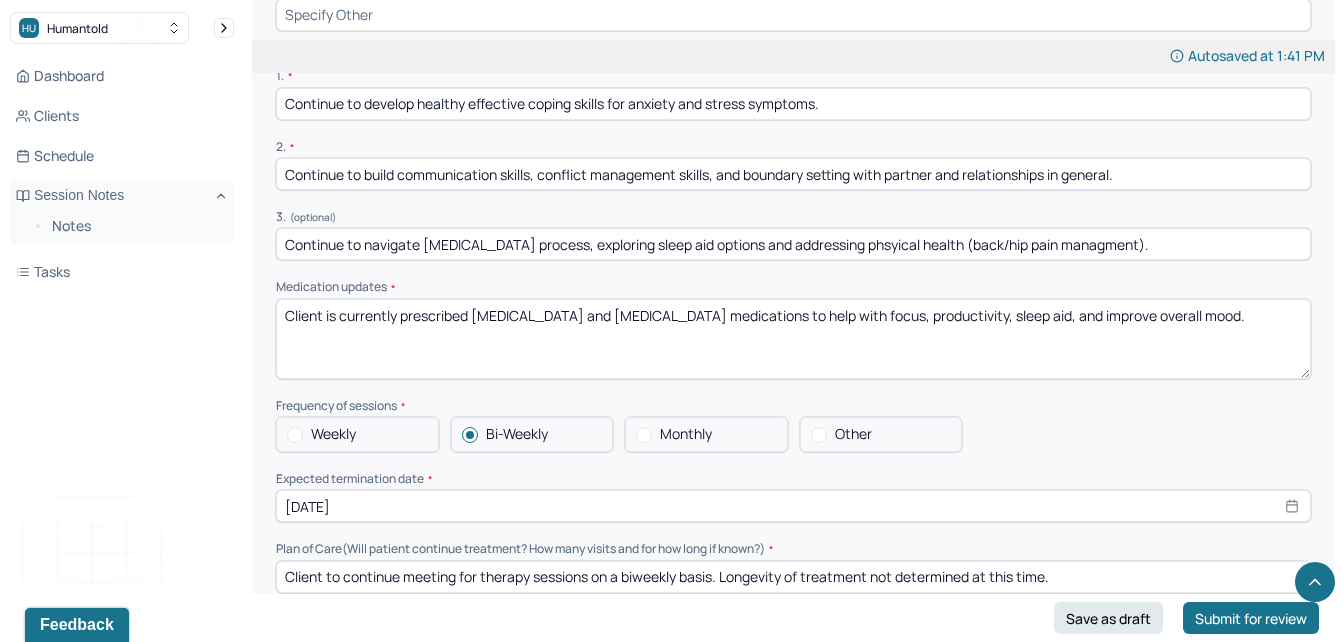 scroll, scrollTop: 4065, scrollLeft: 0, axis: vertical 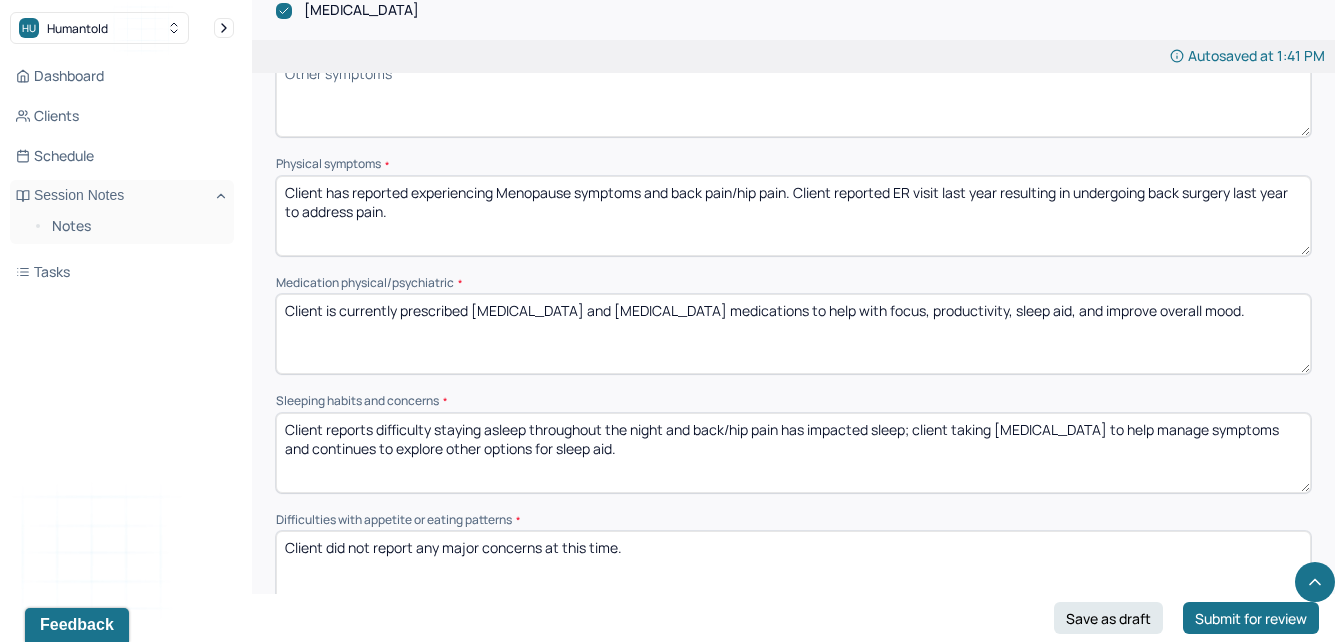type on "Client is currently prescribed [MEDICAL_DATA] and [MEDICAL_DATA] medications to help with focus, productivity, sleep aid, and improve overall mood." 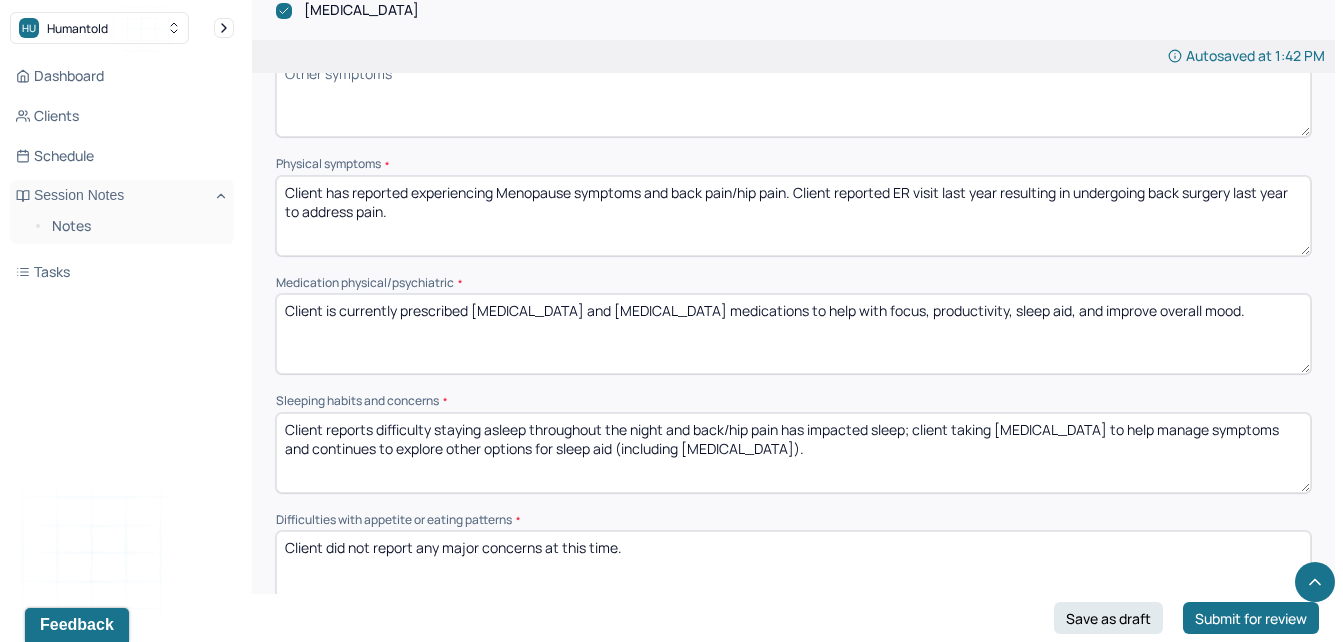 click on "Client reports difficulty staying asleep throughout the night and back/hip pain has impacted sleep; client taking [MEDICAL_DATA] to help manage symptoms and continues to explore other options for sleep aid (including [MEDICAL_DATA])." at bounding box center [793, 453] 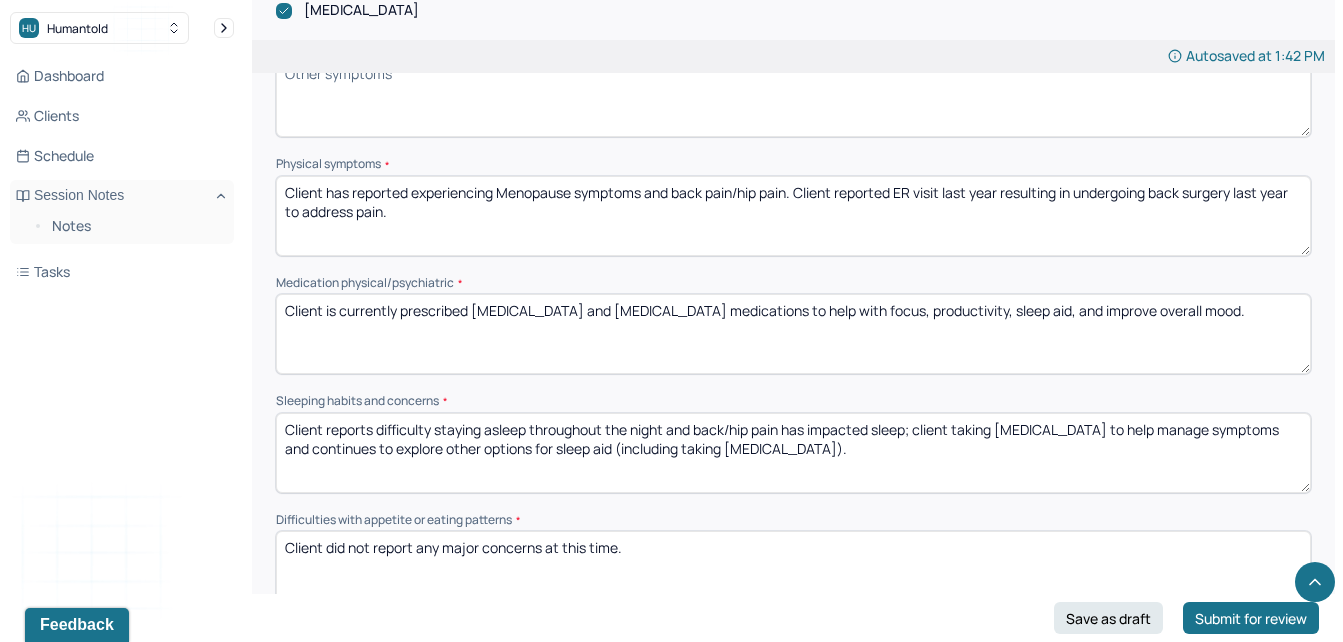 click on "Client reports difficulty staying asleep throughout the night and back/hip pain has impacted sleep; client taking [MEDICAL_DATA] to help manage symptoms and continues to explore other options for sleep aid (including taking [MEDICAL_DATA])." at bounding box center [793, 453] 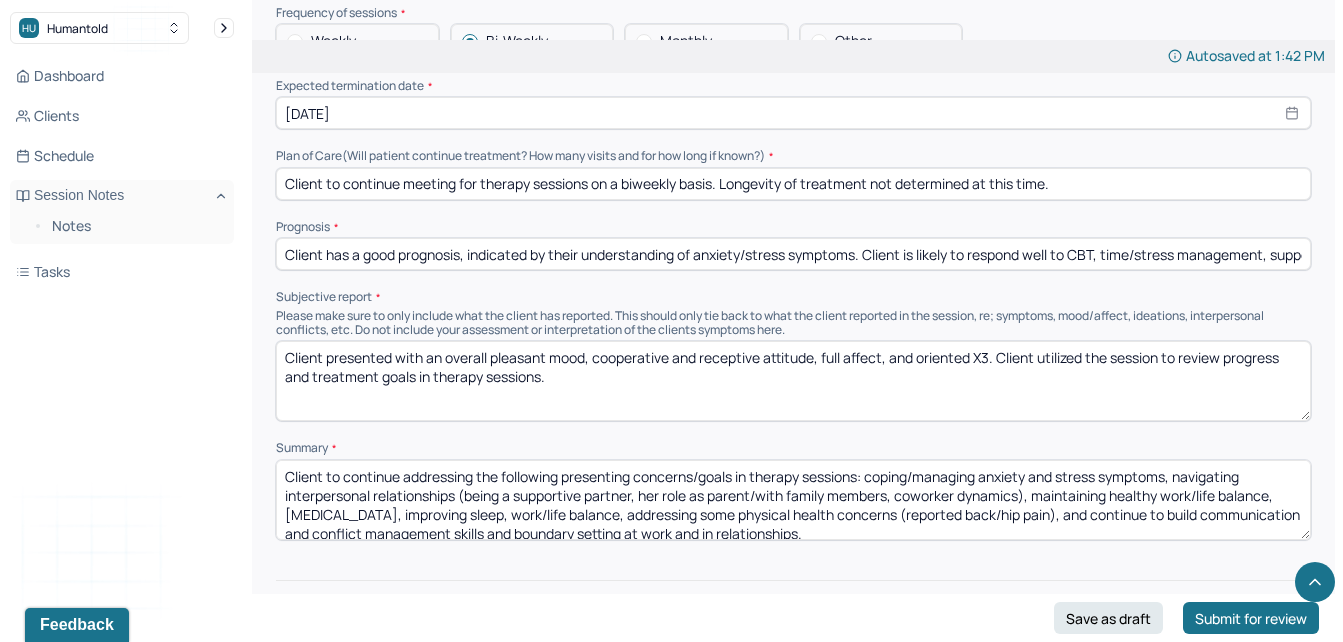 scroll, scrollTop: 4563, scrollLeft: 0, axis: vertical 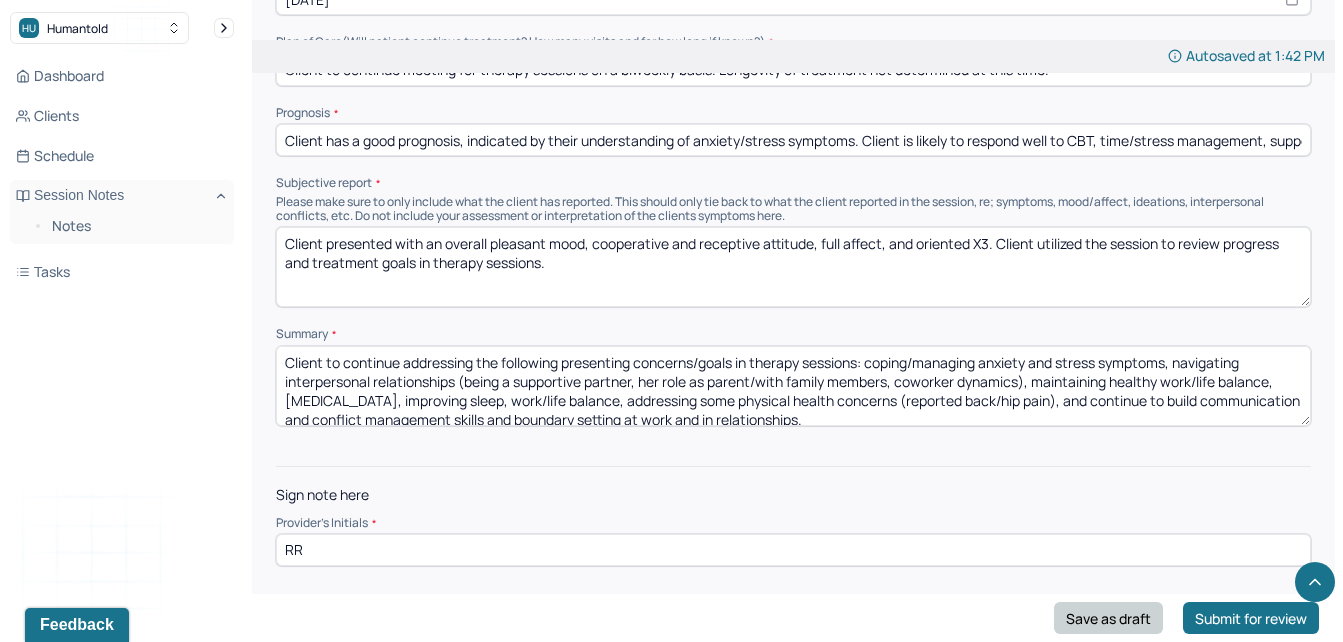 type on "Client reports difficulty staying asleep throughout the night and back/hip pain has impacted sleep; client taking [MEDICAL_DATA] to help manage symptoms and continues to explore other options for sleep aid (including taking [MEDICAL_DATA] as needed)." 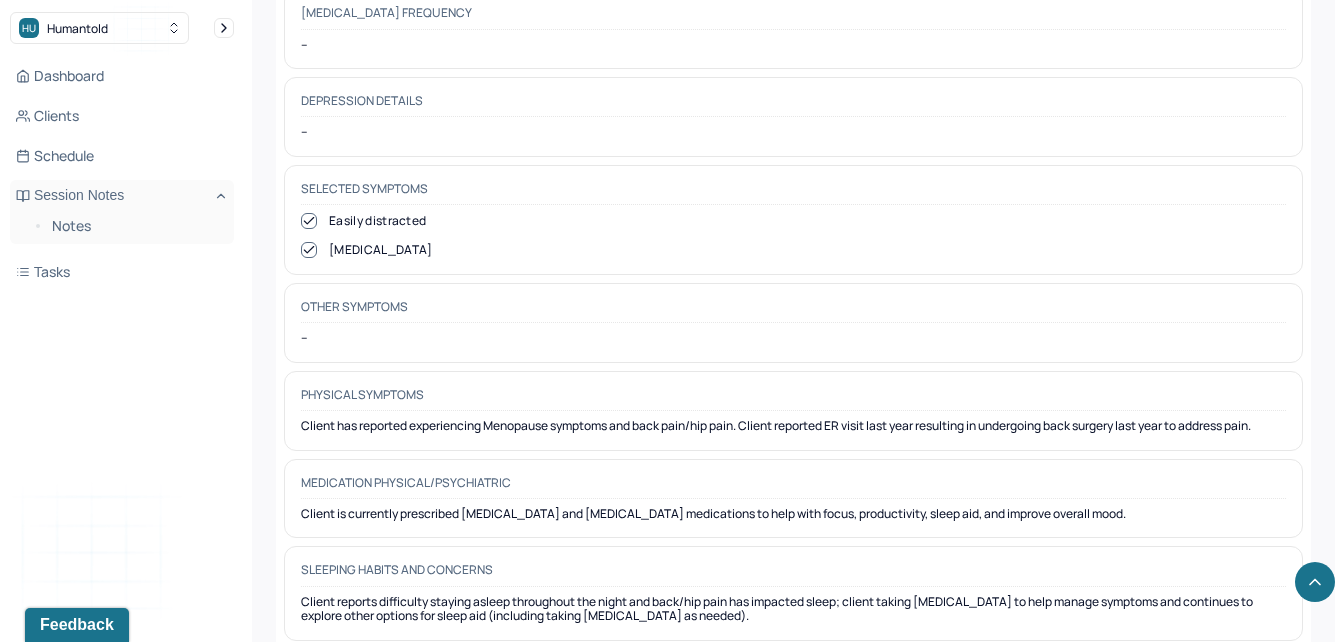 scroll, scrollTop: 0, scrollLeft: 0, axis: both 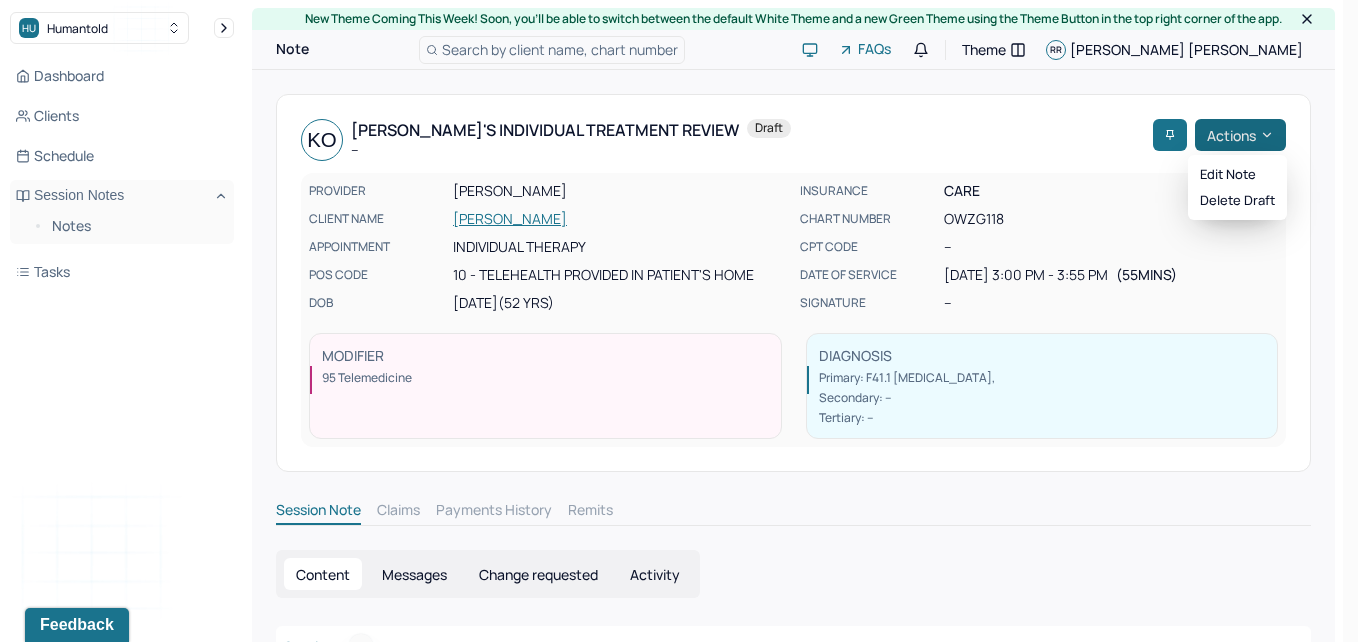 click on "Actions" at bounding box center [1240, 135] 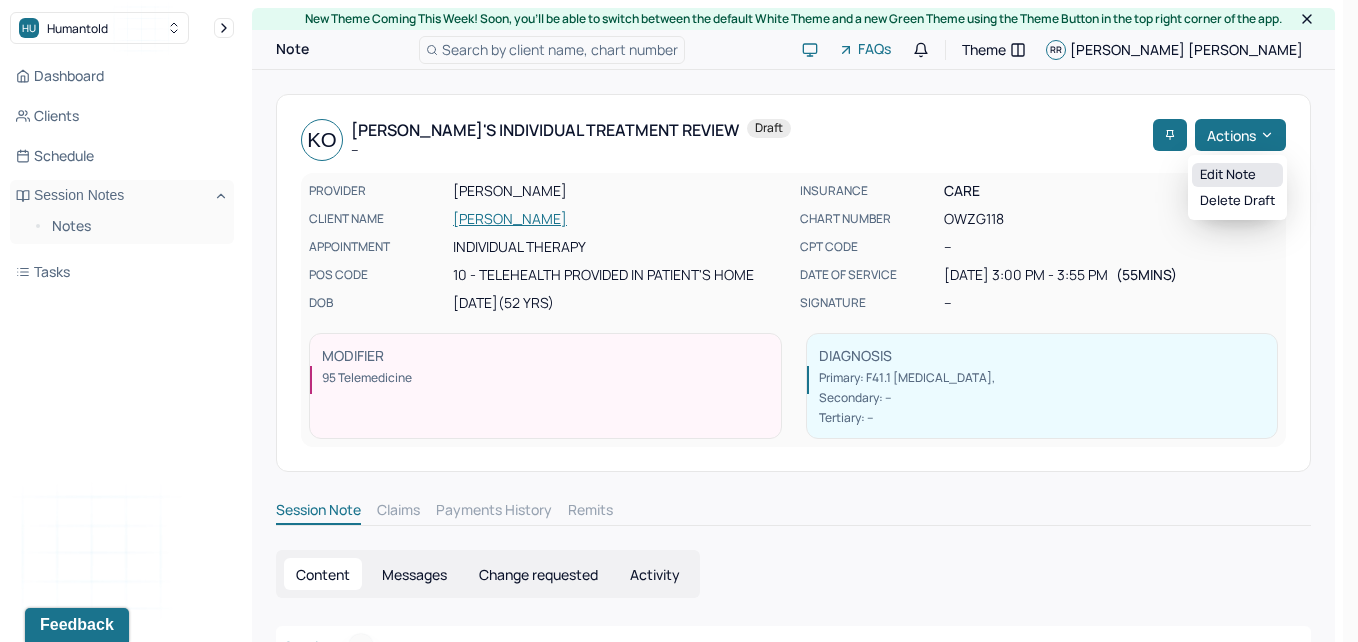click on "Edit note" at bounding box center (1237, 175) 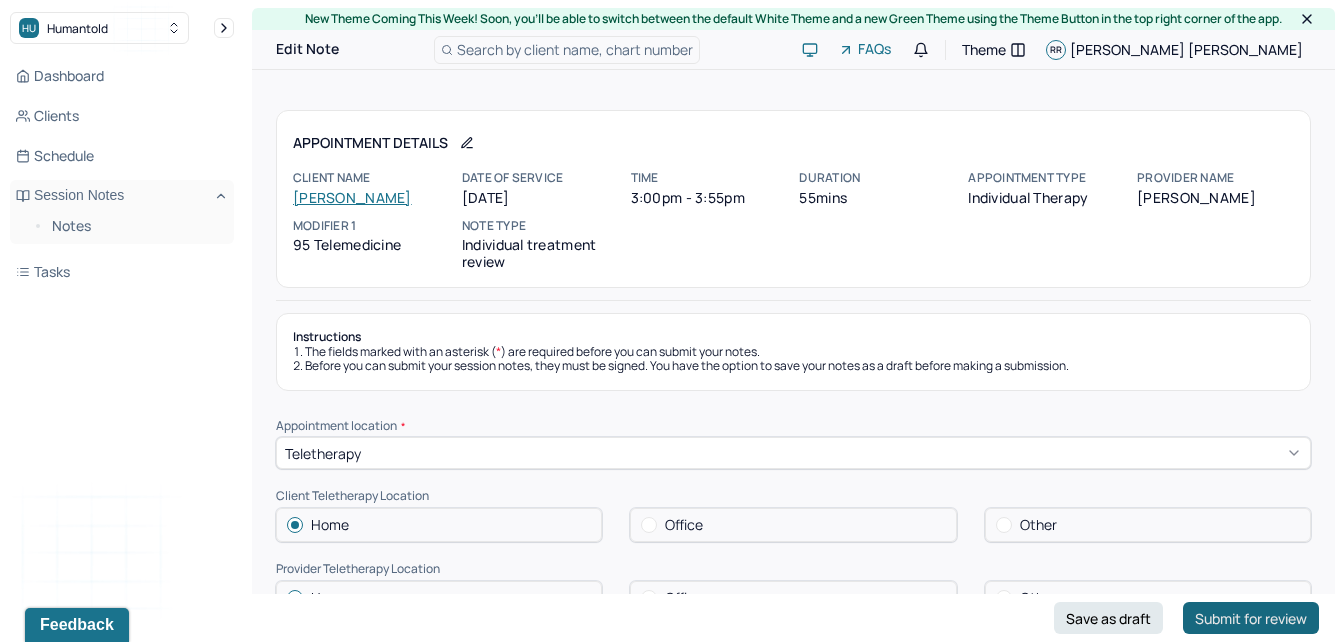 click on "Submit for review" at bounding box center [1251, 618] 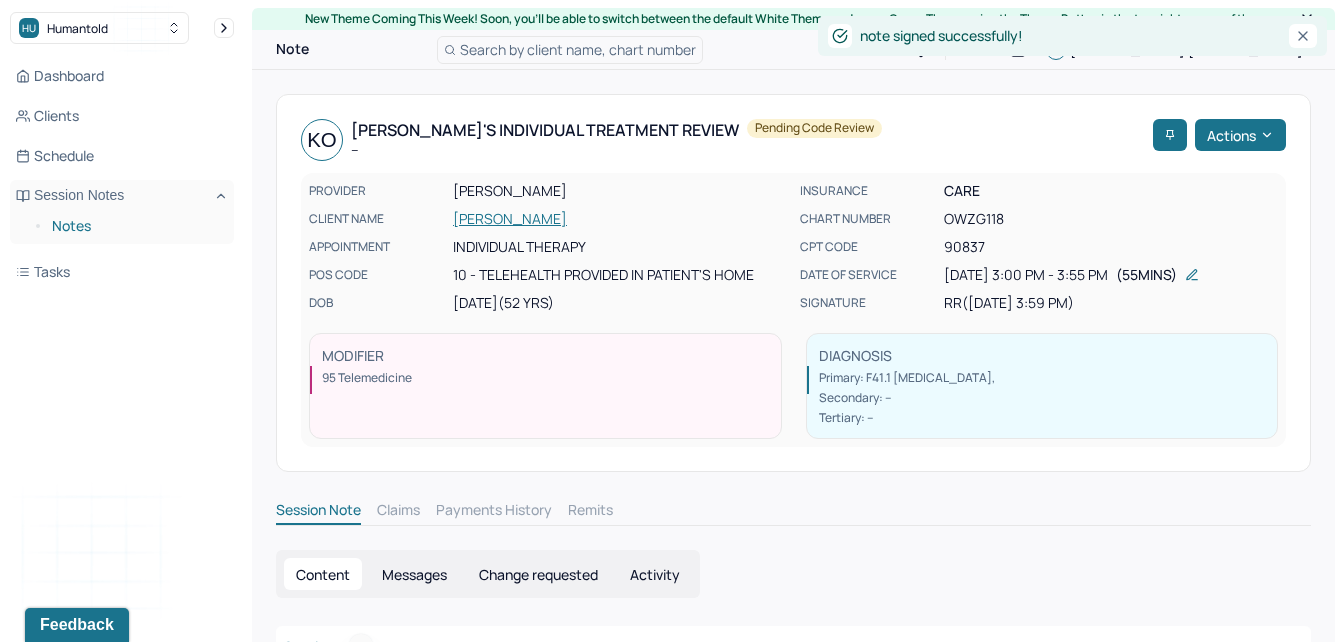 click on "Notes" at bounding box center (135, 226) 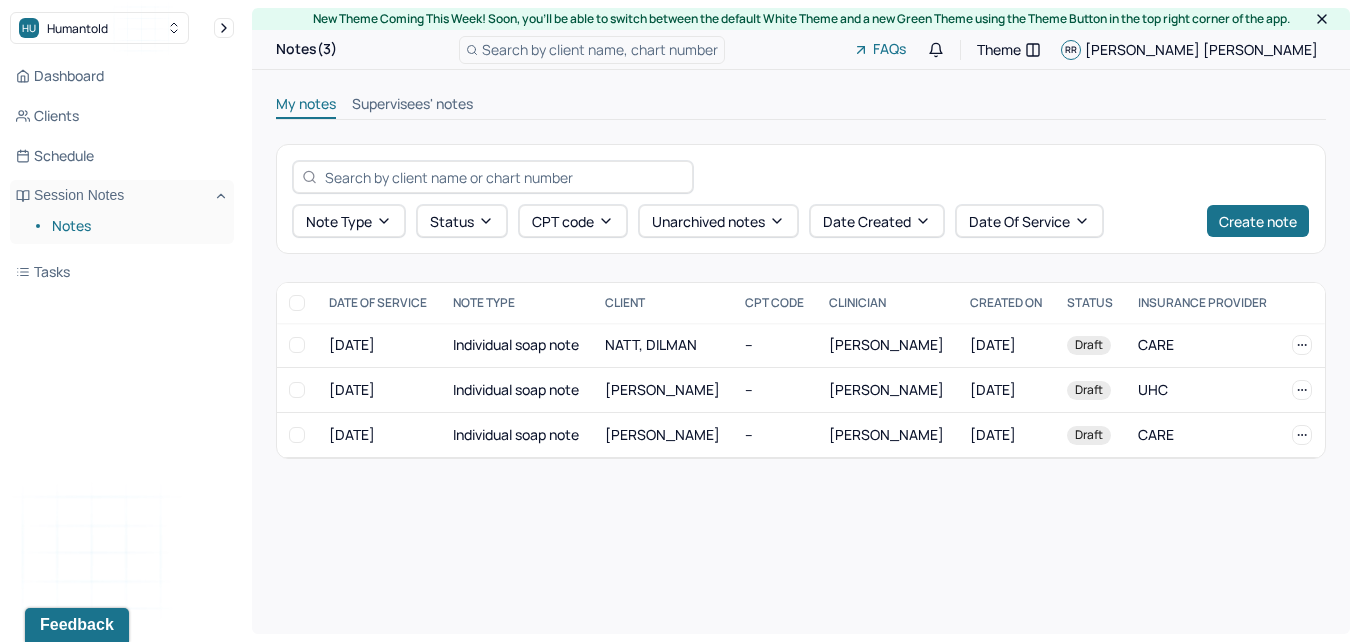 click on "Supervisees' notes" at bounding box center [412, 106] 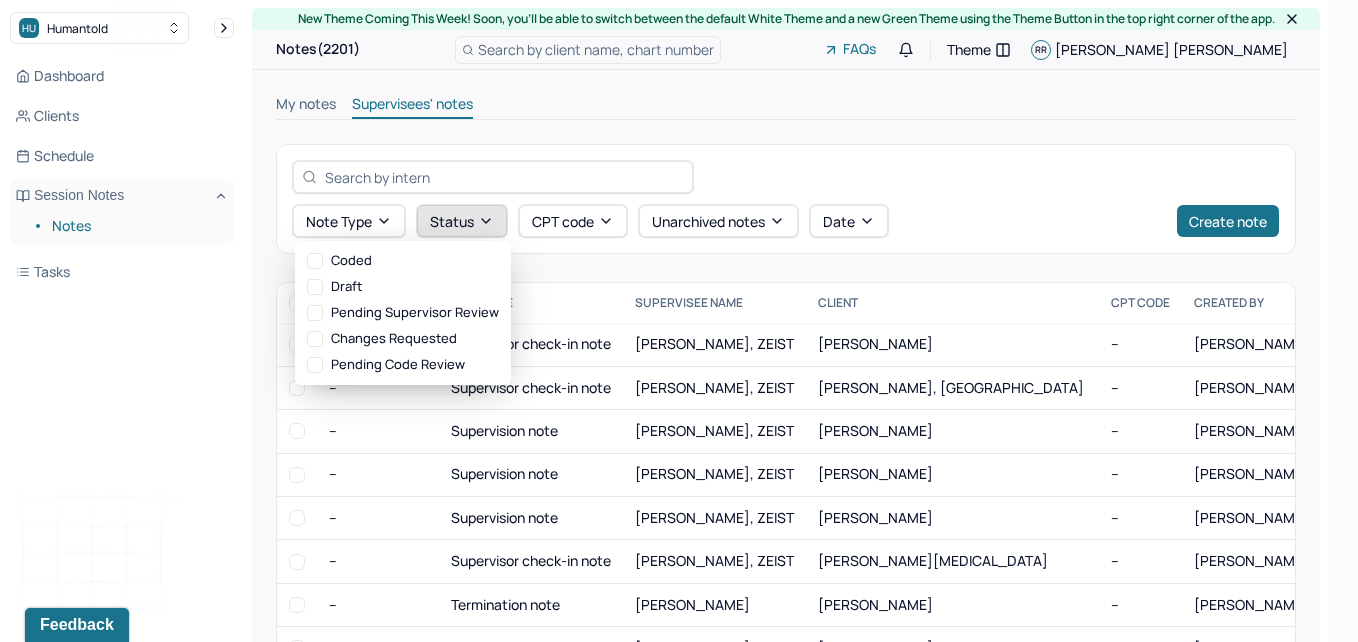 click on "Status" at bounding box center (462, 221) 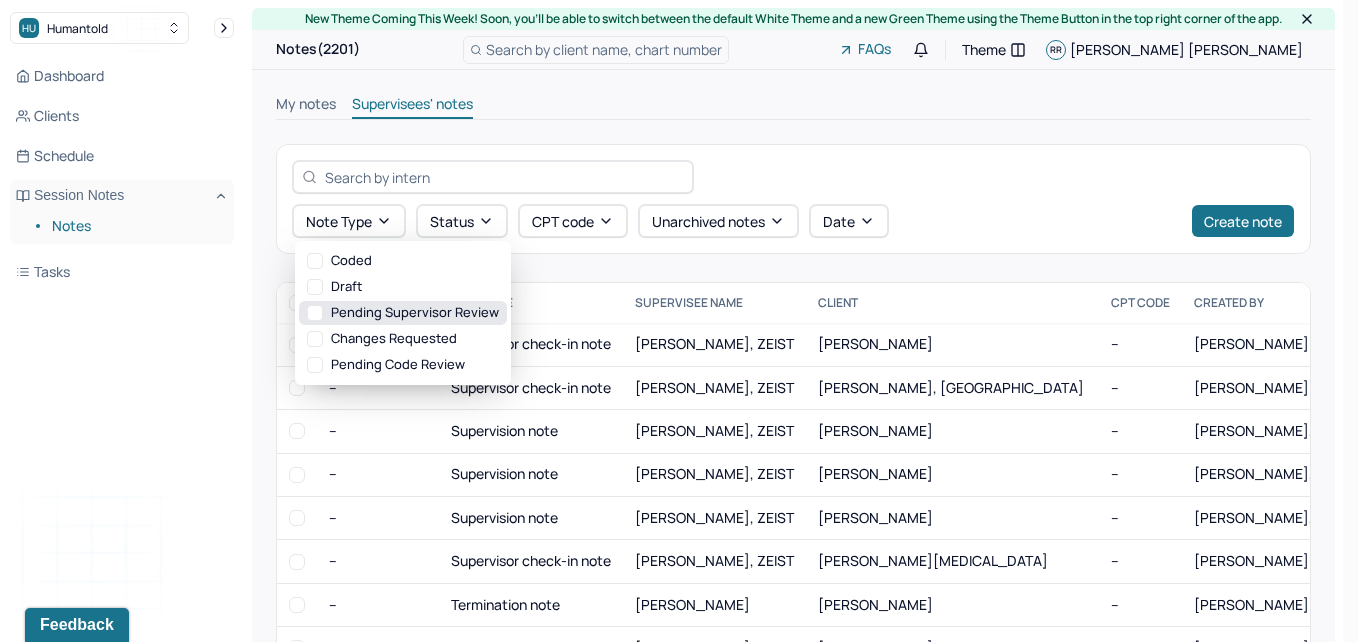 click on "Pending supervisor review" at bounding box center [403, 313] 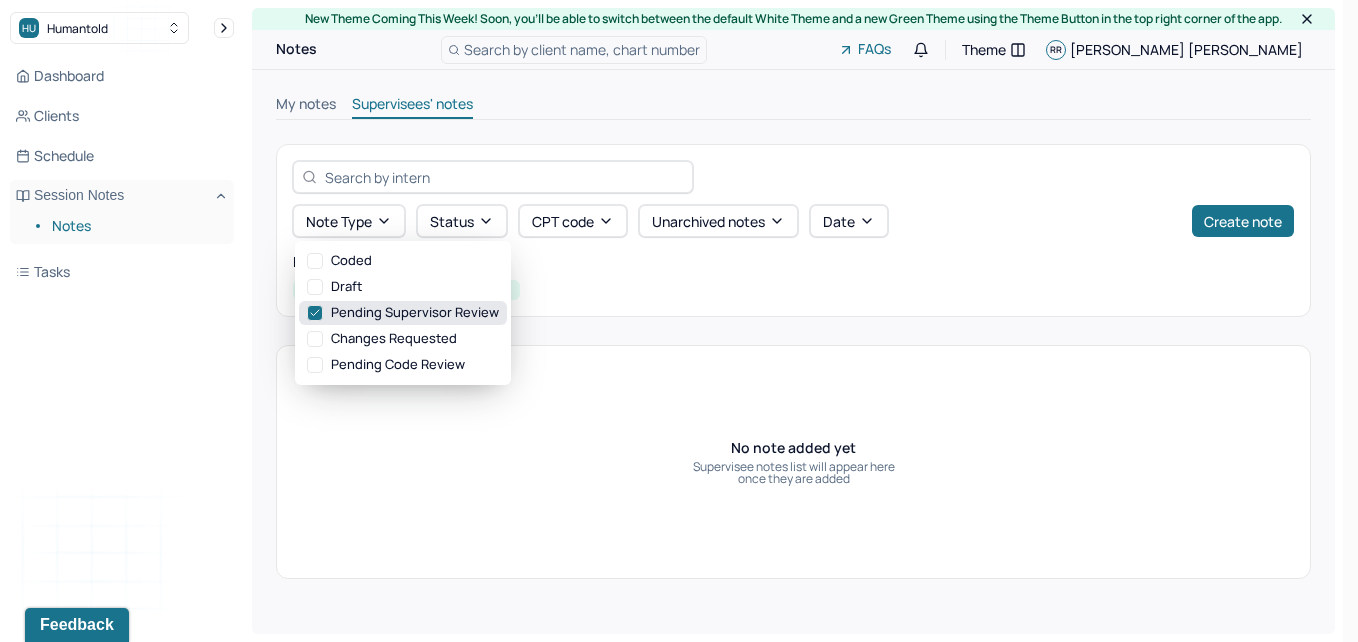 click on "Pending supervisor review" at bounding box center [403, 313] 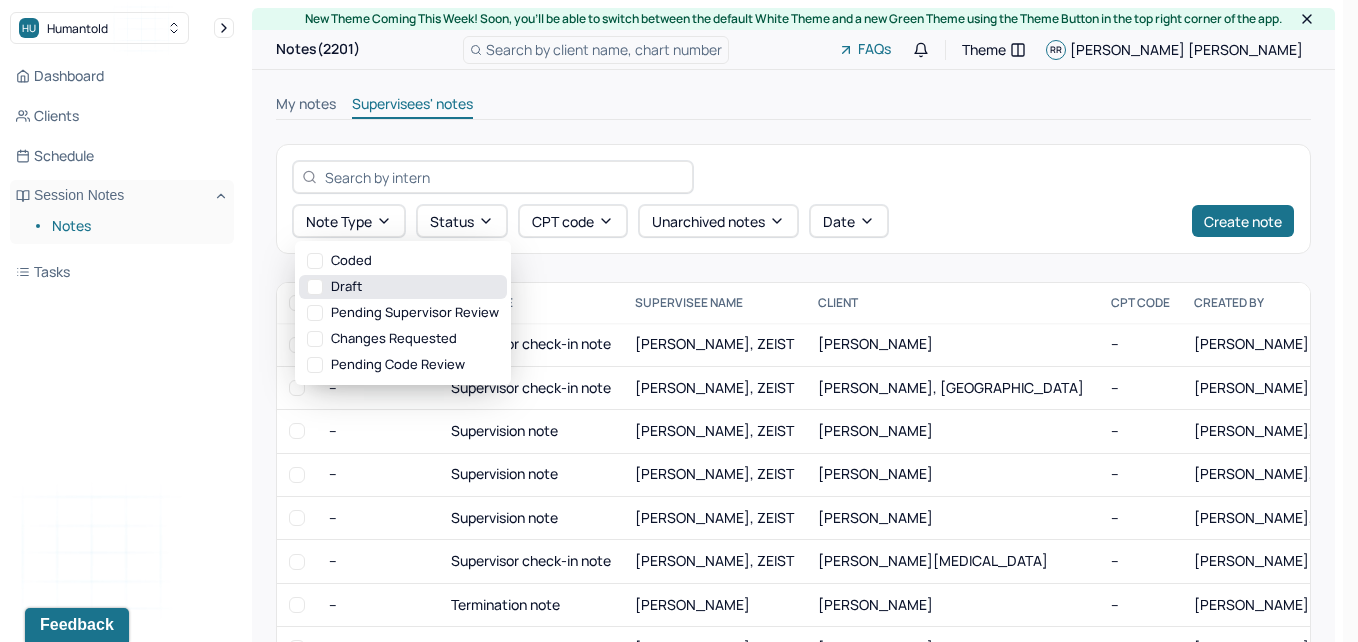 click 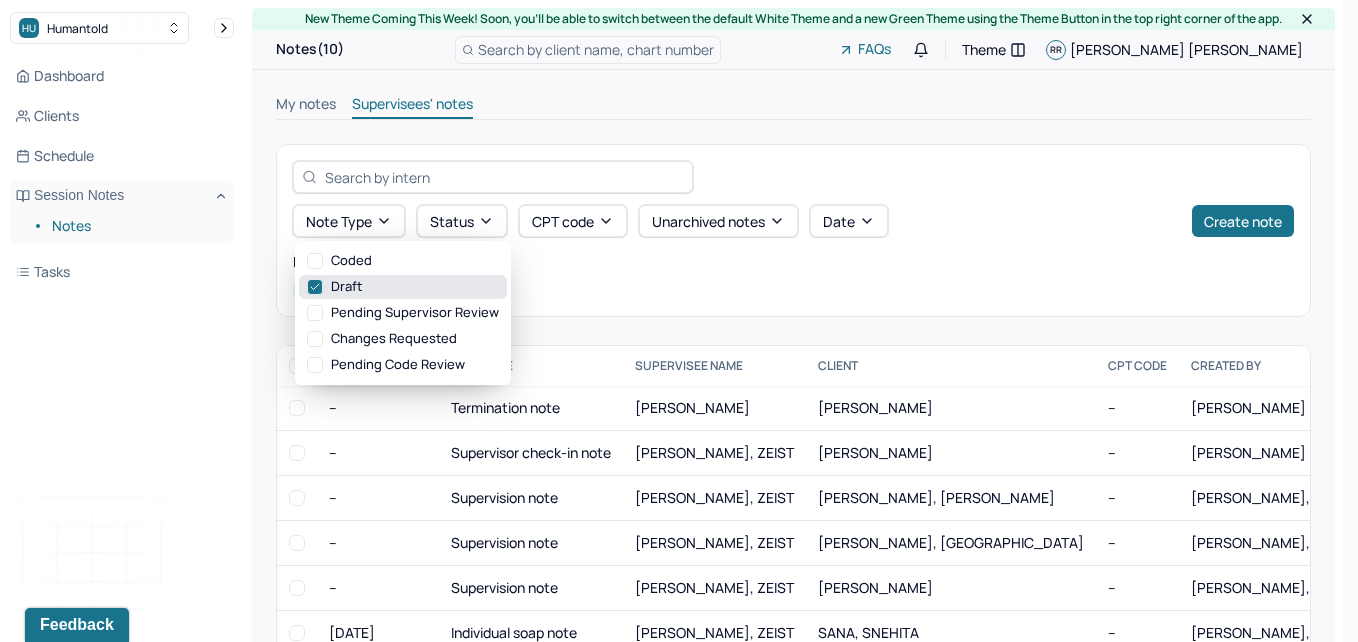 click 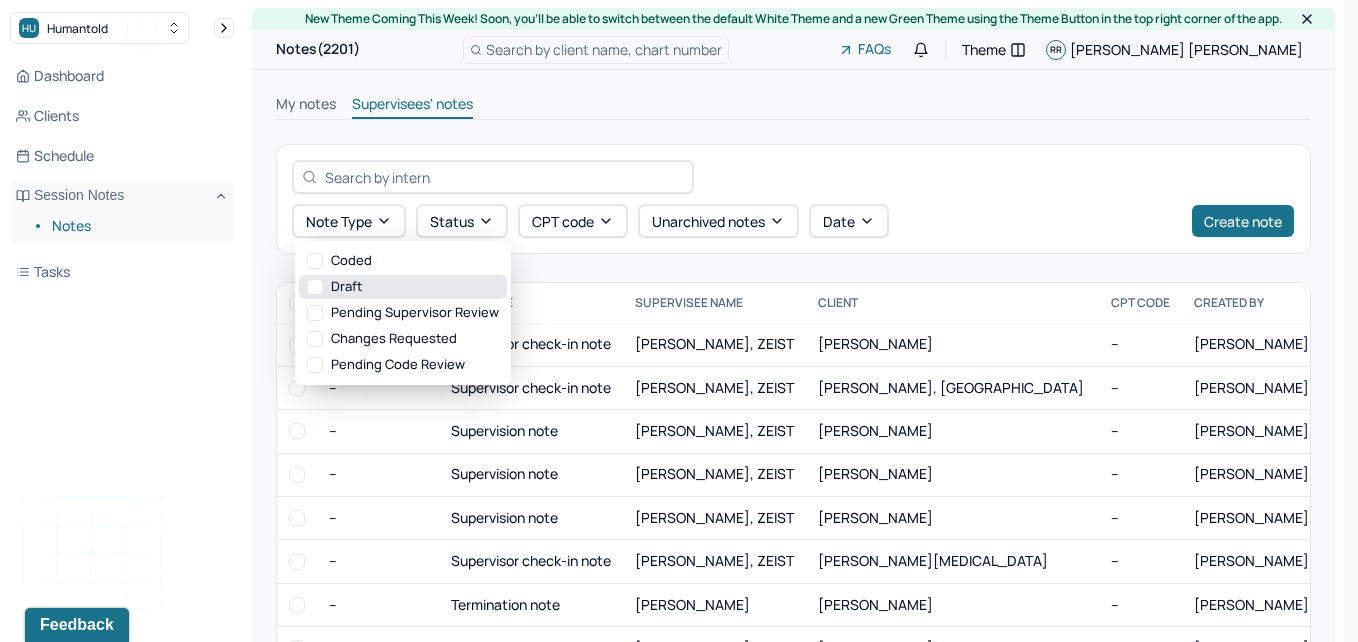 click 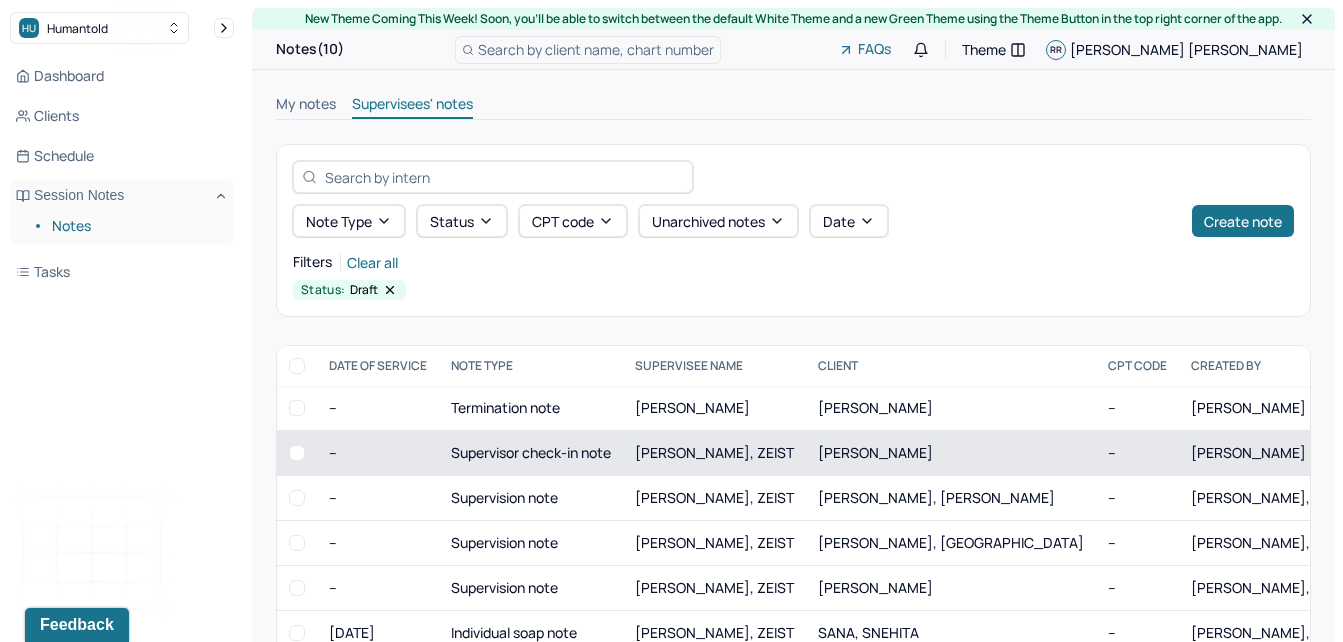 click on "Supervisor check-in note" at bounding box center [531, 453] 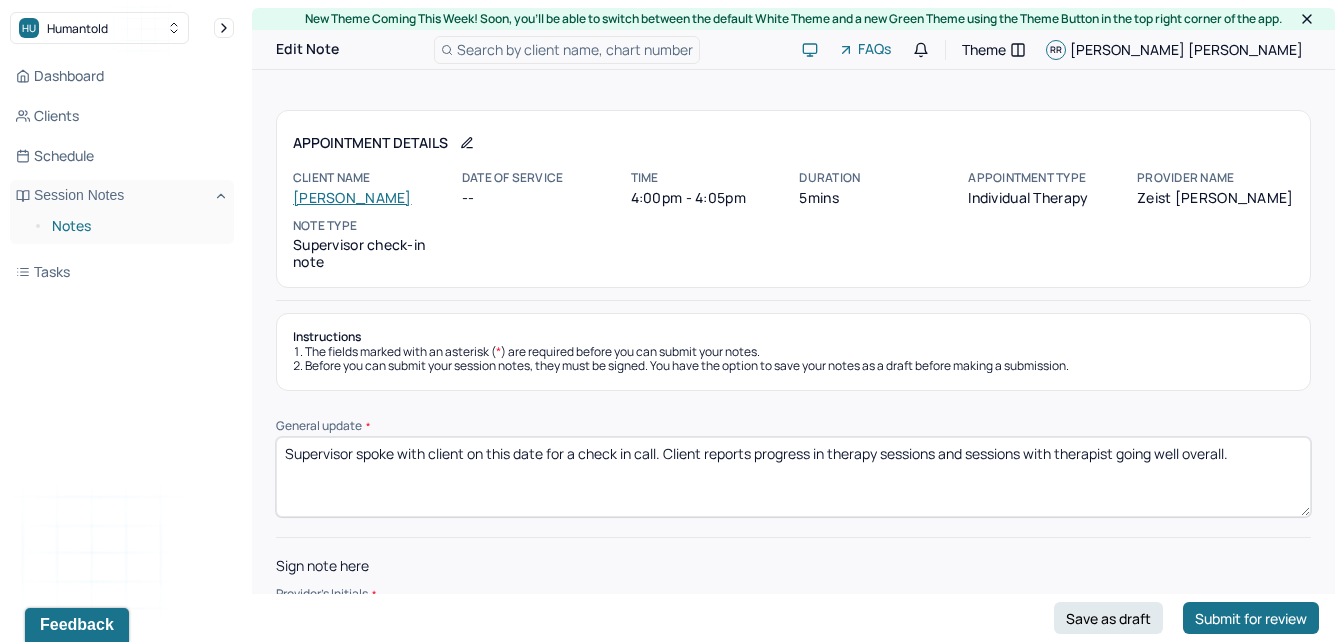 click on "Notes" at bounding box center (135, 226) 